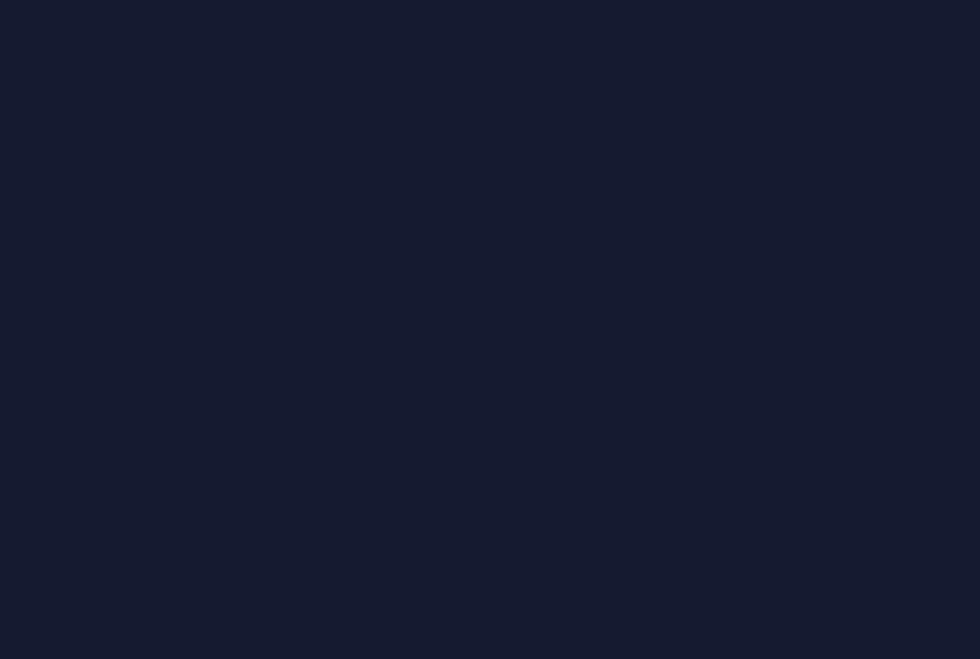 scroll, scrollTop: 0, scrollLeft: 0, axis: both 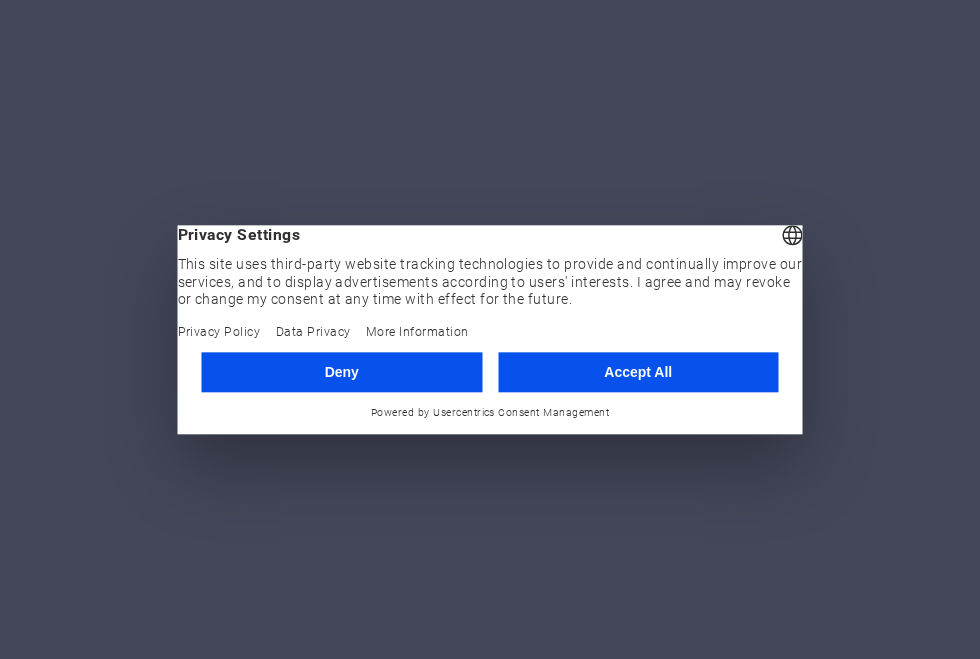 click on "Accept All" at bounding box center (638, 372) 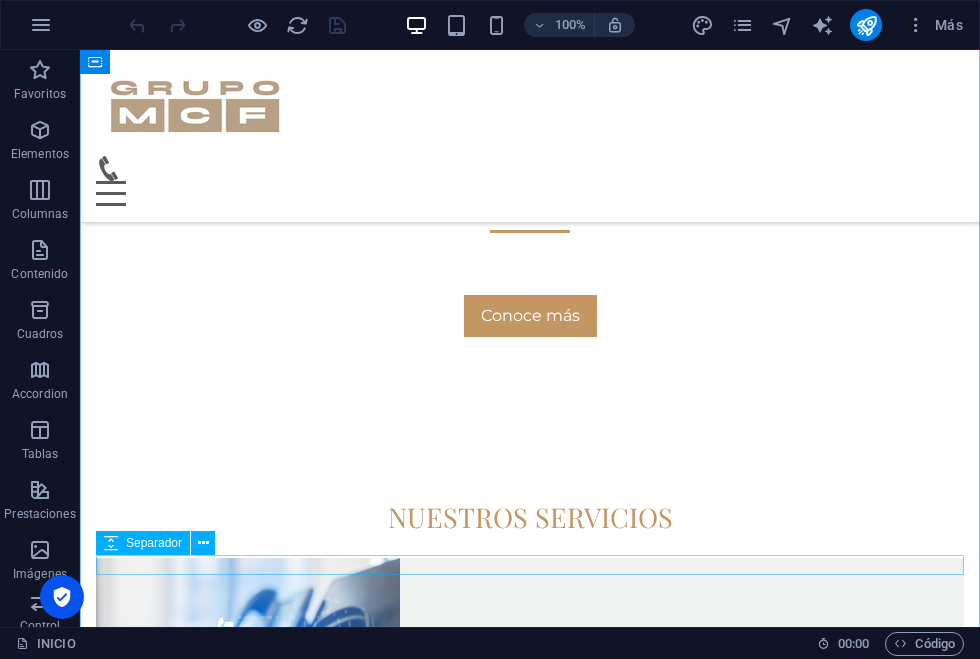 scroll, scrollTop: 562, scrollLeft: 0, axis: vertical 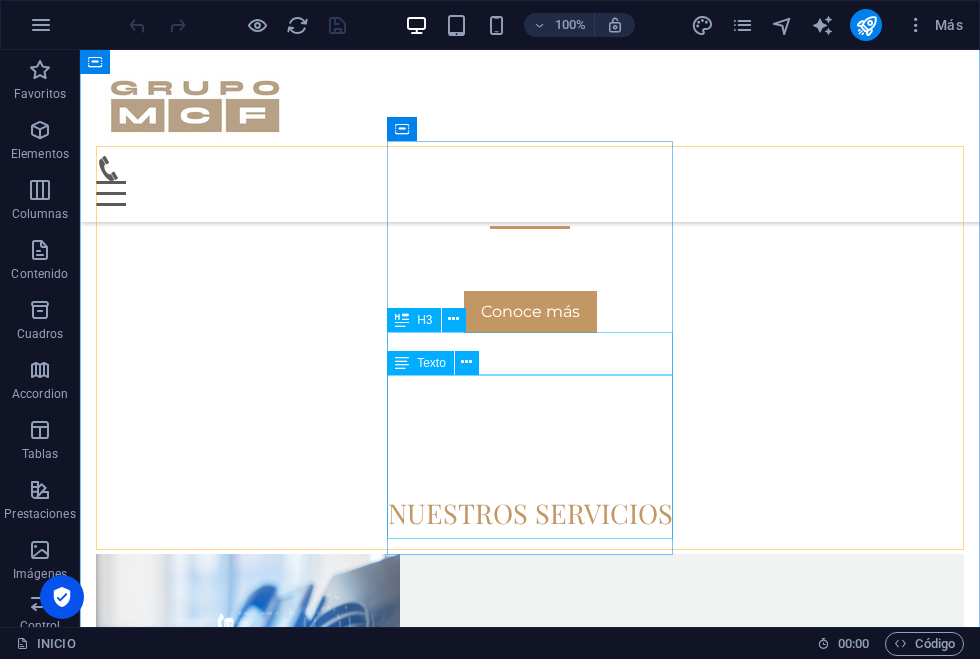 click on "Texto" at bounding box center [420, 363] 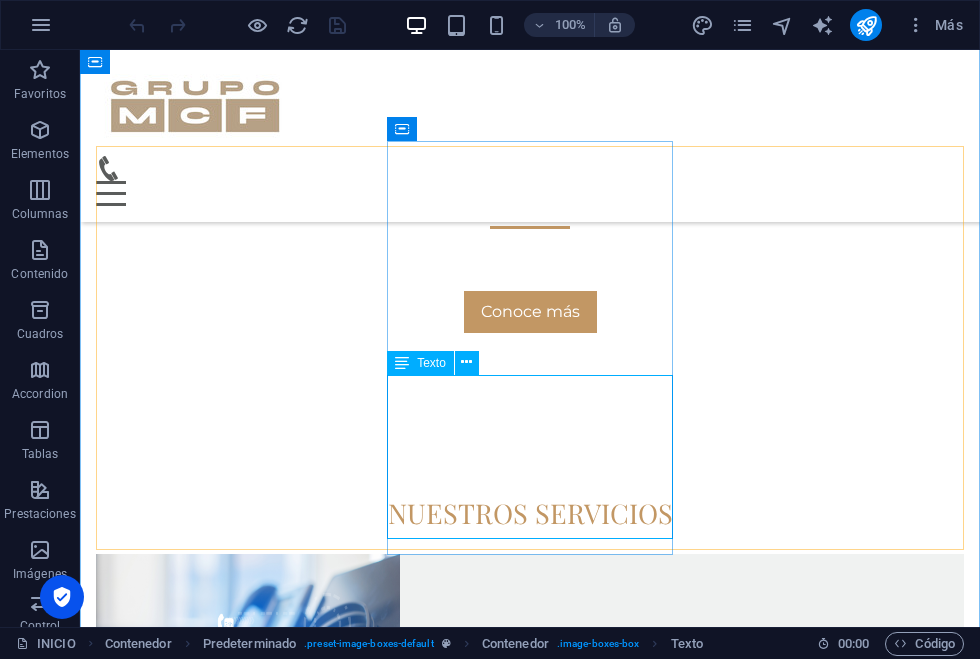 click on "Comprometidos con las personas, acercamos educacion financiera para quien quiera informarse.   Conoce más" at bounding box center (530, 1568) 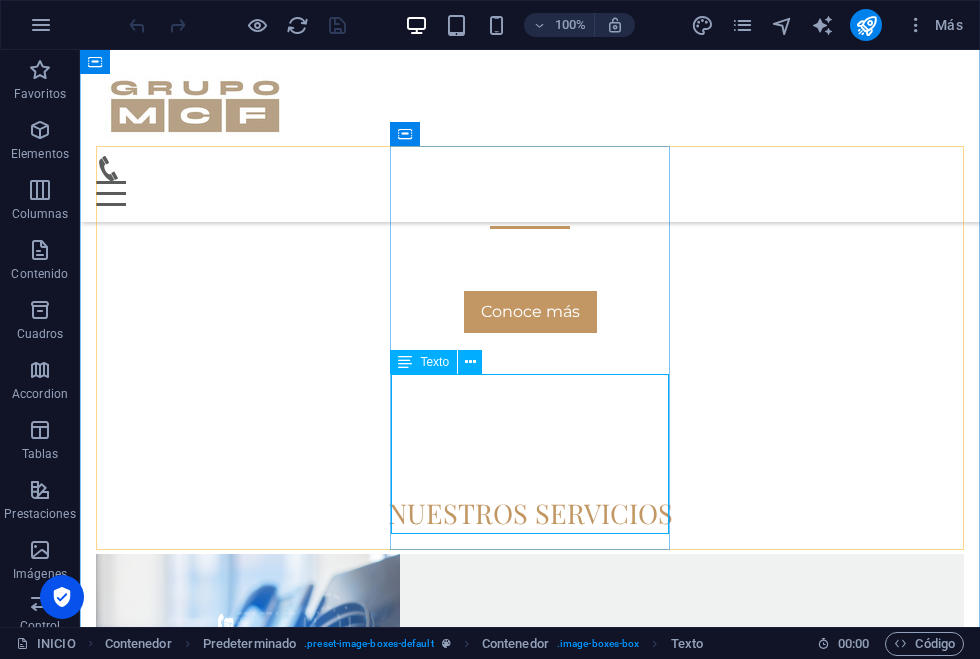click on "Comprometidos con las personas, acercamos educacion financiera para quien quiera informarse.   Conoce más" at bounding box center [530, 1568] 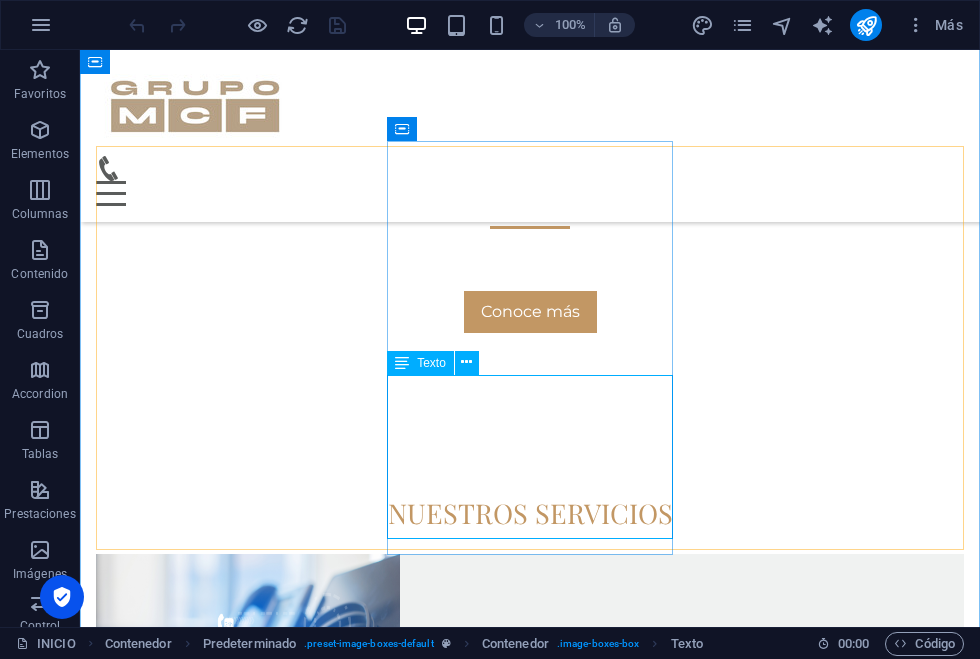 click on "Comprometidos con las personas, acercamos educacion financiera para quien quiera informarse.   Conoce más" at bounding box center (530, 1568) 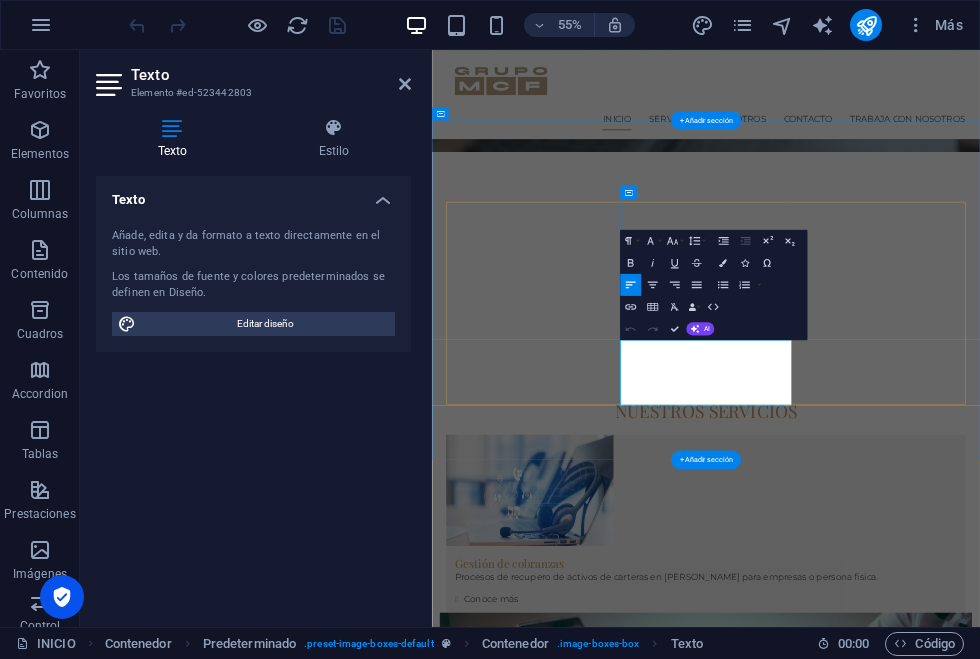 scroll, scrollTop: 531, scrollLeft: 0, axis: vertical 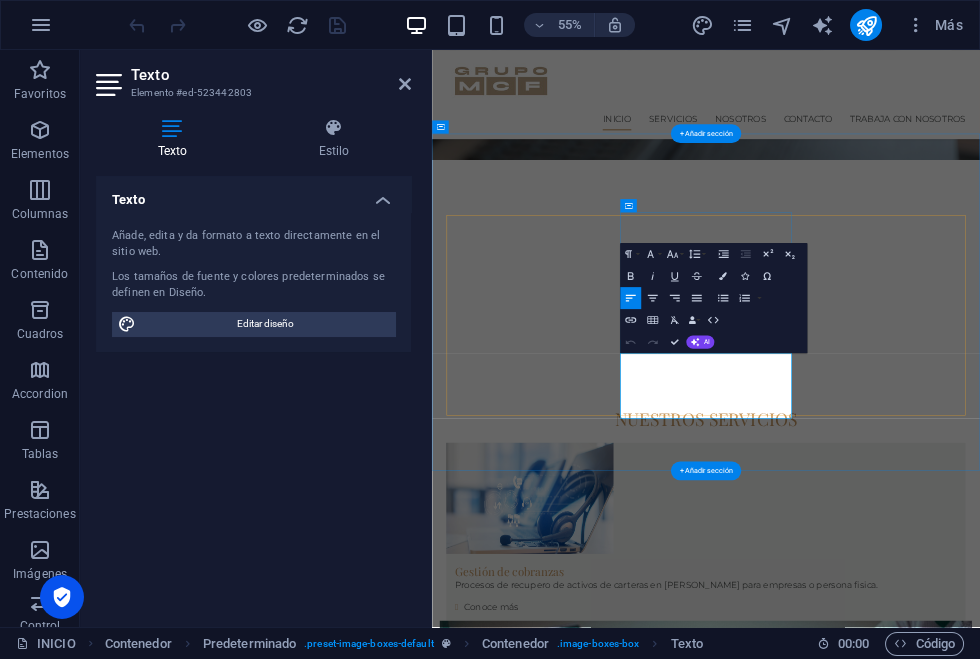 click on "Comprometidos con las personas, acercamos educacion financiera para quien quiera informarse." at bounding box center [930, 1791] 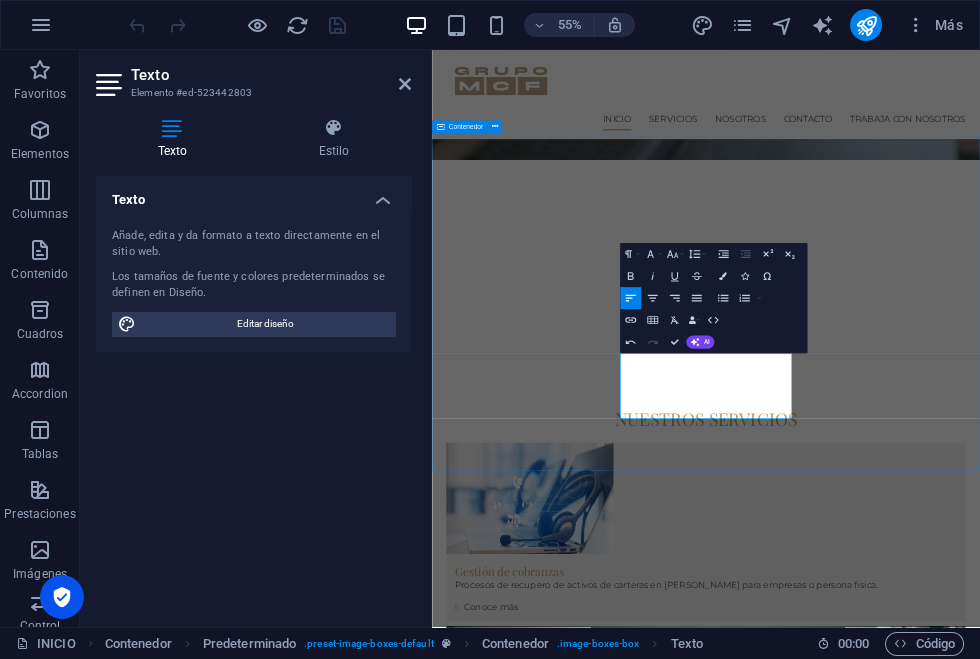click on "nuestros servicios Gestión de cobranzas Procesos de recupero de activos de carteras en [PERSON_NAME] para empresas o persona fisica. Conoce más Educación Financiera Comprometidos con las personas, acercamos educacion financiera para todos .   Conoce más Servicios Legales Profesionales especializados en diferentes ramas del derecho.  Conoce más" at bounding box center [930, 1663] 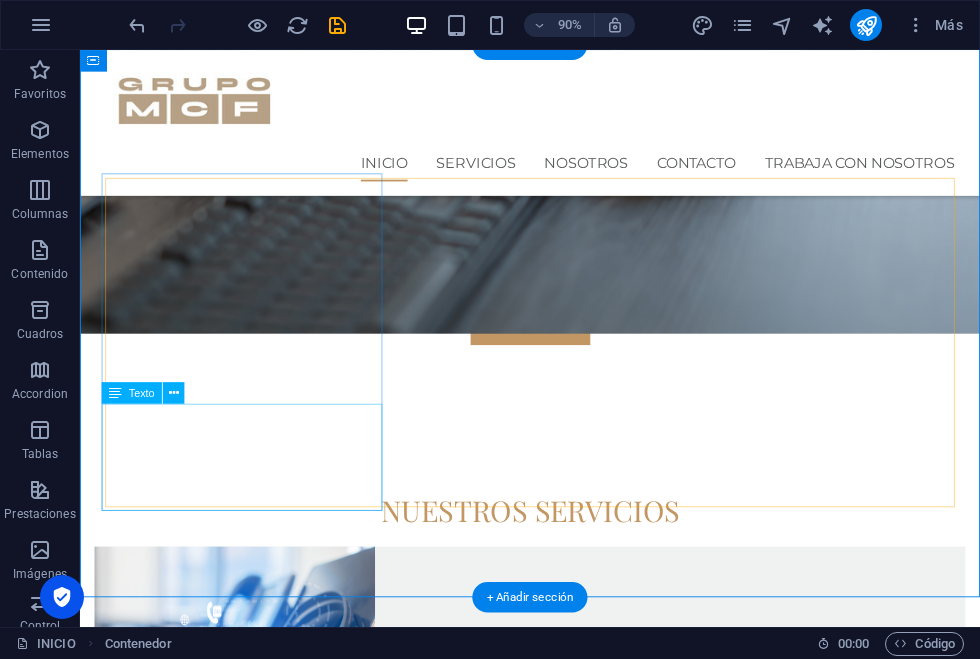 click on "Procesos de recupero de activos de carteras en [PERSON_NAME] para empresas o persona fisica. Conoce más" at bounding box center [580, 896] 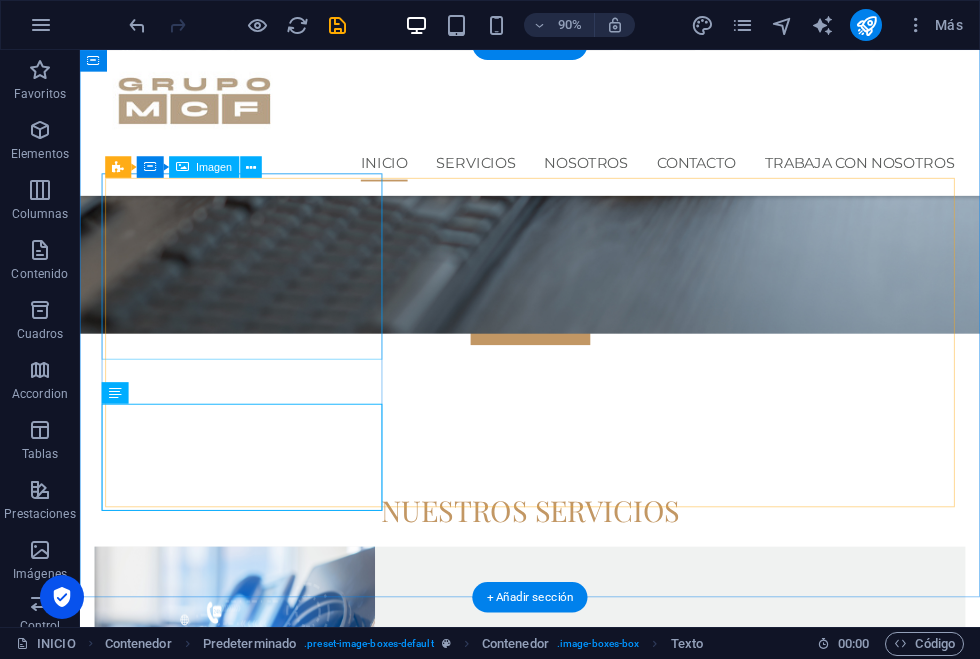 click at bounding box center [580, 705] 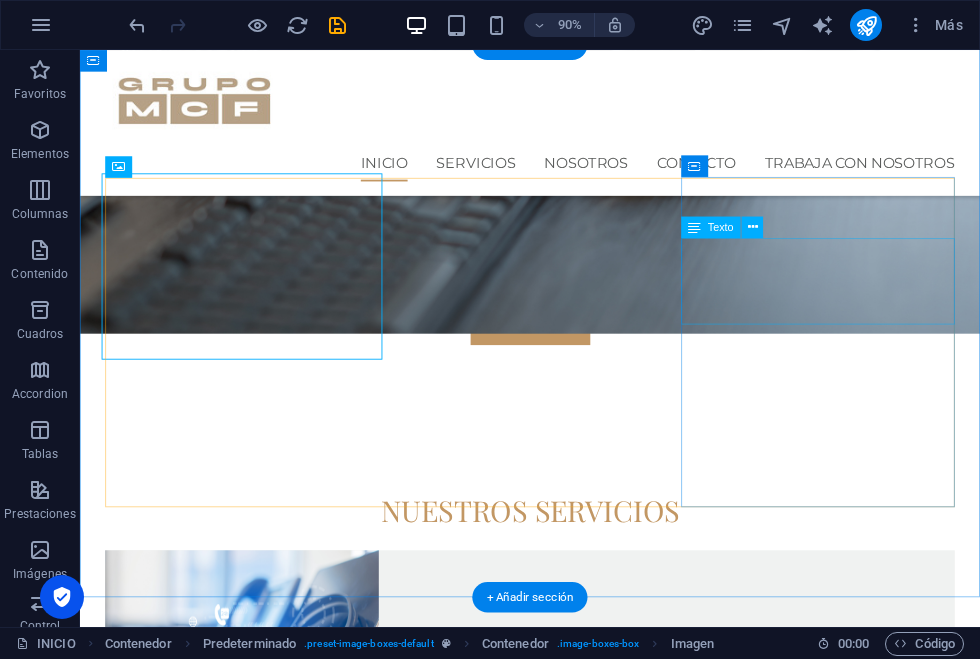 click on "Profesionales especializados en diferentes ramas del derecho.  Conoce más" at bounding box center [580, 2423] 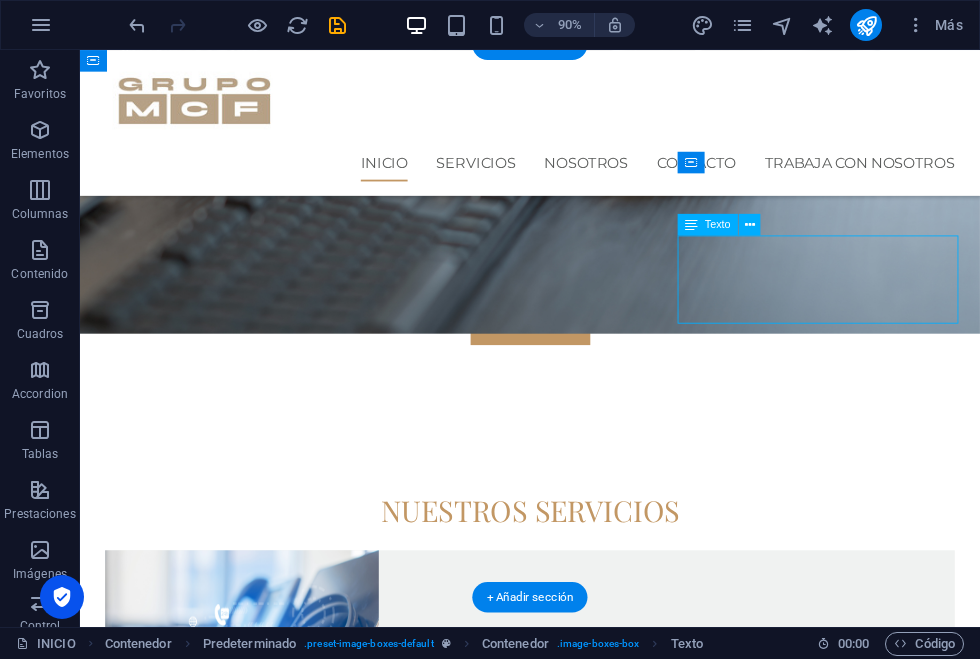 click on "Profesionales especializados en diferentes ramas del derecho.  Conoce más" at bounding box center (580, 2423) 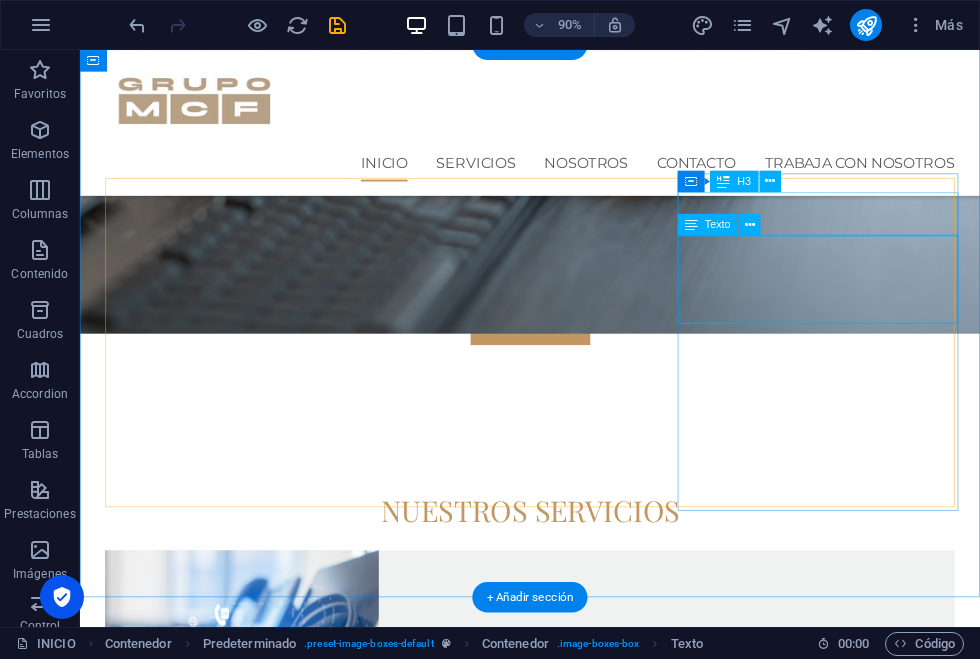 click on "Texto" at bounding box center (718, 224) 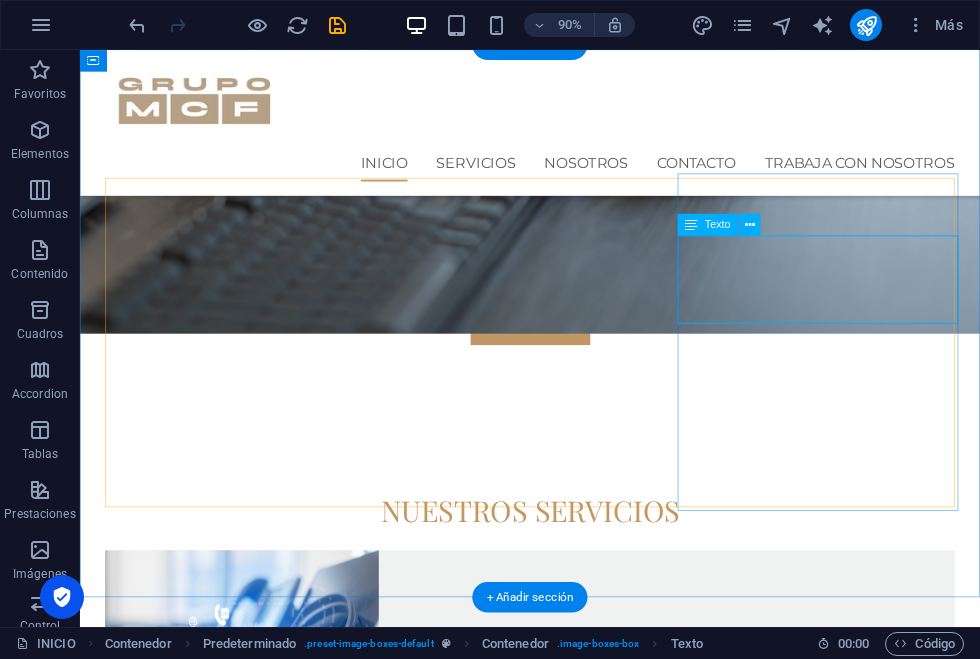 click on "Profesionales especializados en diferentes ramas del derecho.  Conoce más" at bounding box center (580, 2423) 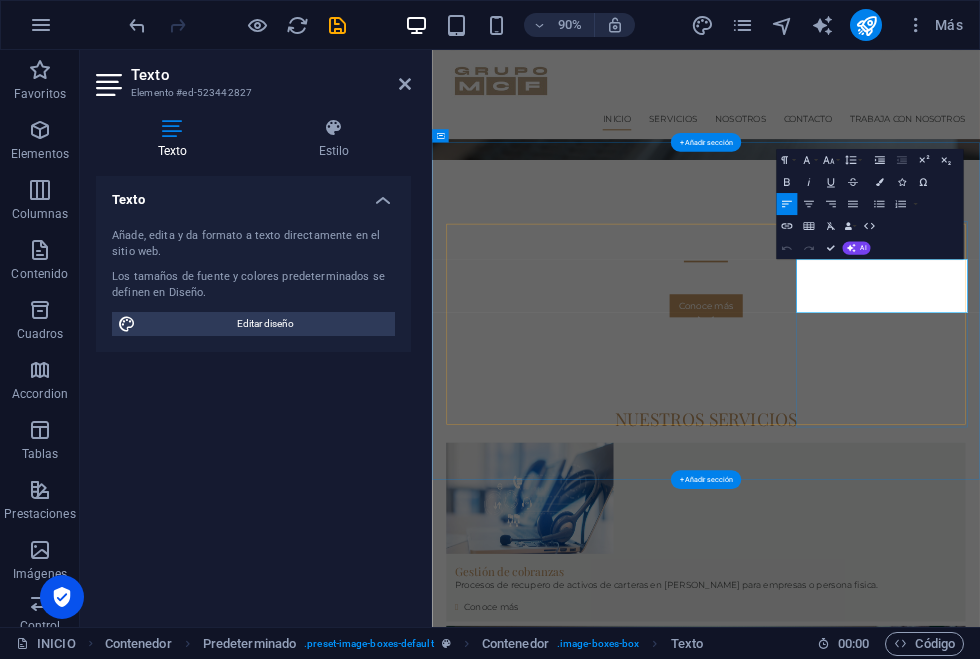 scroll, scrollTop: 515, scrollLeft: 0, axis: vertical 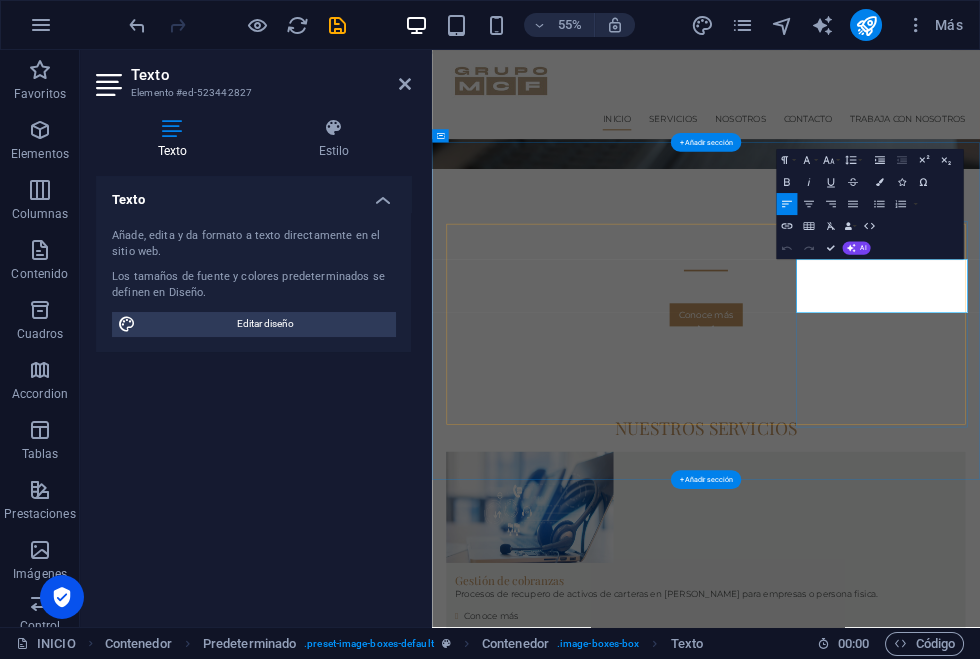 type 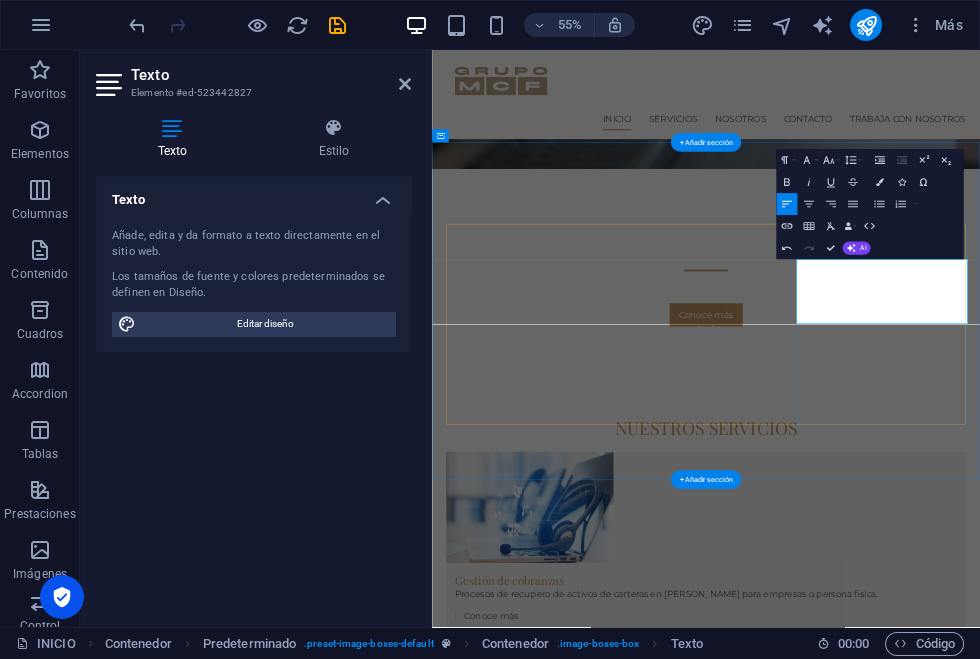 click on "contamos con un equipo de p rofesionales especializados en diferentes ramas del derecho." at bounding box center (930, 2568) 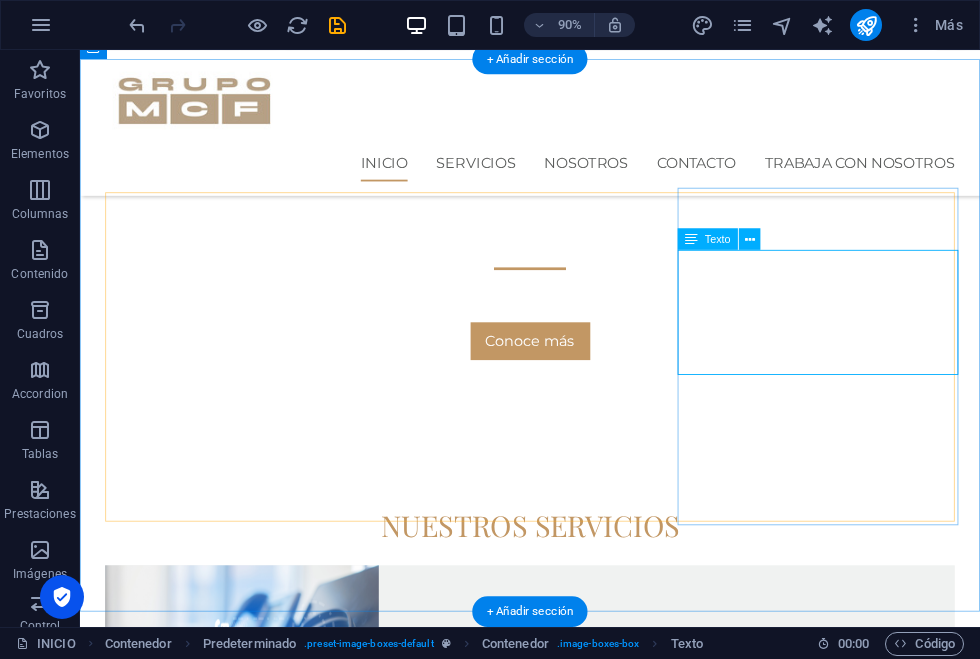 click on "Contamos con  un equipo de profesionales especializados en diferentes ramas del derecho.  Conoce más" at bounding box center [580, 2449] 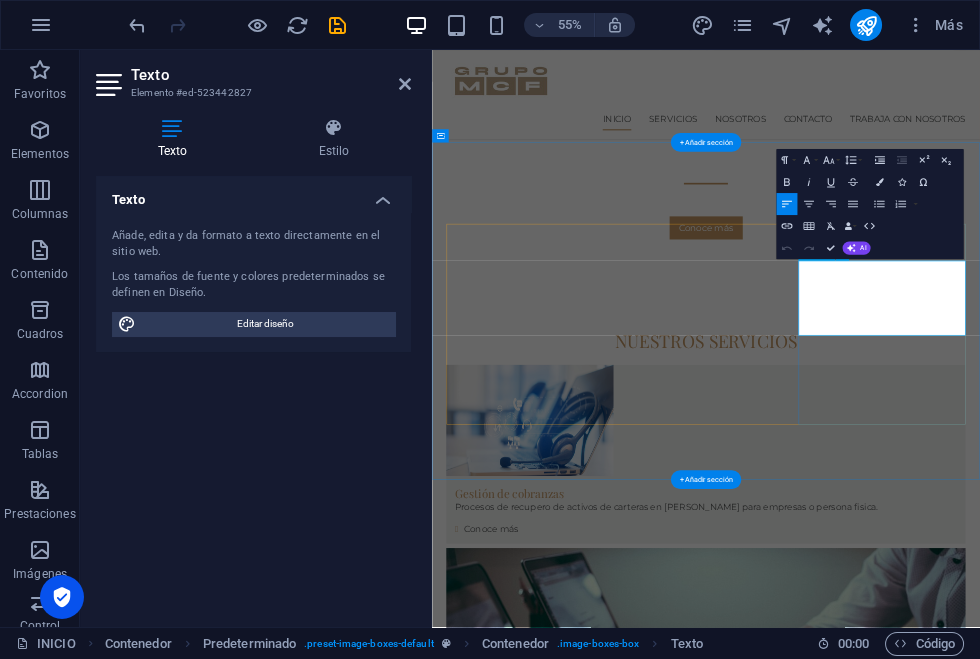 type 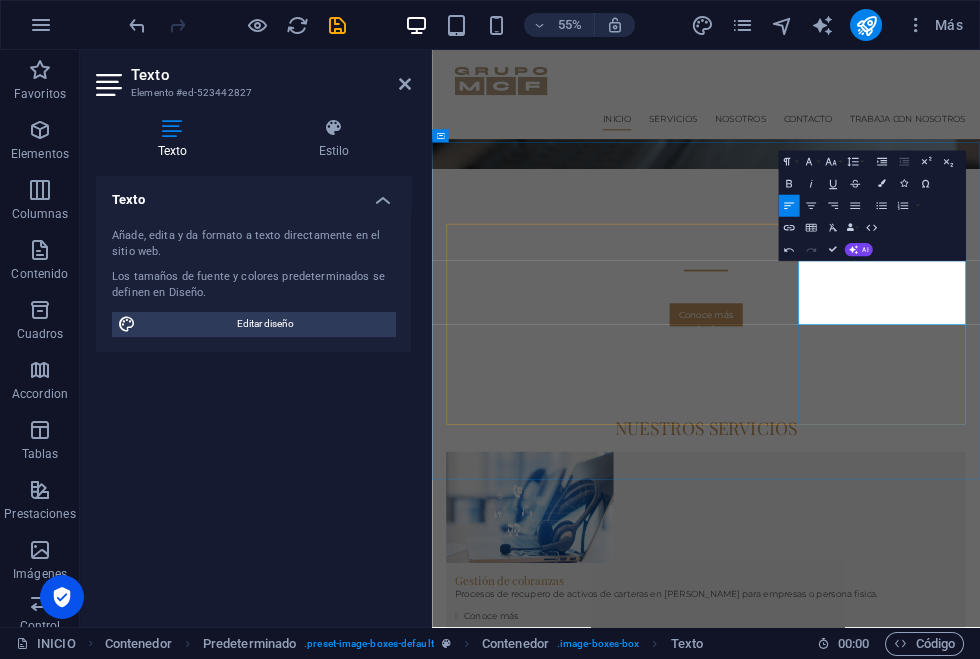 click on "Servicios Legales Contamos en nuestro equipo con    profesionales especializados en diferentes ramas del derecho.  Conoce más" at bounding box center [930, 2260] 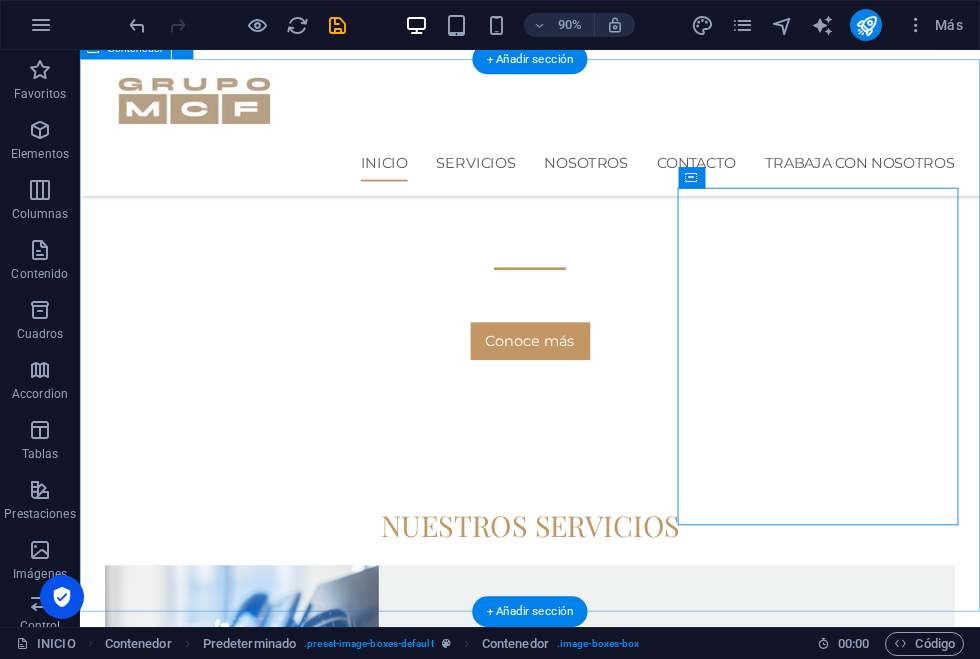 click on "nuestros servicios Gestión de cobranzas Procesos de recupero de activos de carteras en [PERSON_NAME] para empresas o persona fisica. Conoce más Educación Financiera Comprometidos con las personas, acercamos educacion financiera para todos.   Conoce más Servicios Legales Contamos en nuestro equipo con   profesionales especializados en diferentes ramas del derecho.  Conoce más" at bounding box center (580, 1531) 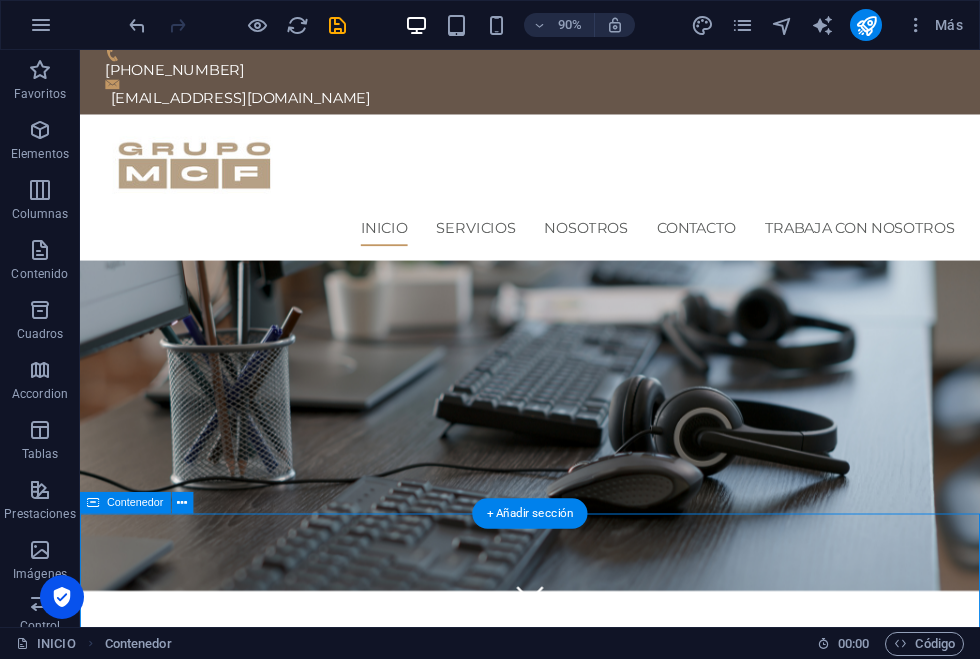 scroll, scrollTop: 10, scrollLeft: 0, axis: vertical 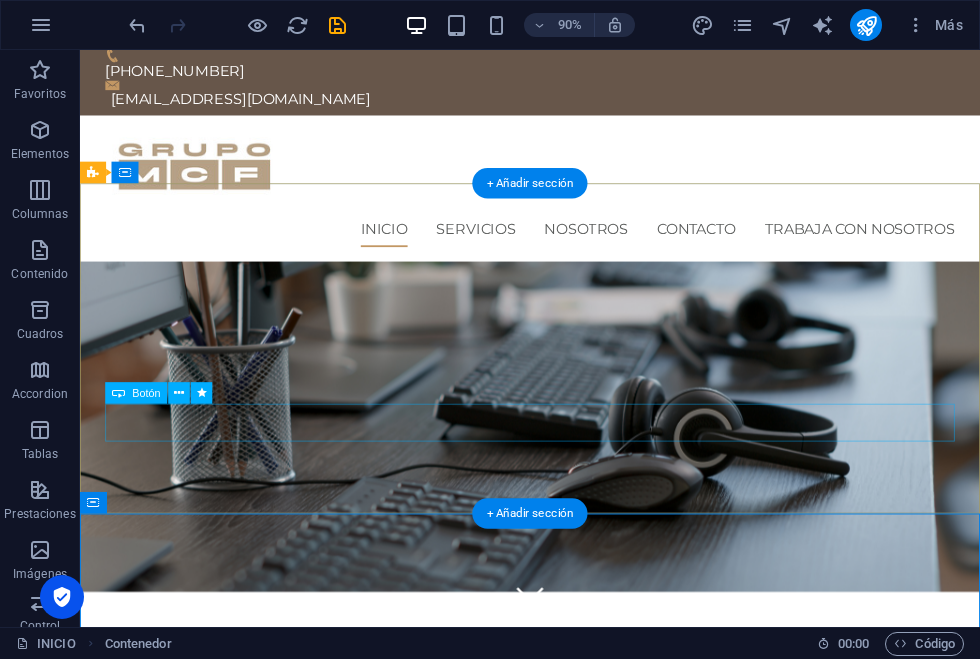 click on "Conoce más" at bounding box center (580, 918) 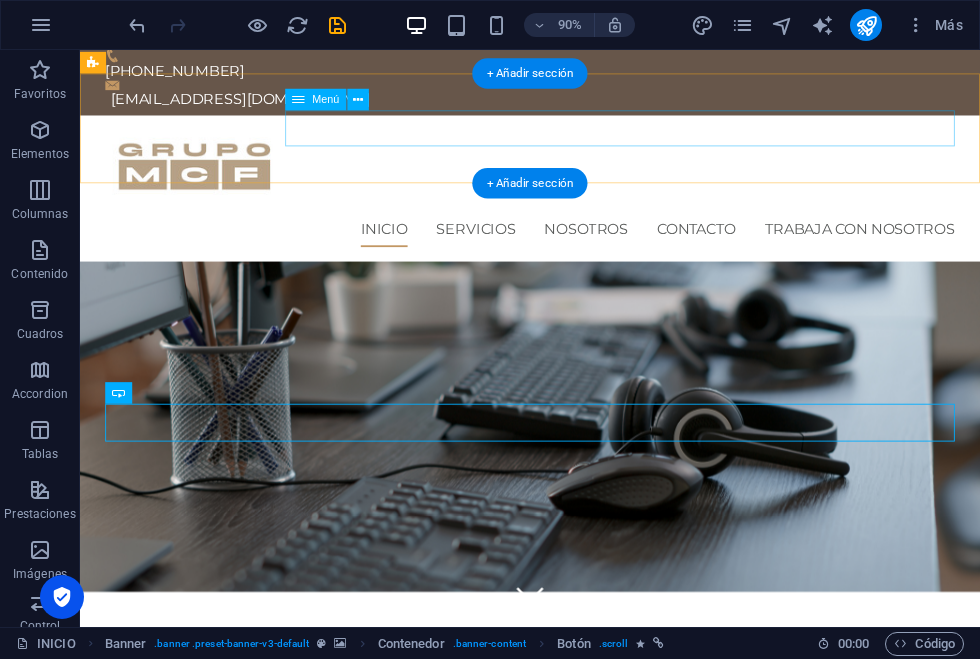 click on "INICIO SERVICIOS nosotros Contacto trabaja con nosotros" at bounding box center [580, 249] 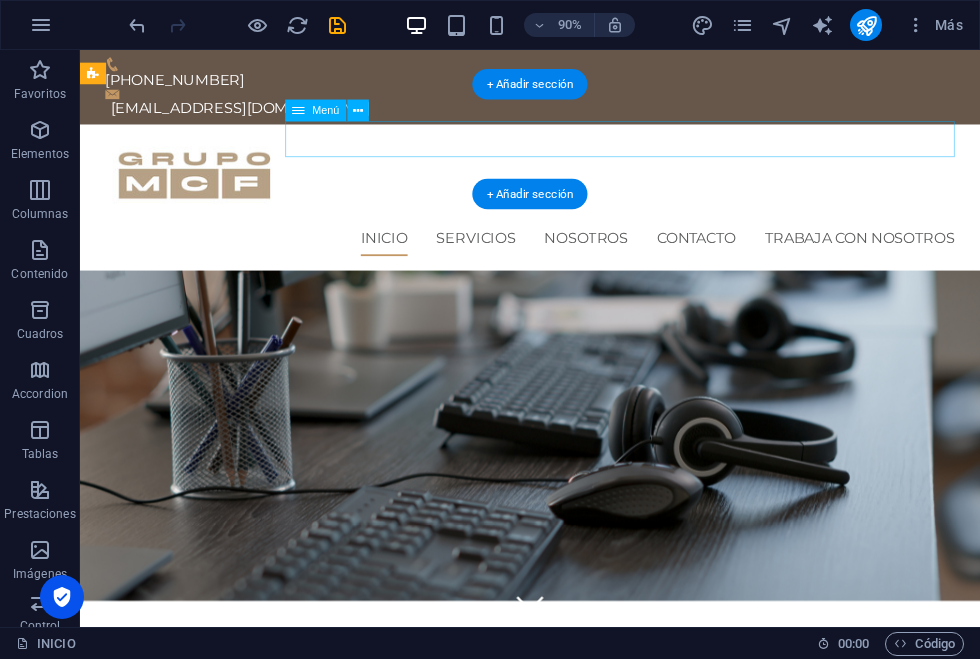 scroll, scrollTop: 0, scrollLeft: 0, axis: both 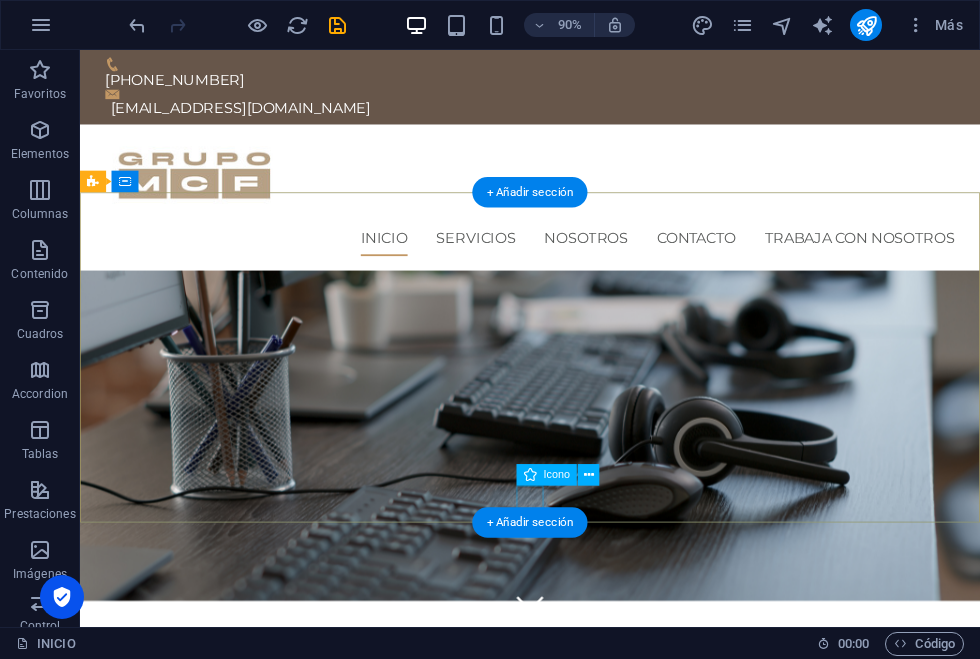 click on "+ Añadir sección" at bounding box center (529, 522) 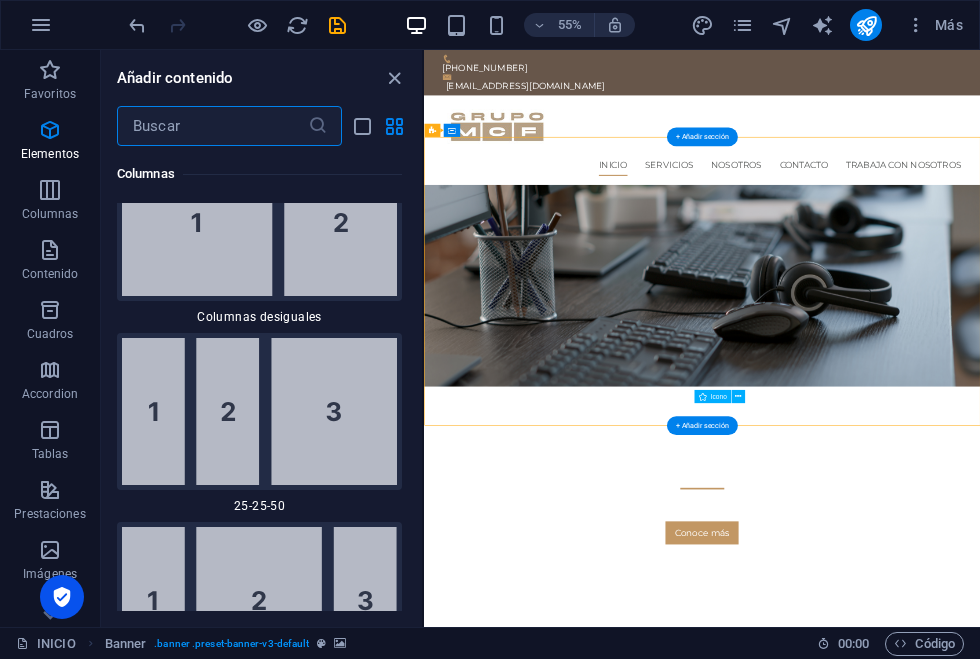 click on "nuestros servicios Gestión de cobranzas Procesos de recupero de activos de carteras en [PERSON_NAME] para empresas o persona fisica. Conoce más Educación Financiera Comprometidos con las personas, acercamos educacion financiera para todos.   Conoce más Servicios Legales Contamos en nuestro equipo con   profesionales especializados en diferentes ramas del derecho.  Conoce más" at bounding box center (929, 2086) 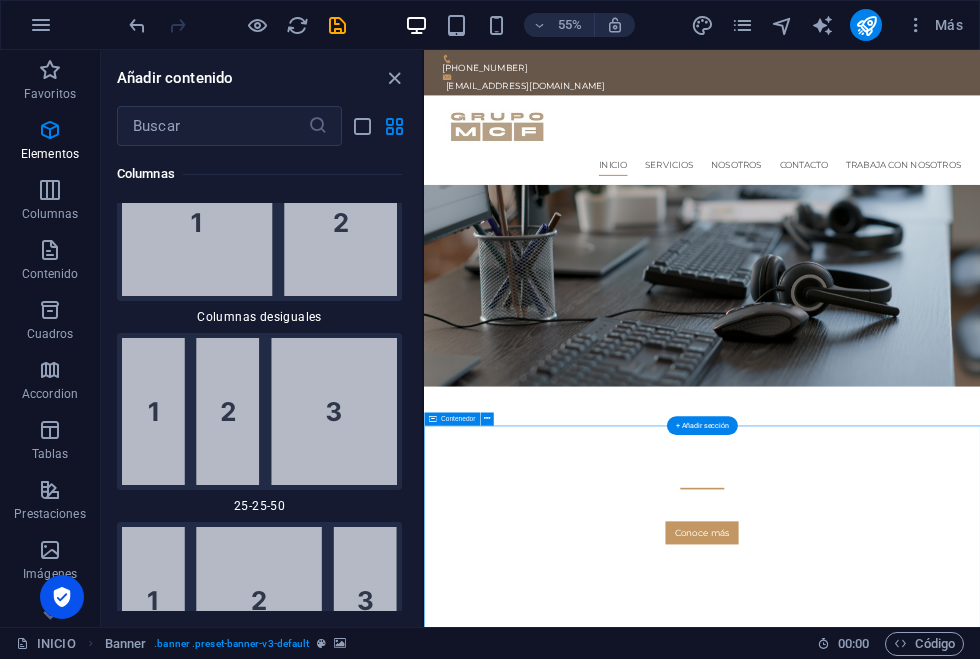 scroll, scrollTop: 3499, scrollLeft: 0, axis: vertical 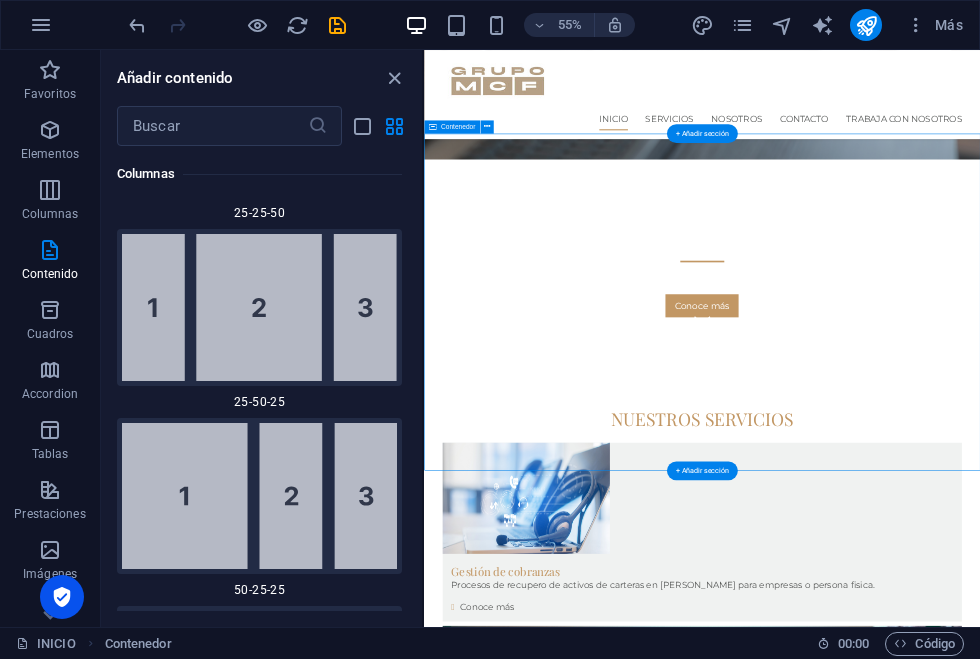 click on "INICIO SERVICIOS nosotros Contacto trabaja con nosotros" at bounding box center [930, 176] 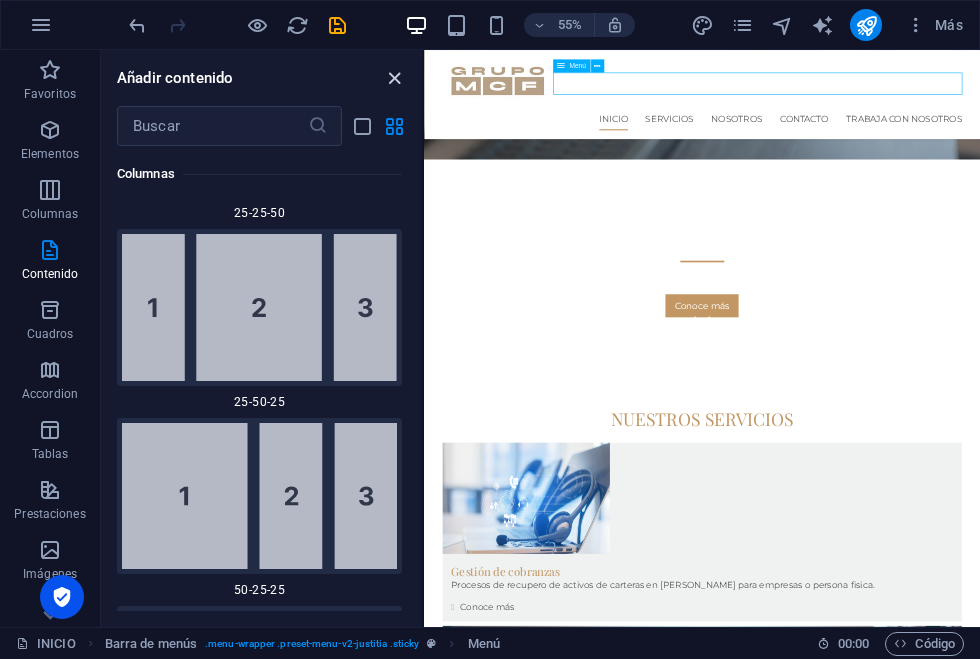 click at bounding box center (394, 78) 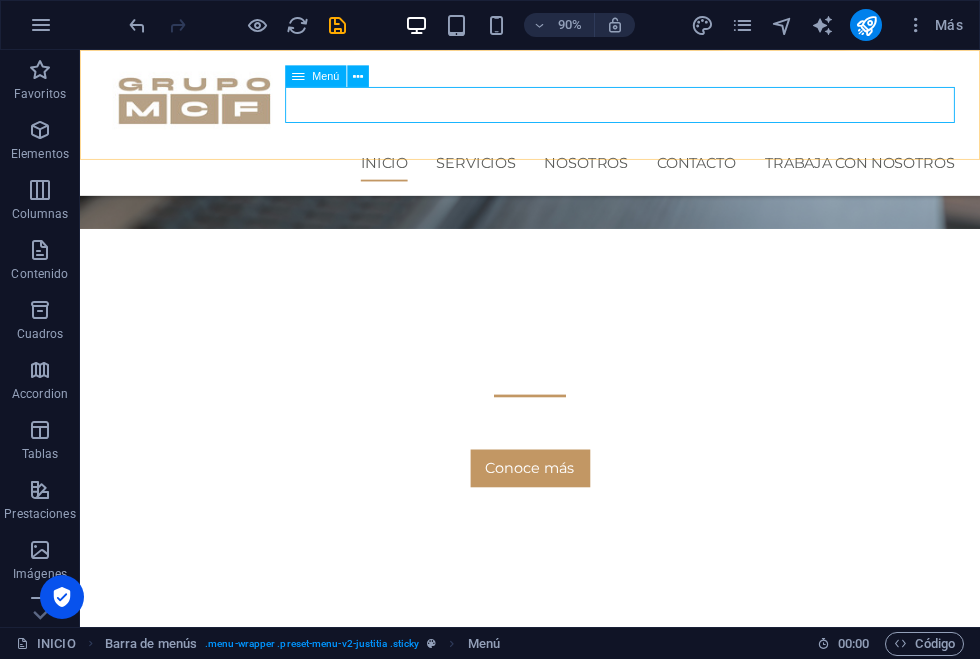 click on "INICIO SERVICIOS nosotros Contacto trabaja con nosotros" at bounding box center [580, 176] 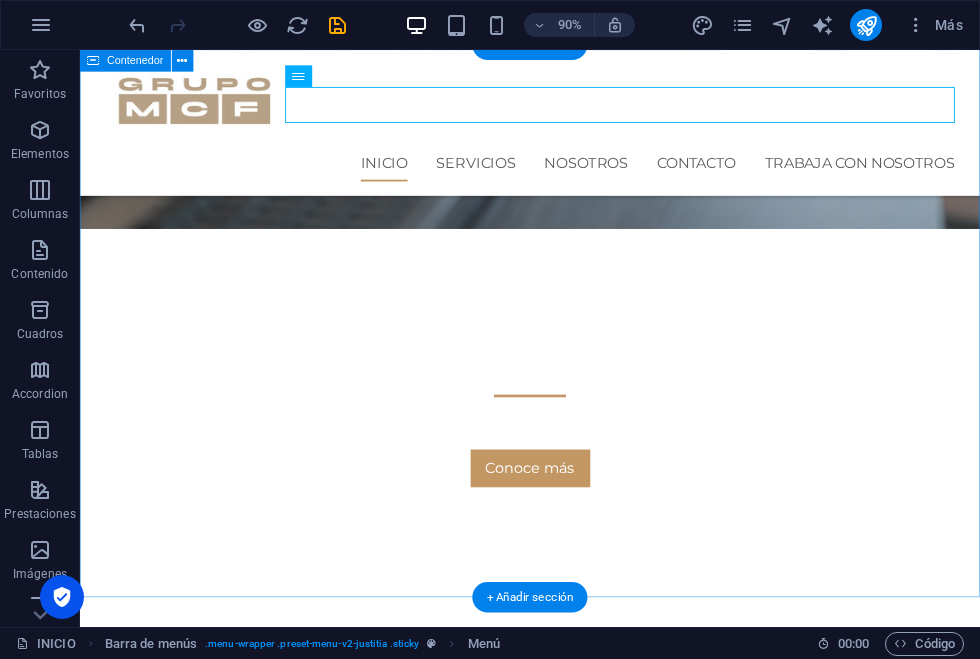 click on "nuestros servicios Gestión de cobranzas Procesos de recupero de activos de carteras en [PERSON_NAME] para empresas o persona fisica. Conoce más Educación Financiera Comprometidos con las personas, acercamos educacion financiera para todos.   Conoce más Servicios Legales Contamos en nuestro equipo con   profesionales especializados en diferentes ramas del derecho.  Conoce más" at bounding box center (580, 1673) 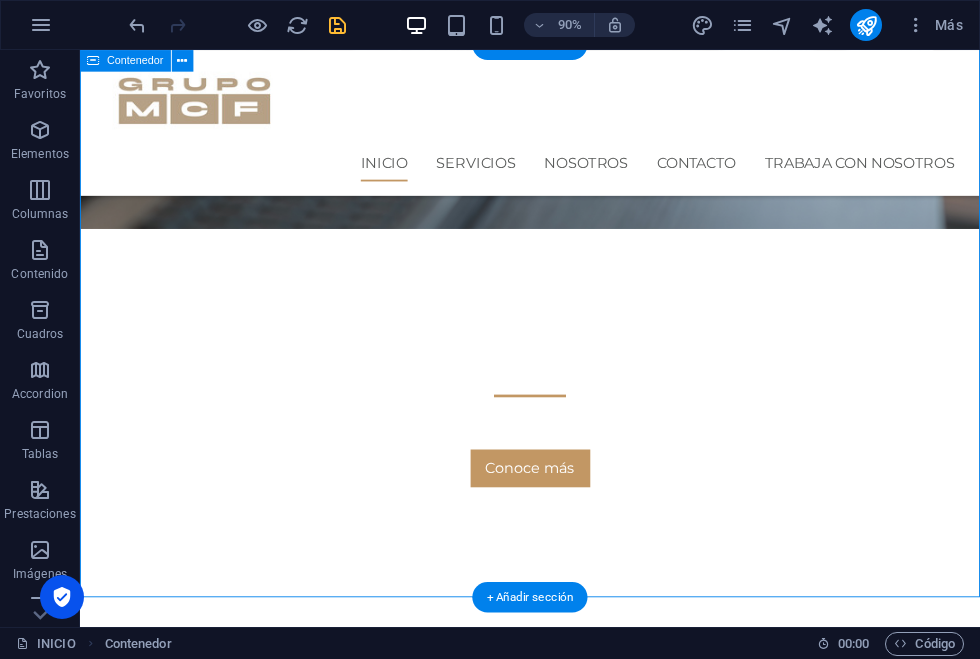 click at bounding box center [337, 25] 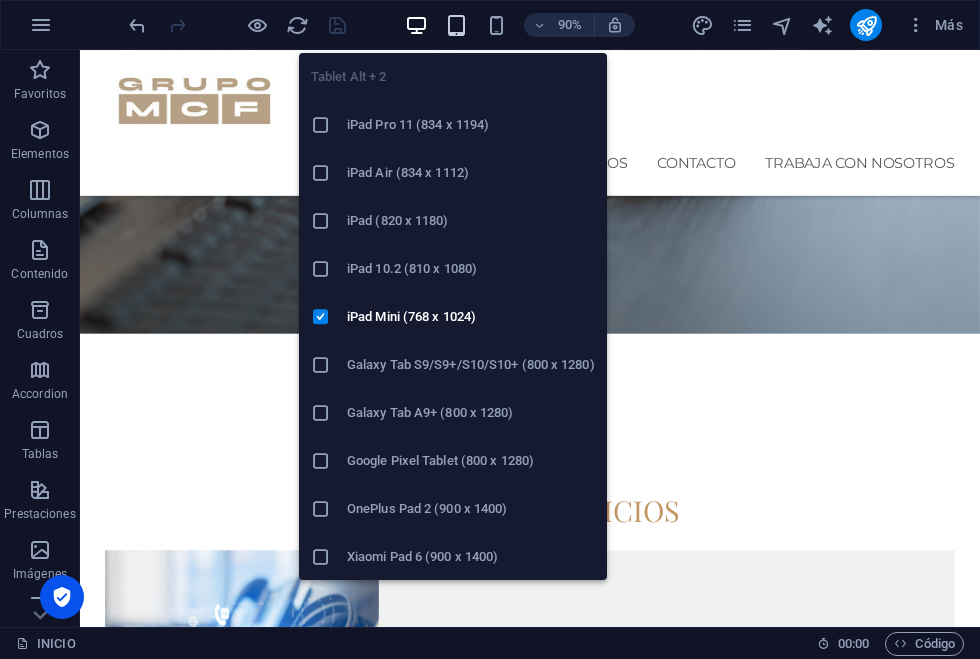 scroll, scrollTop: 0, scrollLeft: 0, axis: both 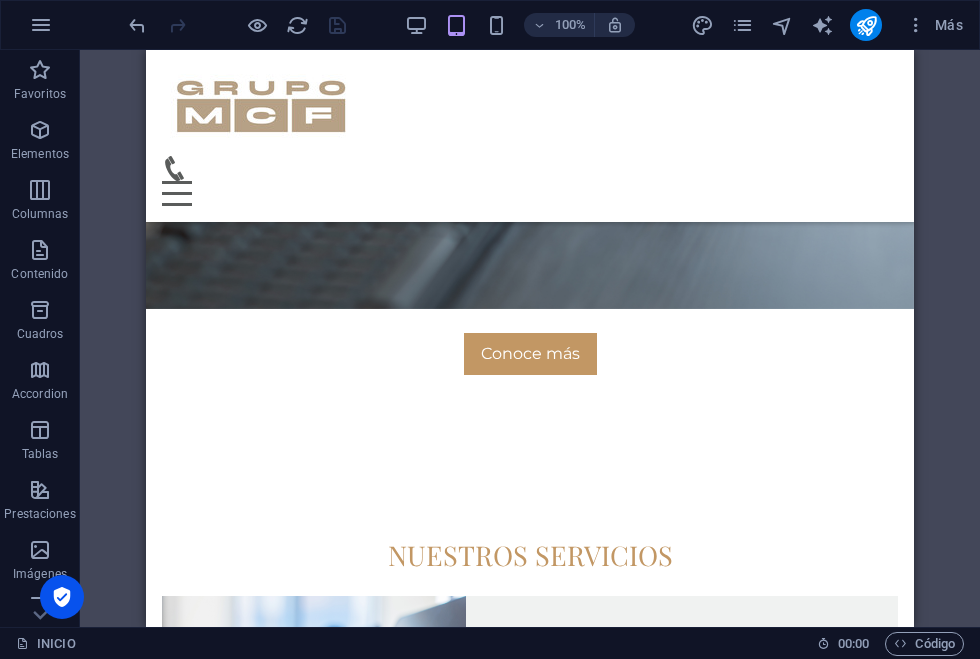 click on "H1   Banner   Banner   Contenedor   Botón   Contenedor   H2   Separador   Predeterminado   Contenedor   Imagen   Predeterminado   Contenedor   H3   Texto   Separador   Texto   Contenedor   H3   Texto   Contenedor   H3   Menú   Barra de menús   Icono" at bounding box center (530, 338) 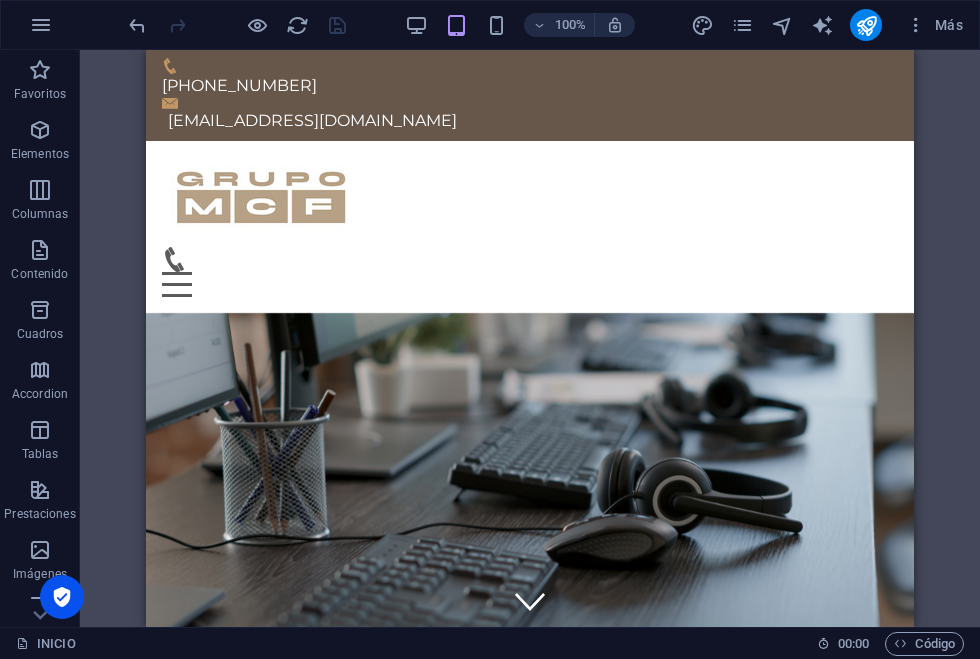 scroll, scrollTop: 0, scrollLeft: 0, axis: both 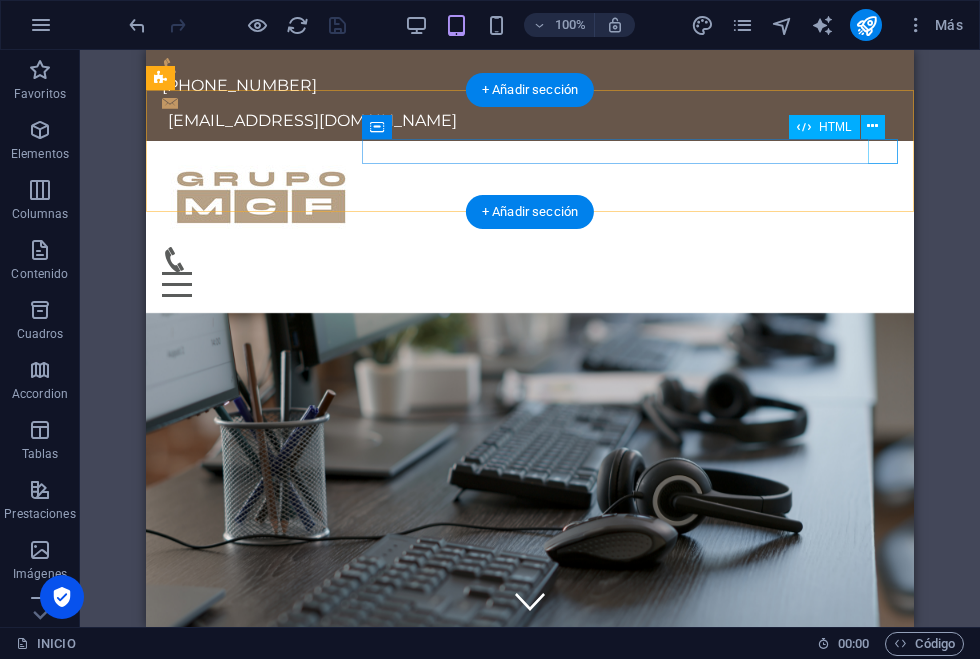 click at bounding box center [530, 284] 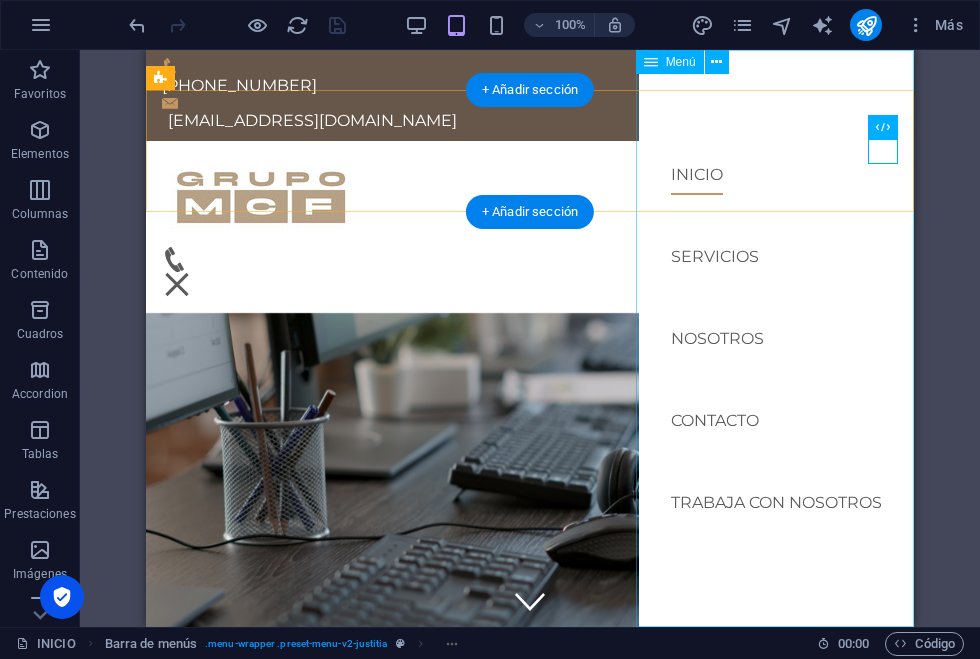 click on "INICIO SERVICIOS nosotros Contacto trabaja con nosotros" at bounding box center [776, 338] 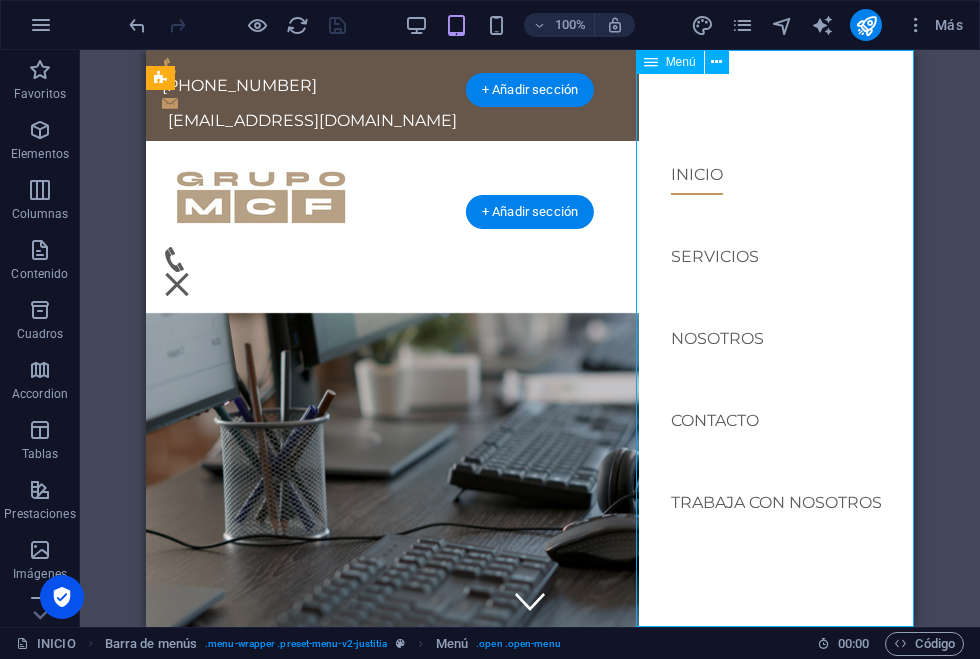click on "INICIO SERVICIOS nosotros Contacto trabaja con nosotros" at bounding box center [776, 338] 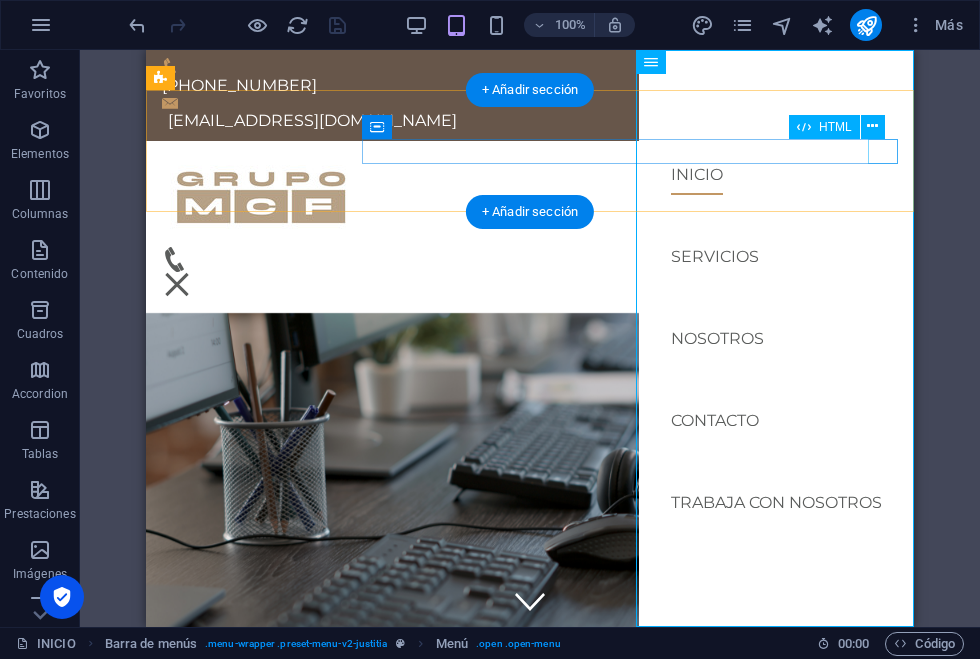 click on "HTML" at bounding box center [843, 127] 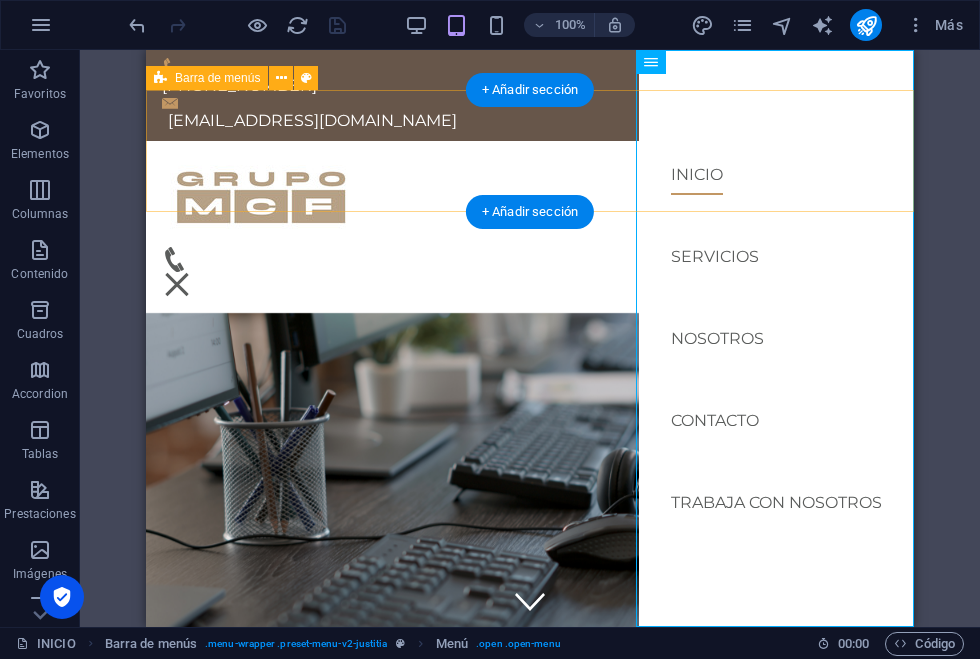 click on "INICIO SERVICIOS nosotros Contacto trabaja con nosotros" at bounding box center (530, 227) 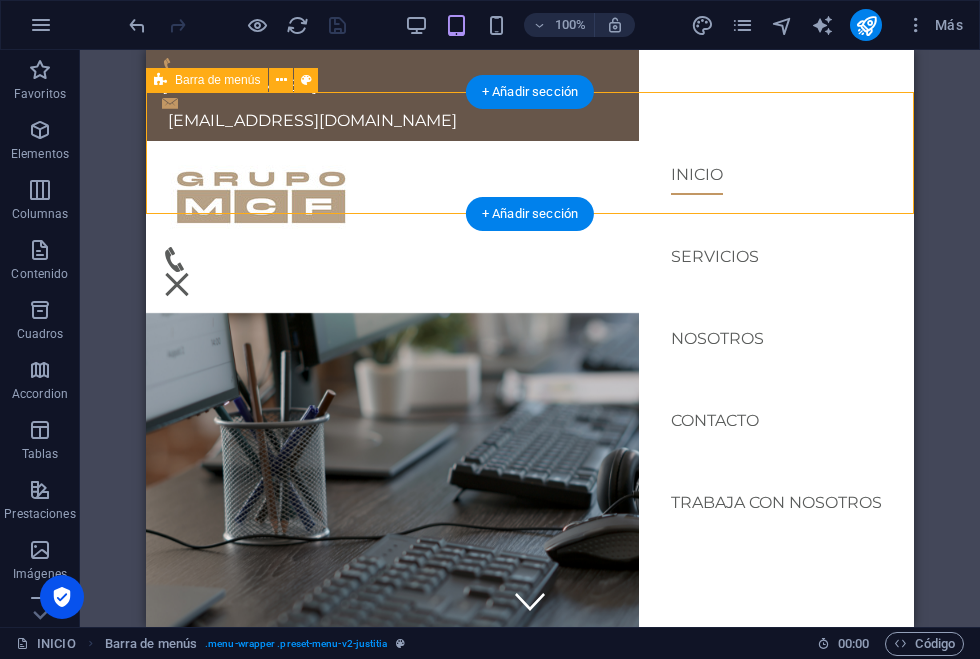 scroll, scrollTop: 0, scrollLeft: 0, axis: both 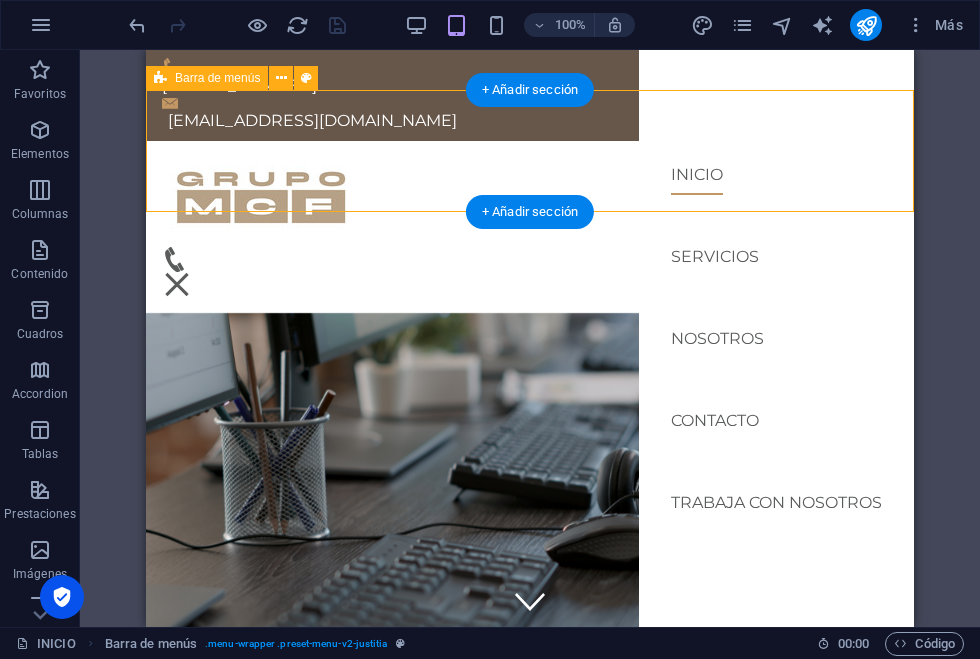 click at bounding box center (530, 284) 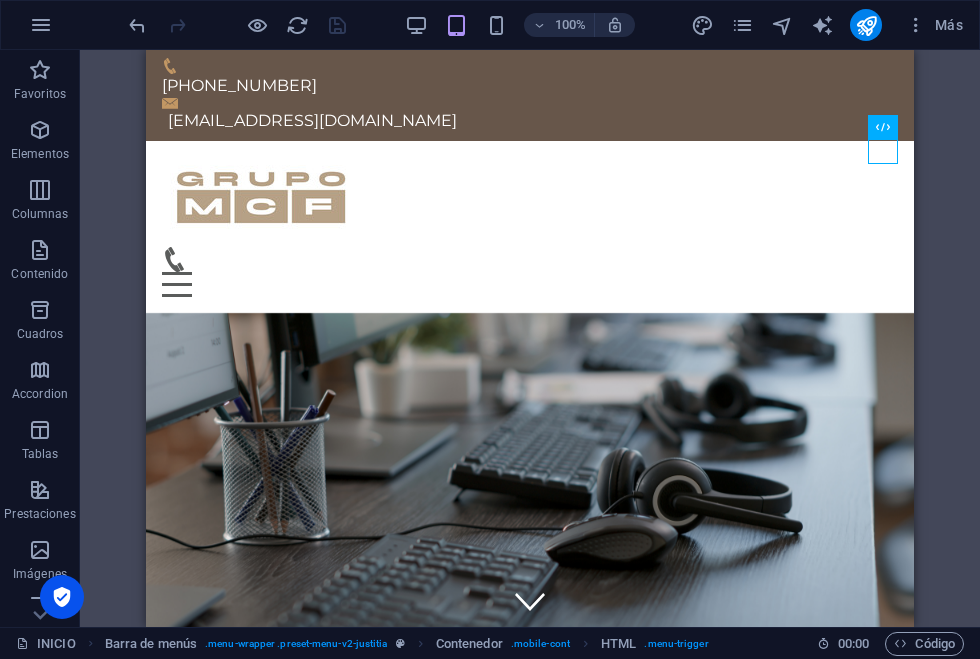 scroll, scrollTop: 0, scrollLeft: 0, axis: both 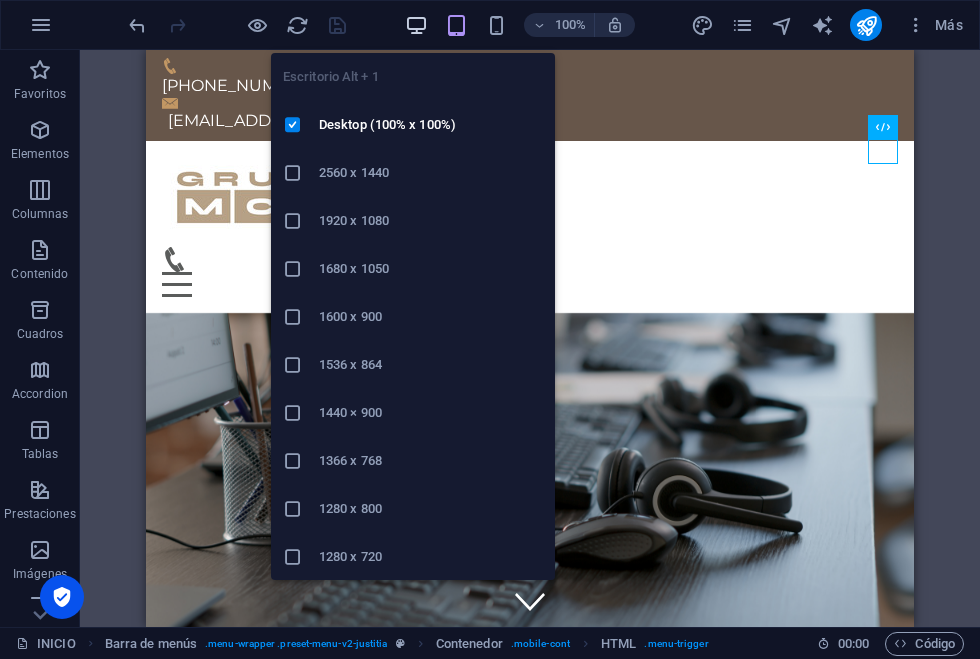click at bounding box center [416, 25] 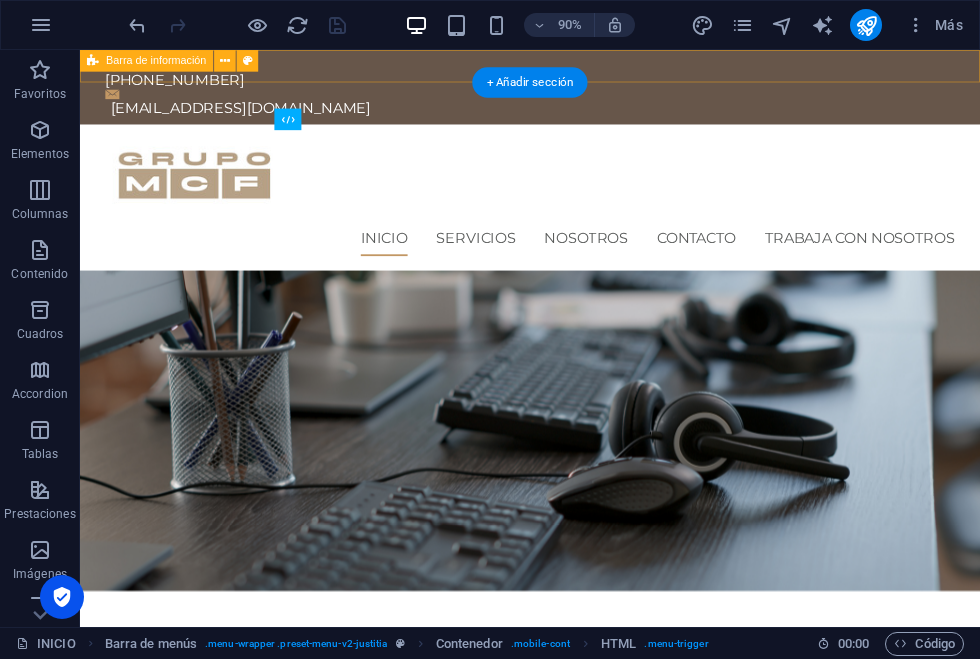 click on "[PHONE_NUMBER] [EMAIL_ADDRESS][DOMAIN_NAME]" at bounding box center (580, 91) 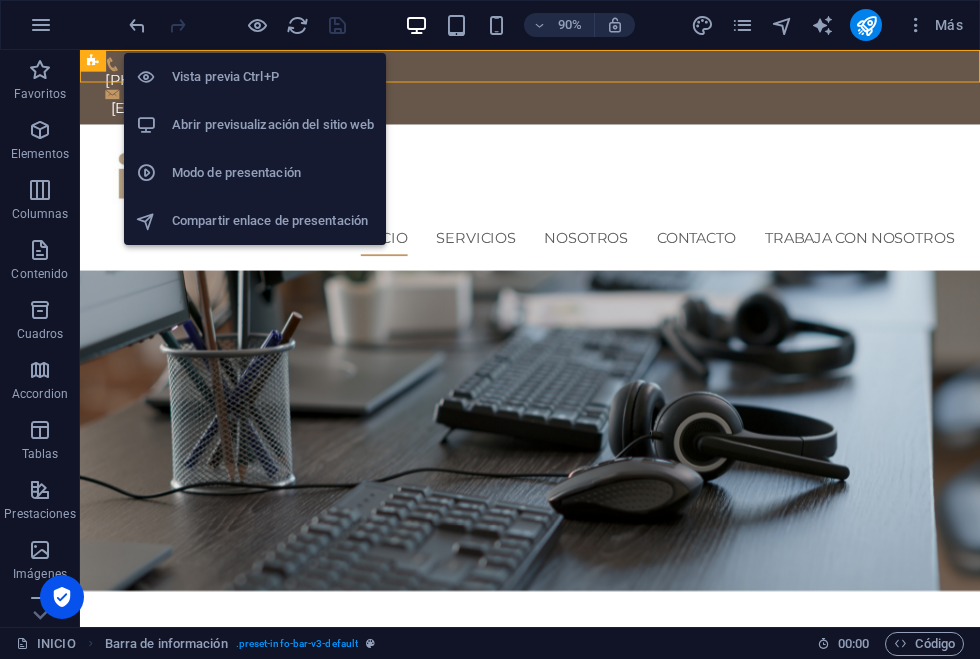 click on "Abrir previsualización del sitio web" at bounding box center (273, 125) 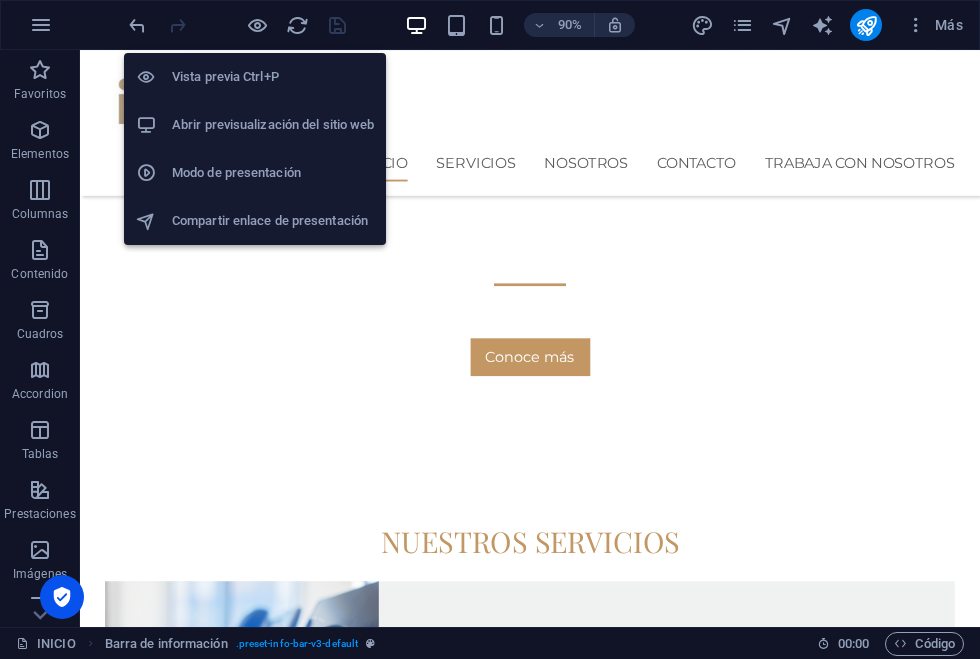 scroll, scrollTop: 498, scrollLeft: 0, axis: vertical 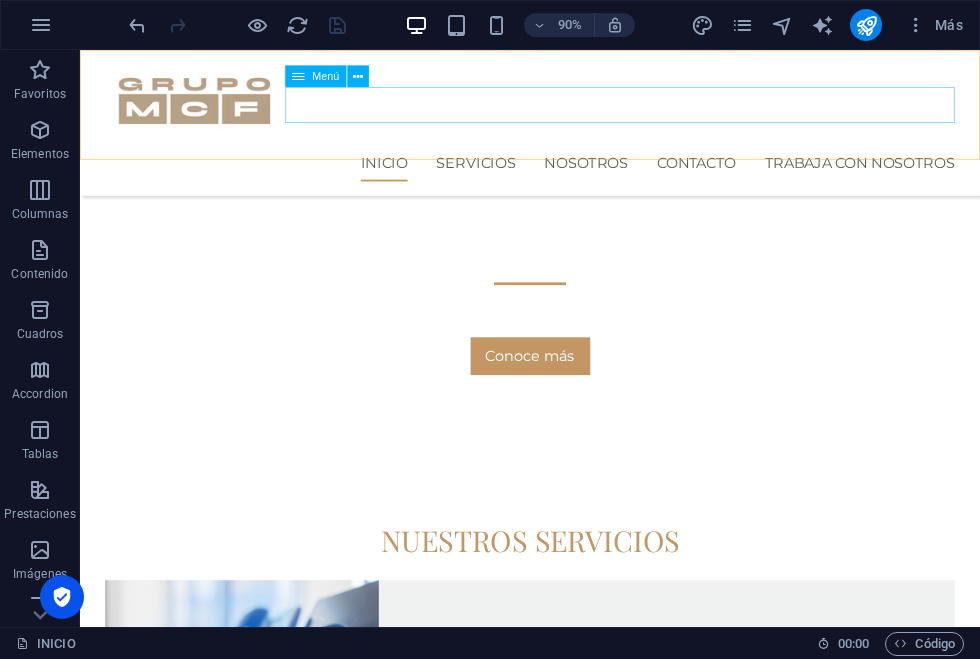 click on "INICIO SERVICIOS nosotros Contacto trabaja con nosotros" at bounding box center [580, 176] 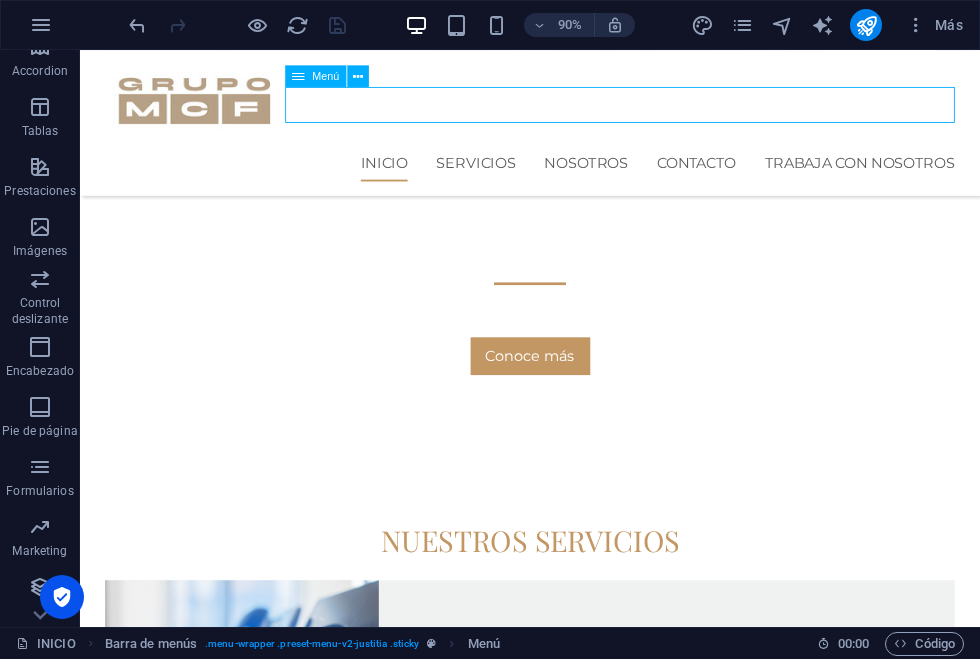 scroll, scrollTop: 323, scrollLeft: 0, axis: vertical 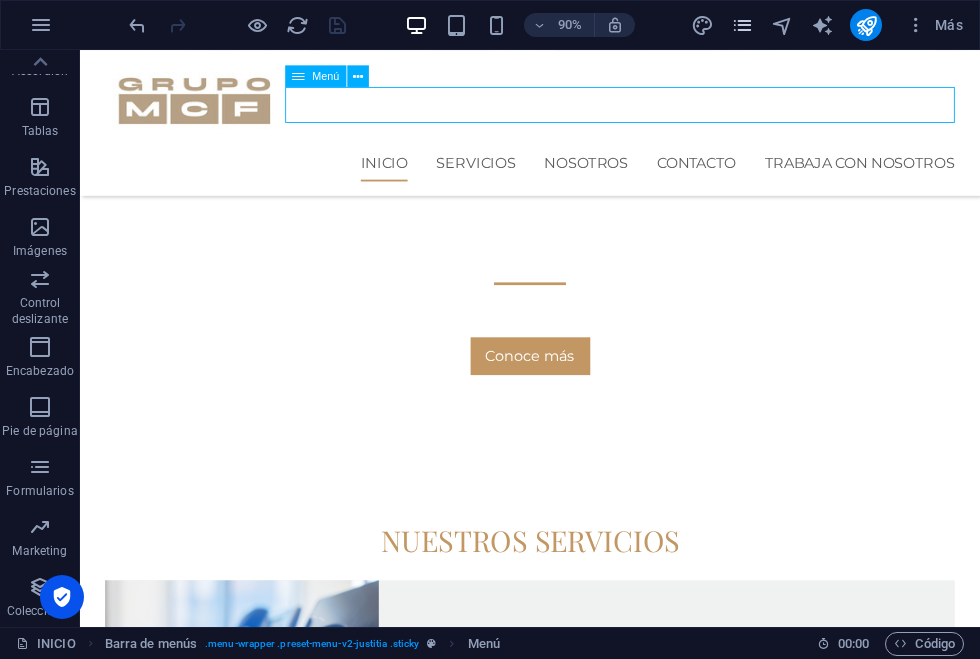 click at bounding box center [742, 25] 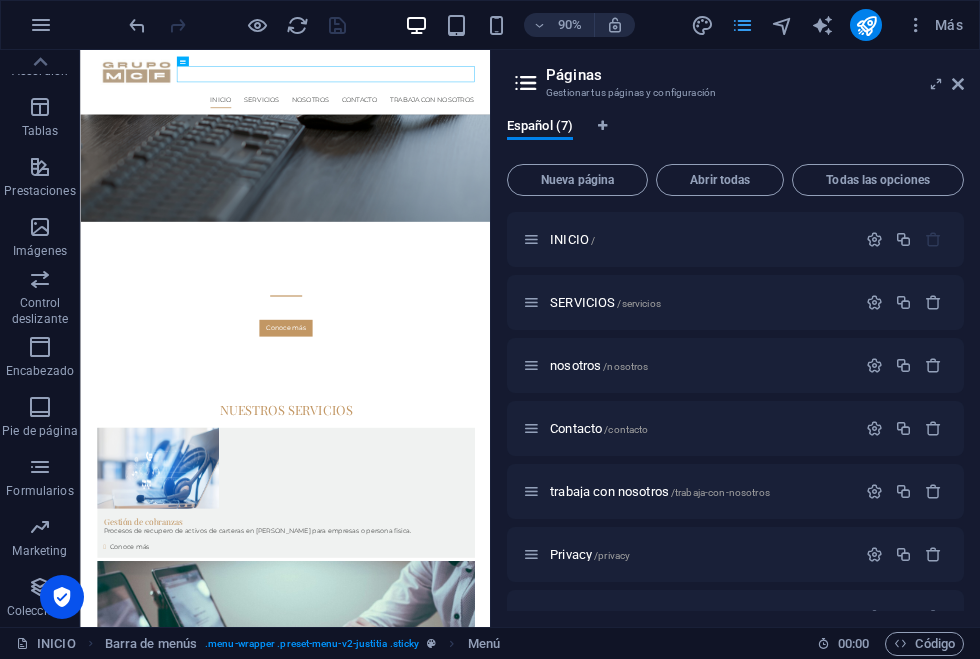 scroll, scrollTop: 334, scrollLeft: 0, axis: vertical 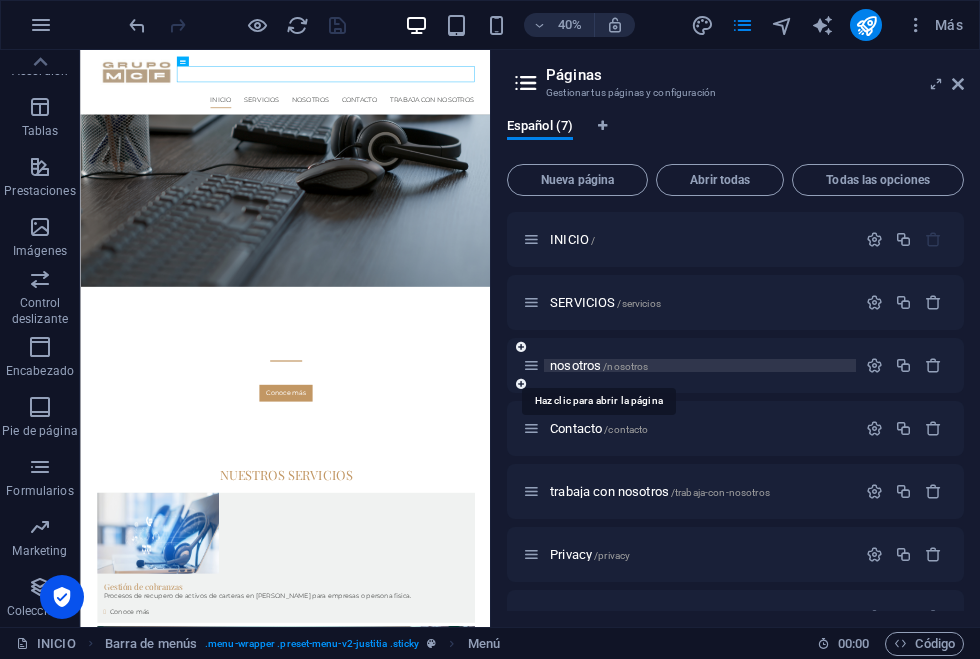 click on "nosotros /nosotros" at bounding box center (599, 365) 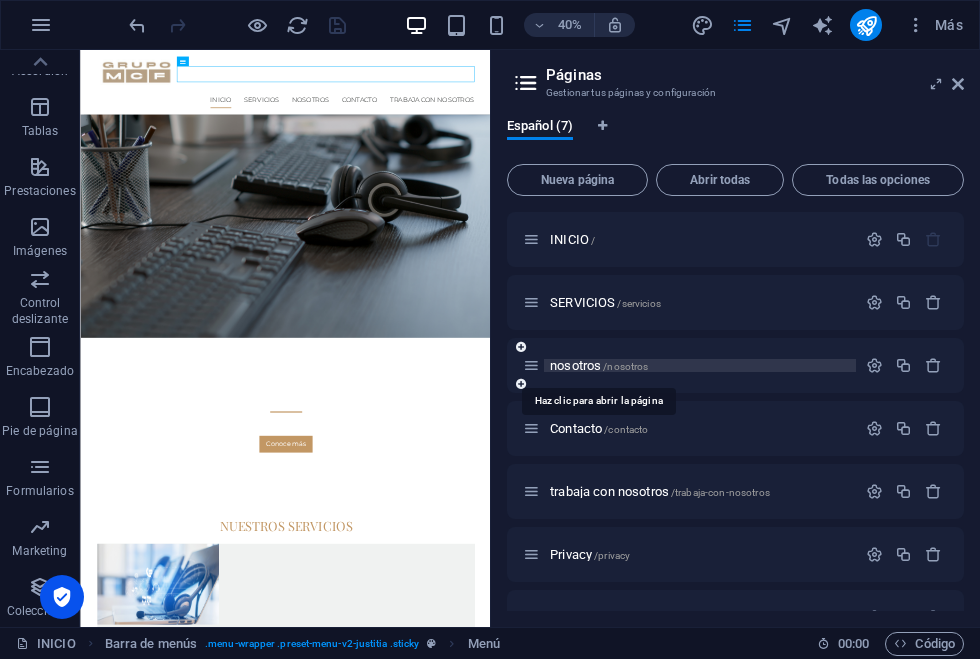 click on "nosotros /nosotros" at bounding box center (735, 365) 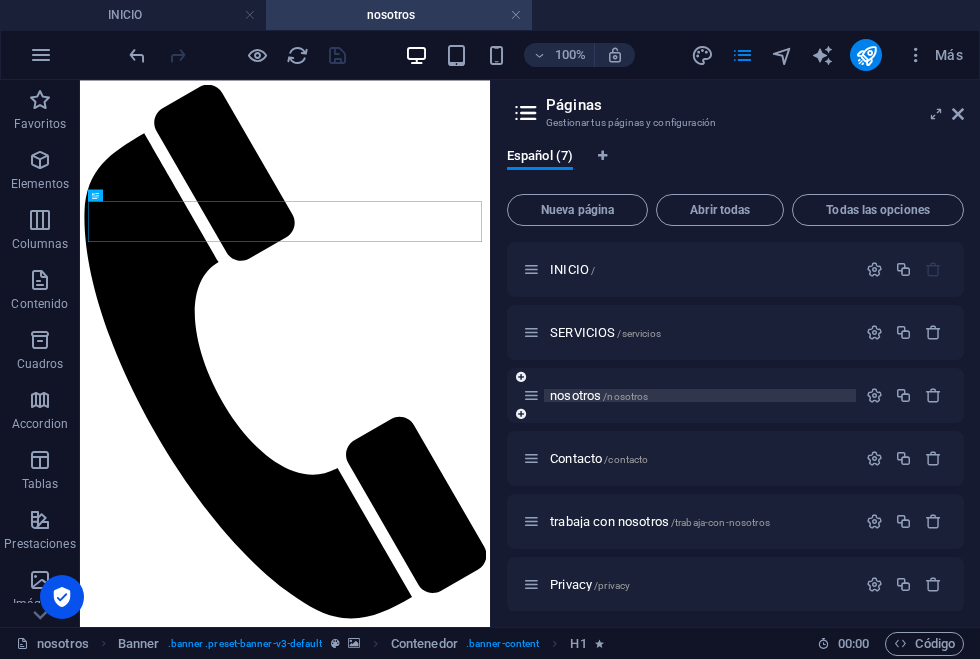 scroll, scrollTop: 0, scrollLeft: 0, axis: both 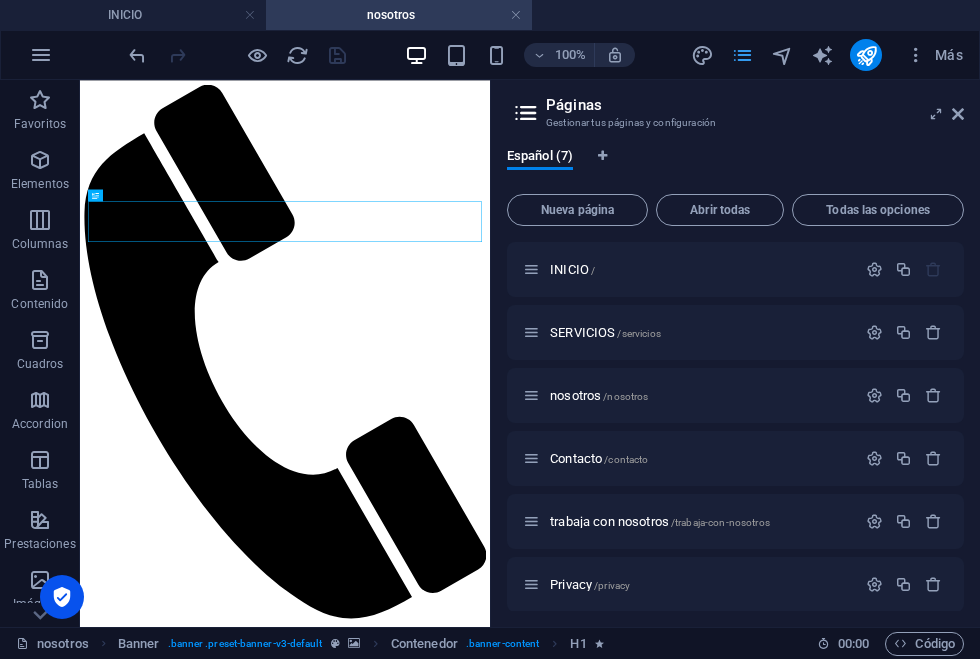 click at bounding box center [742, 55] 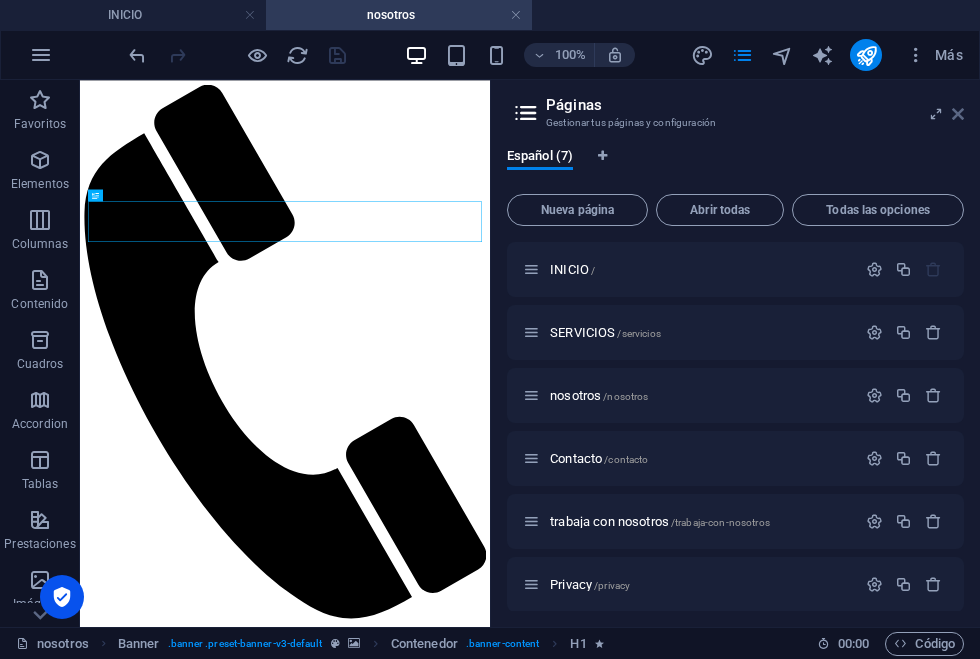 click at bounding box center [958, 114] 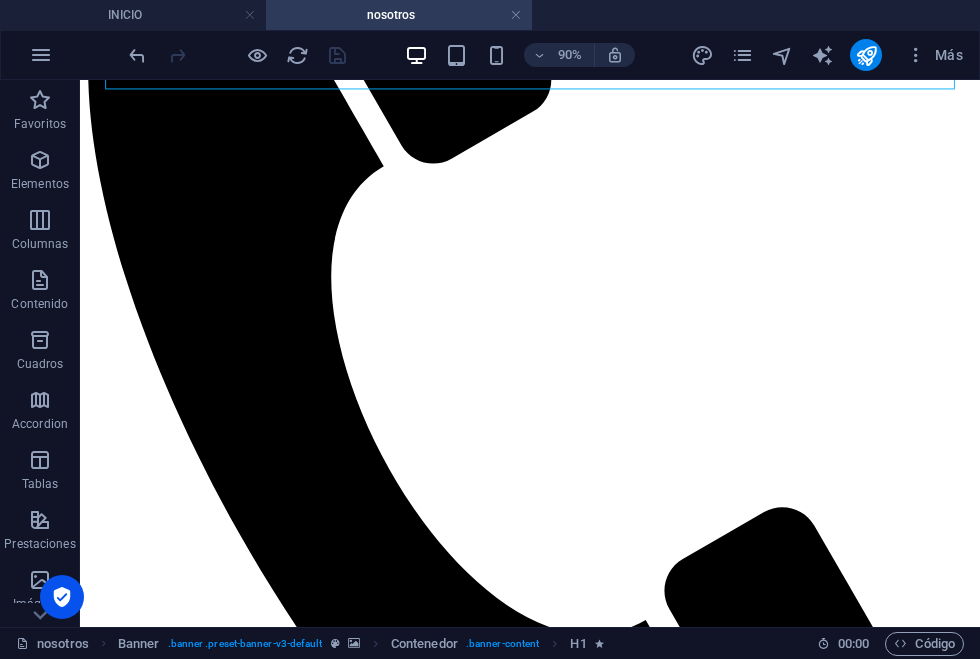 scroll, scrollTop: 387, scrollLeft: 0, axis: vertical 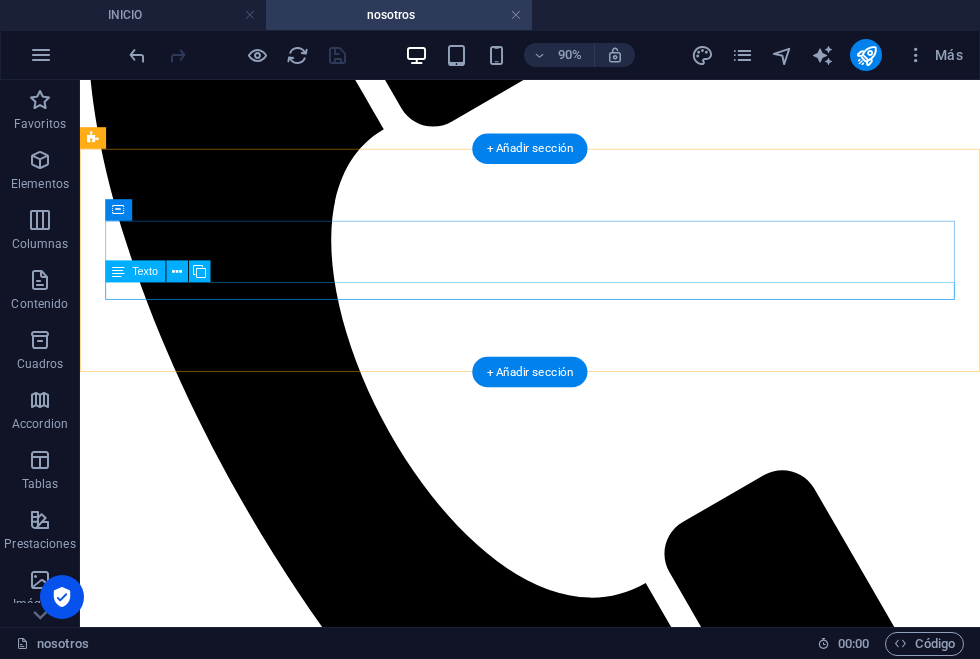 click on "Somos una empresa j" at bounding box center (580, 3816) 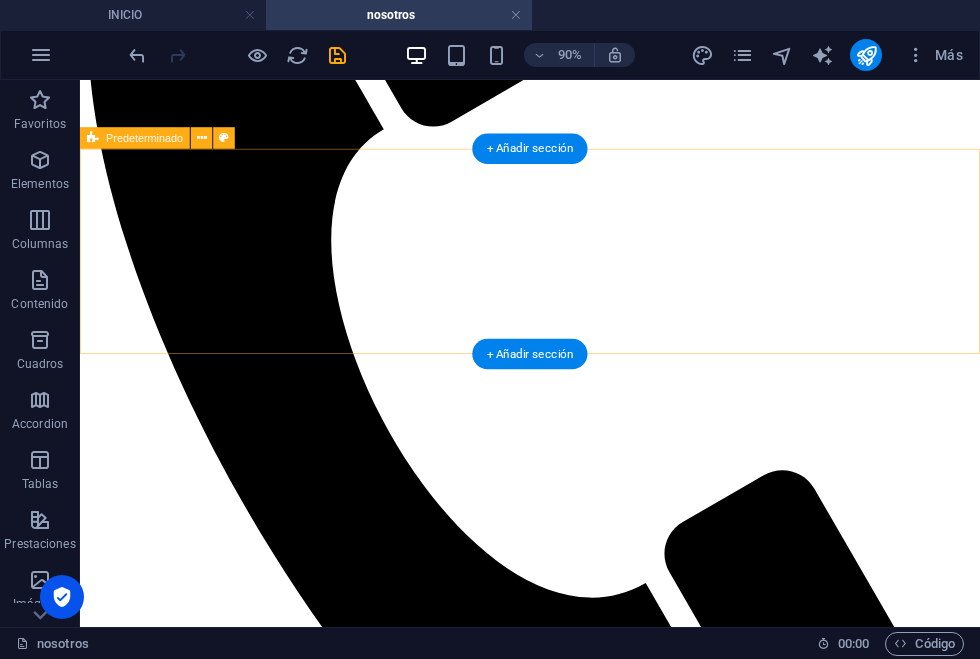 click on "CUIDAMOS TUS ACTIVOS" at bounding box center [580, 3758] 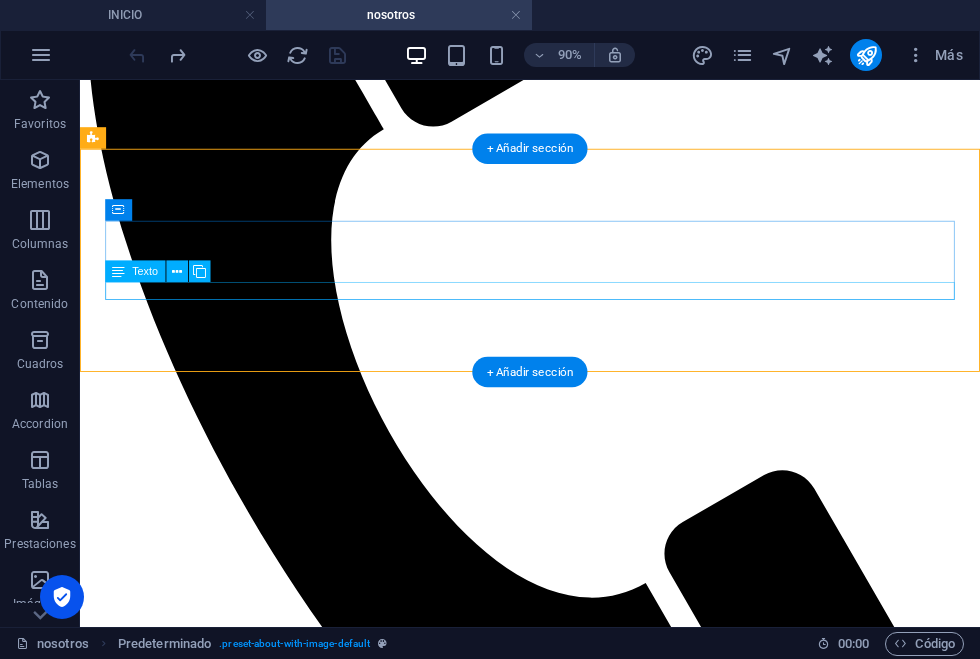 click on "Somos una empresa j" at bounding box center (580, 3816) 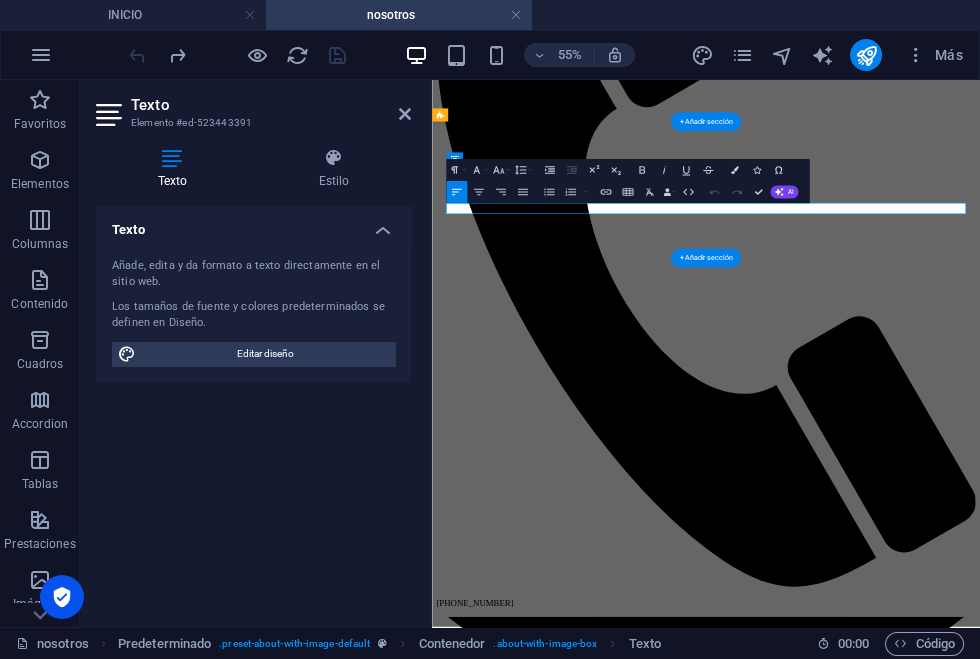 click on "Somos una empresa j" at bounding box center (930, 3803) 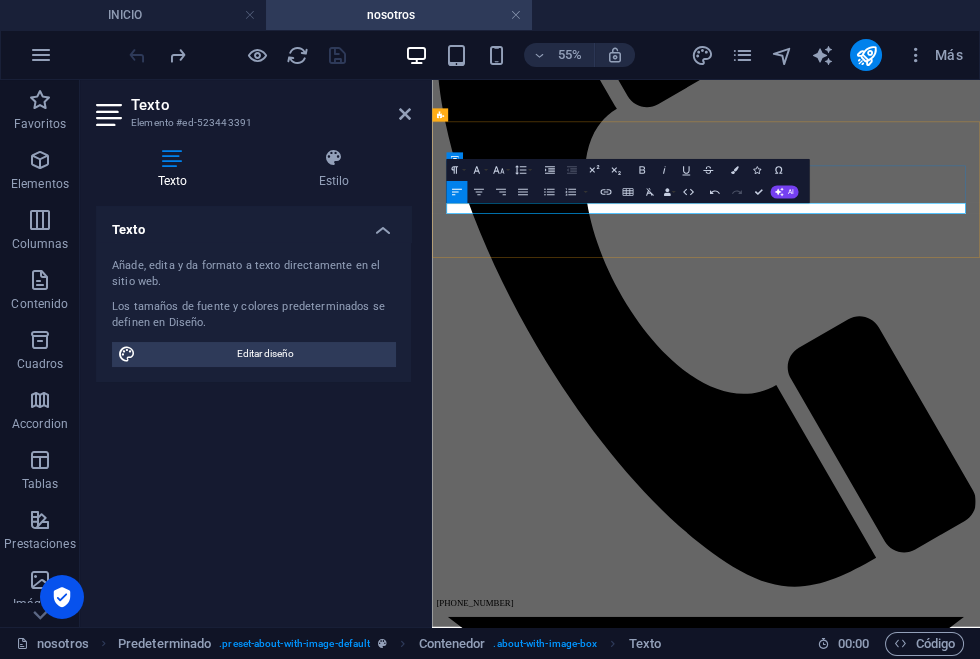 click on "​" at bounding box center [930, 3803] 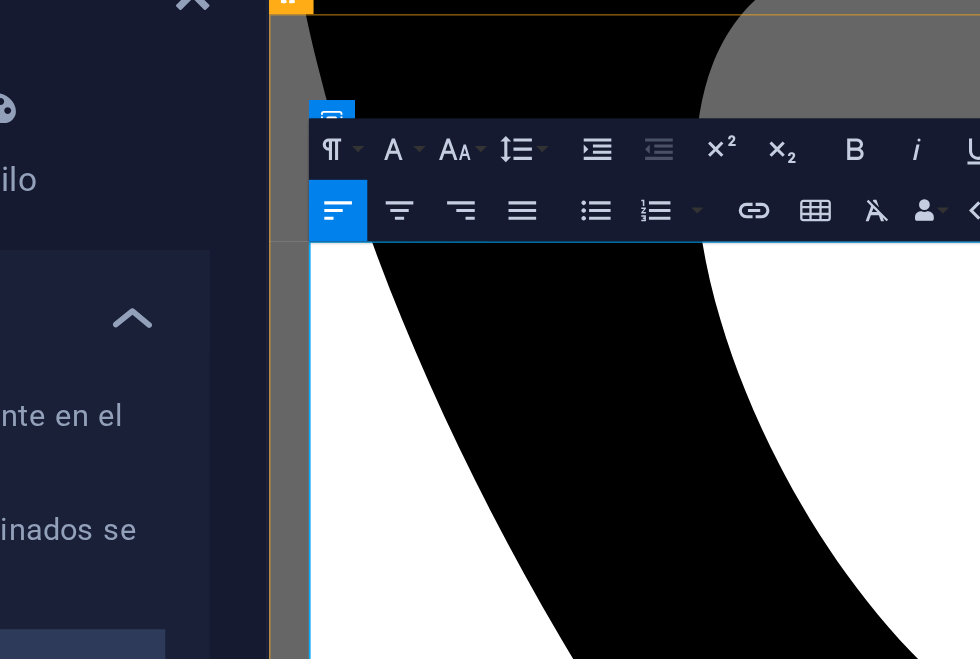 scroll, scrollTop: 25097, scrollLeft: 3, axis: both 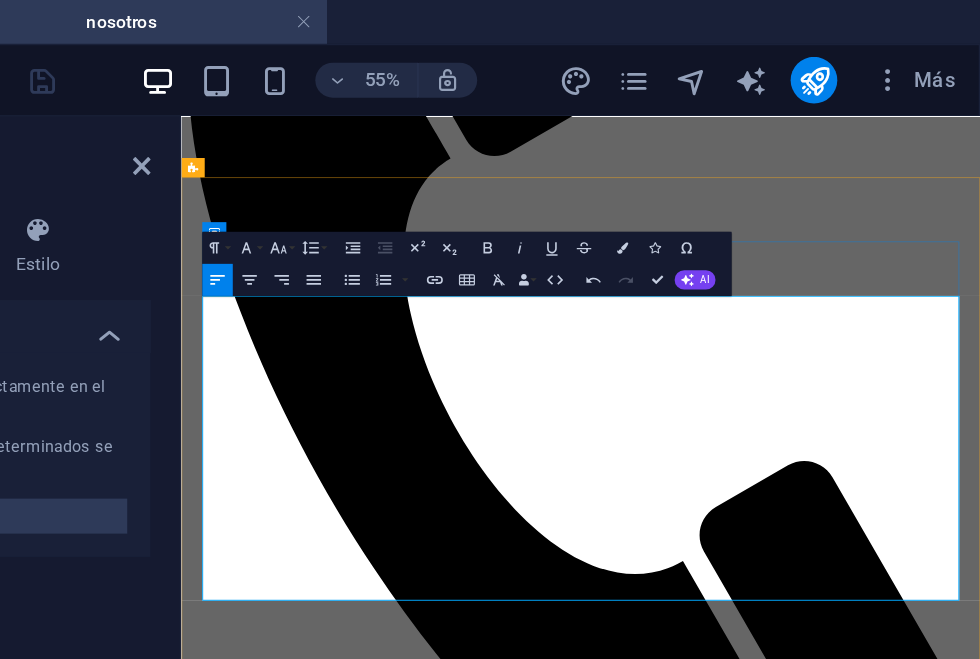 click on "En Grupo MCF  comprendemos que cada situación es única y delicada. Como expertos en el campo de la cobranza en [GEOGRAPHIC_DATA], nuestro compromiso es ofrecer un servicio profesional que no solo resguarde los intereses de nuestros clientes, sino que también trate a cada persona con respeto y comprensión." at bounding box center (679, 3857) 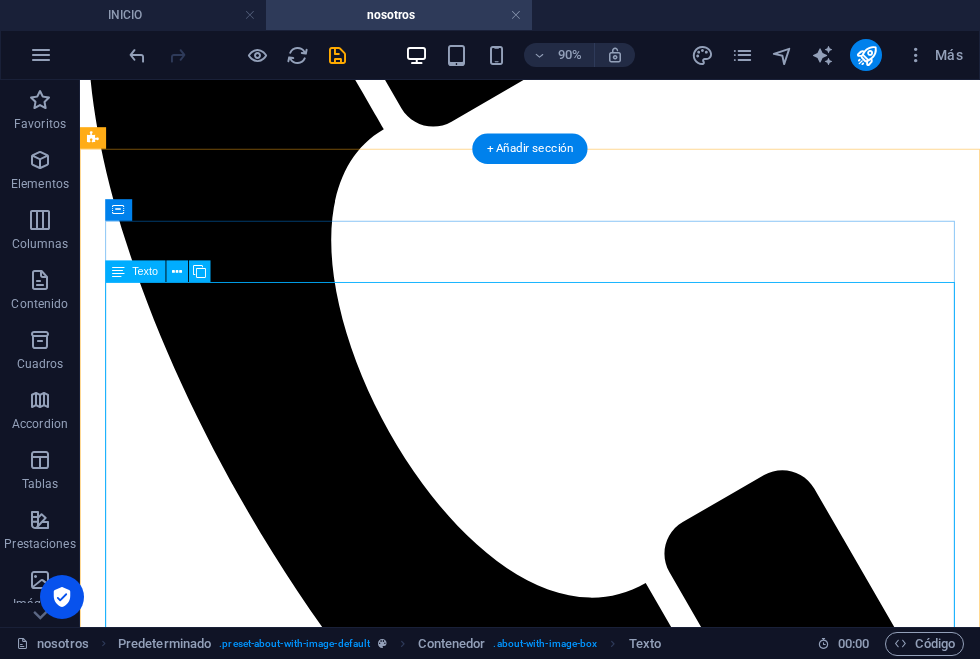 click on "En Grupo MCF comprendemos que cada situación es única y delicada. Como expertos en el campo de la cobranza en [GEOGRAPHIC_DATA] , nuestro compromiso es ofrecer un servicio profesional que no solo resguarde los intereses de nuestros clientes, sino que también trate a cada persona con respeto y comprensión. Fundado con la visión de establecer un puente sólido entre empresas y sus deudores, nuestro estudio se centra en soluciones eficaces y humanas. Nuestro equipo está compuesto por profesionales altamente capacitados que combinan años de experiencia con un trato amable y empático, garantizando así que cada interacción sea productiva y respetuosa. [DEMOGRAPHIC_DATA] firmemente que la confianza y la transparencia son pilares esenciales en nuestro trabajo. Por ello, mantenemos una comunicación abierta y honesta en cada etapa del proceso, asegurándonos de que tanto nuestros clientes como sus deudores sientan que están en las mejores manos." at bounding box center (580, 4032) 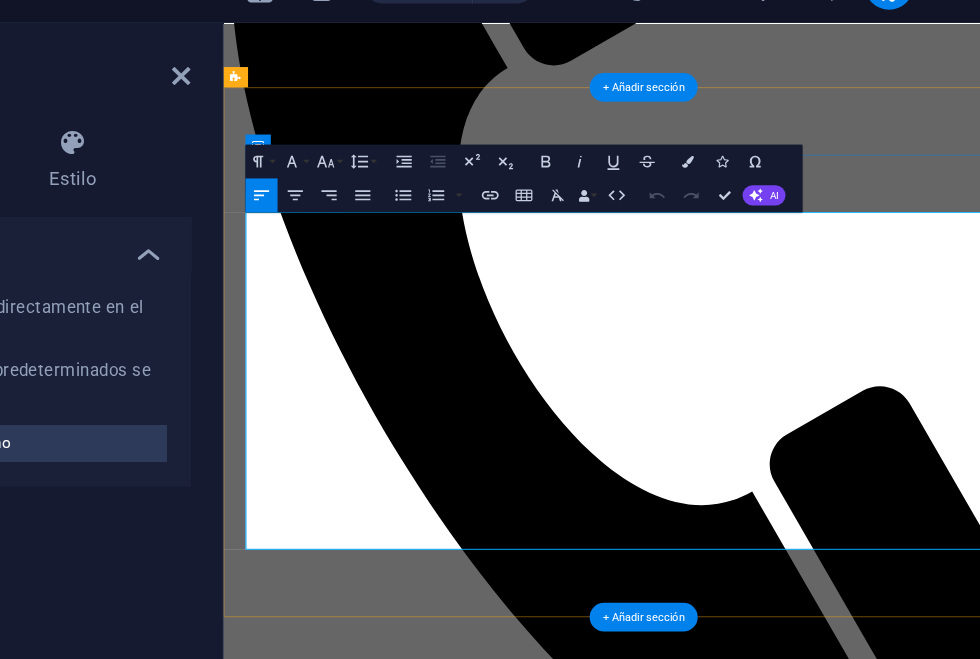click on "En Grupo MCF comprendemos que cada situación es única y delicada. Como expertos en el campo de la cobranza en [GEOGRAPHIC_DATA]" at bounding box center (721, 3746) 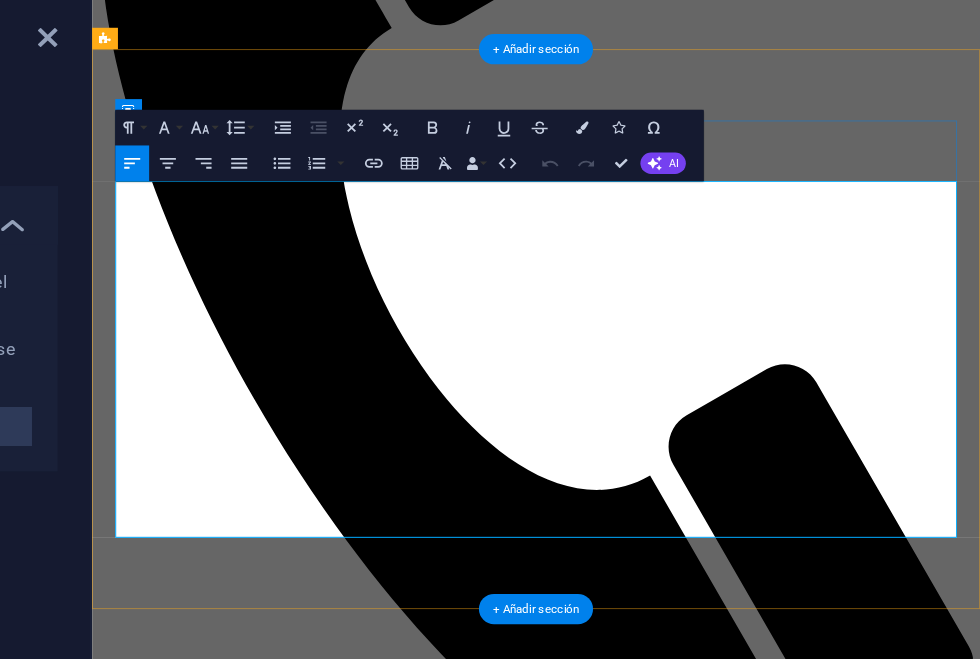 click on "En Grupo MCF comprendemos que cada situación es única y delicada. Como expertos en el campo de la cobranza en [GEOGRAPHIC_DATA]" at bounding box center [589, 3705] 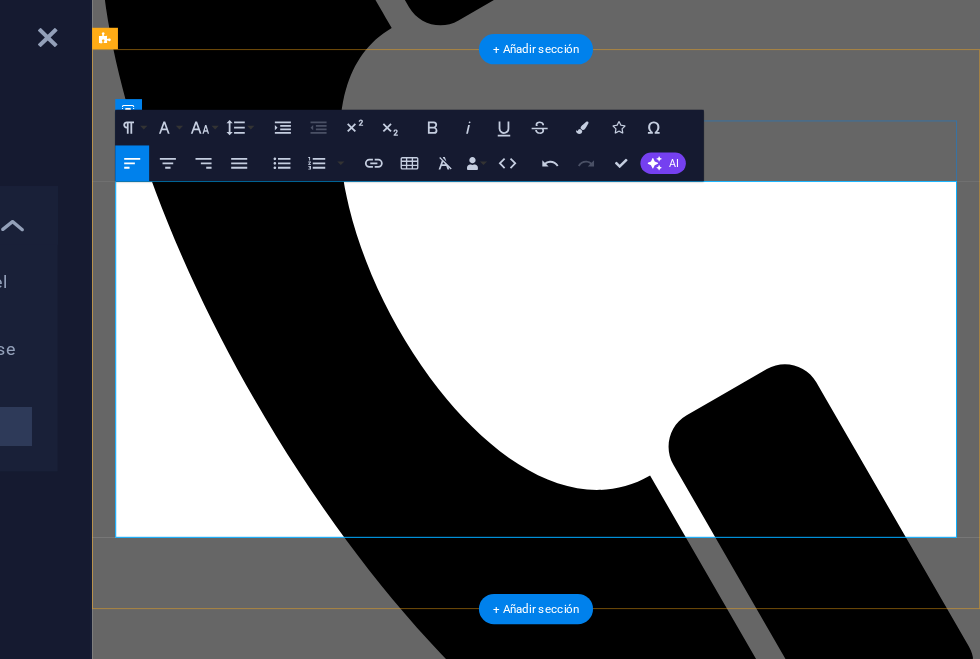 click on ", nuestro compromiso es ofrecer un servicio profesional que no solo resguarde los intereses de nuestros clientes, sino que también trate a cada persona con respeto y comprensión." at bounding box center (589, 3782) 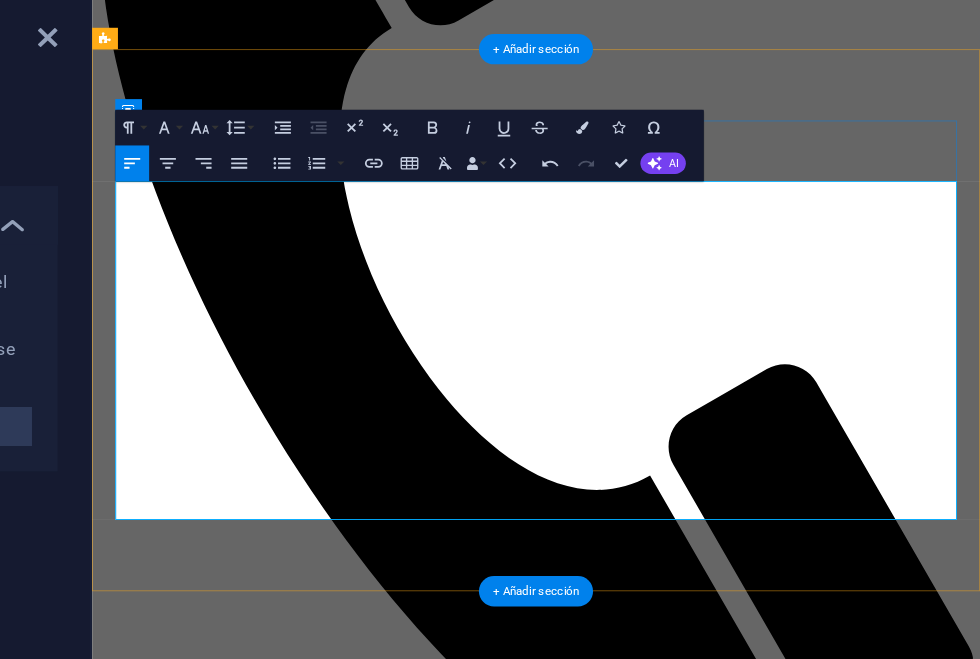 click on "Fundado con la visión de establecer un puente sólido entre empresas y sus deudores, nuestro estudio se centra en soluciones eficaces y humanas. Nuestro equipo está compuesto por profesionales altamente capacitados que combinan años de experiencia con un trato amable y empático, garantizando así que cada interacción sea productiva y respetuosa." at bounding box center [589, 3843] 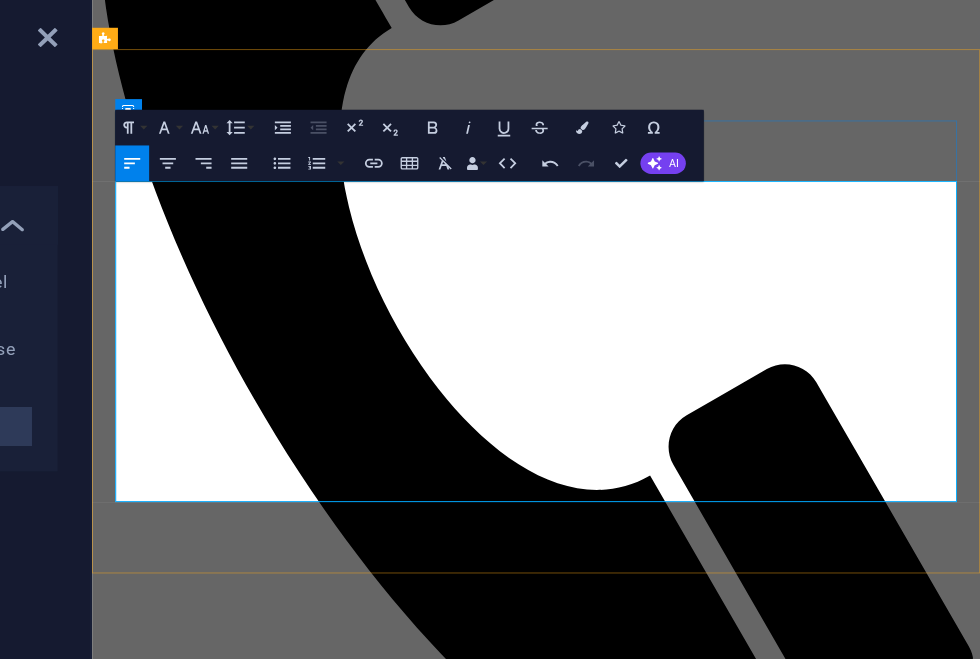 click on "con años de experiencia, nuestro compromiso es ofrecer un servicio profesional que no solo resguarde los intereses de nuestros clientes, sino que también trate a cada persona con respeto y comprensión." at bounding box center [589, 3748] 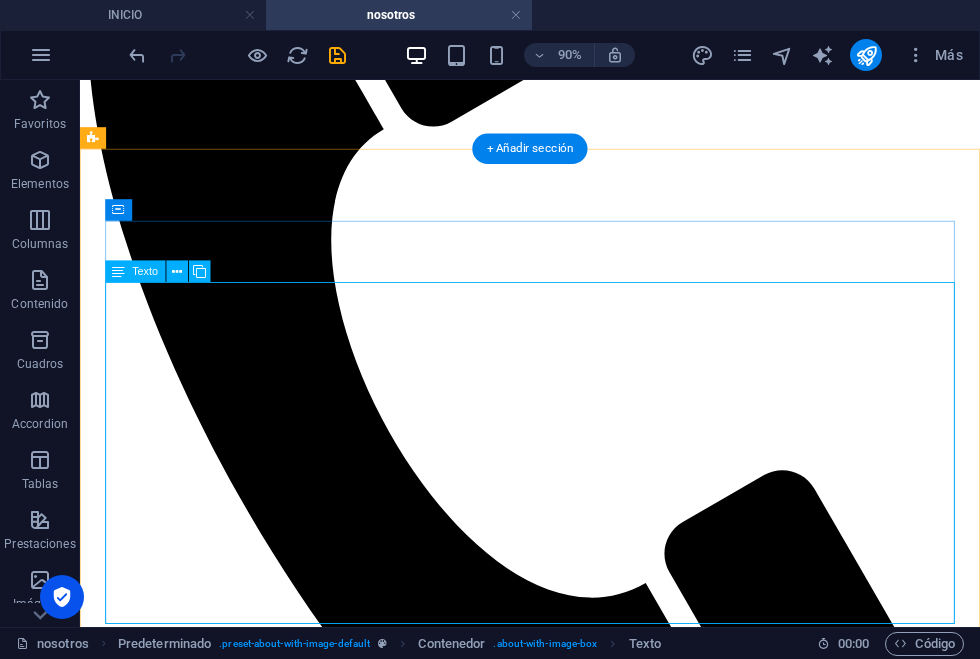 click on "En Grupo MCF comprendemos que cada situación es única y delicada.  Con años de experiencia, nuestro compromiso es ofrecer un servicio profesional que no solo resguarde los intereses de nuestros clientes, sino que también trate a cada persona con respeto y comprensión. Grupo MCF tiene por objetivo el establecer un puente sólido entre empresas y las personas a través de soluciones eficaces y humanas. Nuestro equipo está compuesto por profesionales altamente capacitados que combinan años de experiencia con un trato amable y empático, garantizando así que cada interacción sea productiva y respetuosa. [DEMOGRAPHIC_DATA] firmemente que la confianza y la transparencia son pilares esenciales en nuestro trabajo. Por ello, mantenemos una comunicación abierta y honesta en cada etapa del proceso, asegurándonos de que tanto nuestros clientes como   sientan que están en las mejores manos." at bounding box center [580, 4040] 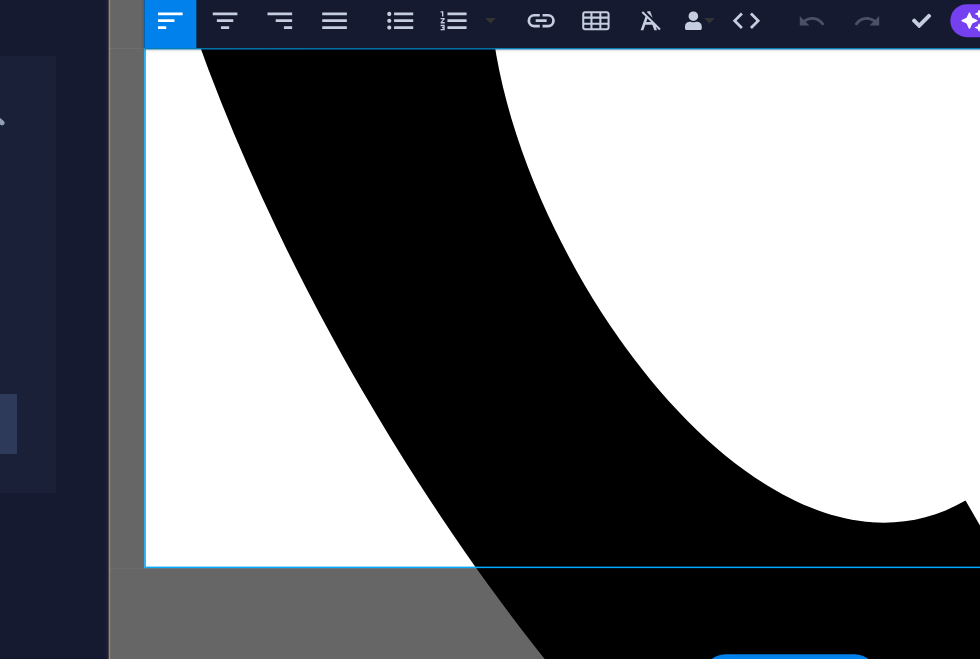 click on "[DEMOGRAPHIC_DATA] firmemente que la confianza y la transparencia son pilares esenciales en nuestro trabajo. Por ello, mantenemos una comunicación abierta y honesta en cada etapa del proceso, asegurándonos de que tanto nuestros clientes como" at bounding box center (606, 3699) 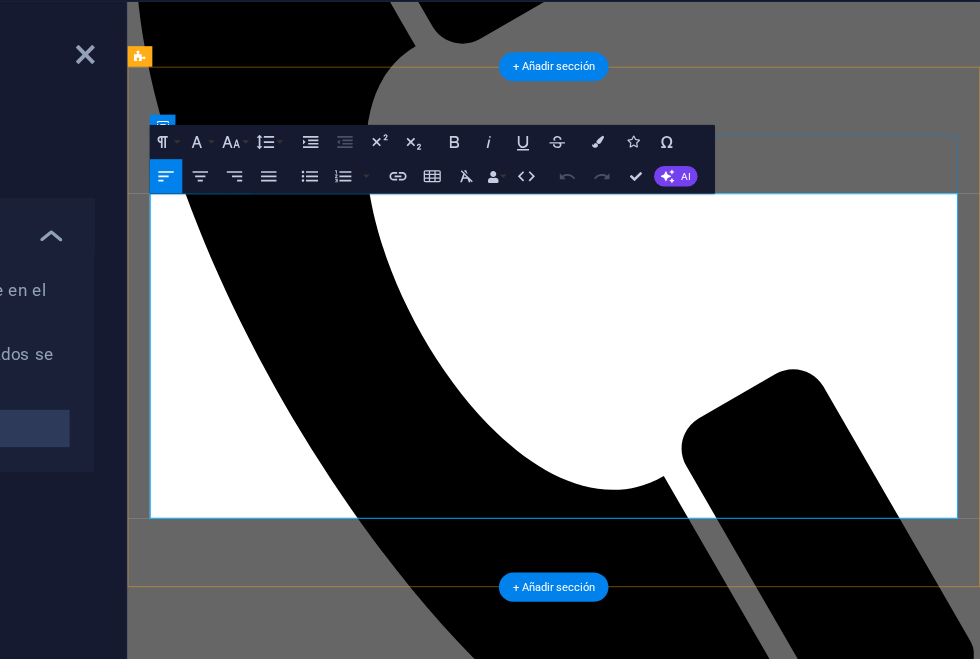 type 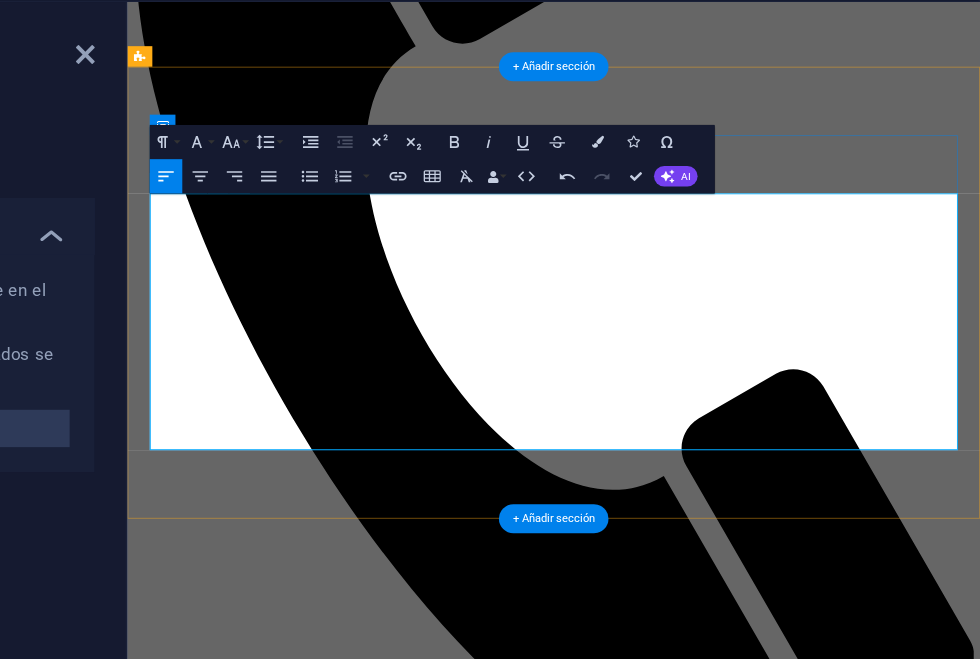 drag, startPoint x: 151, startPoint y: 431, endPoint x: -351, endPoint y: -80, distance: 716.32745 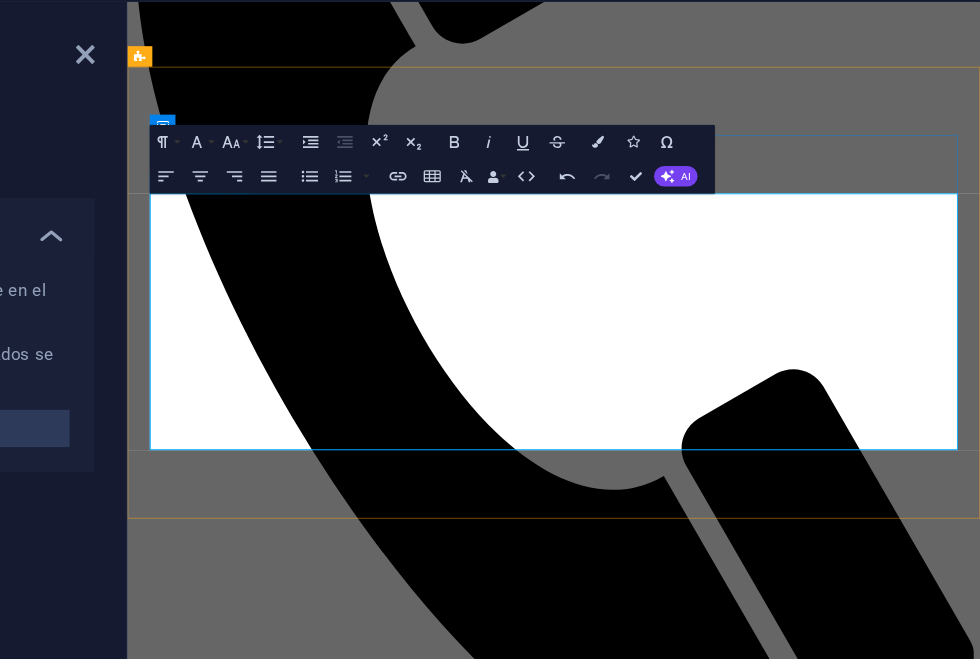 click at bounding box center [625, 4035] 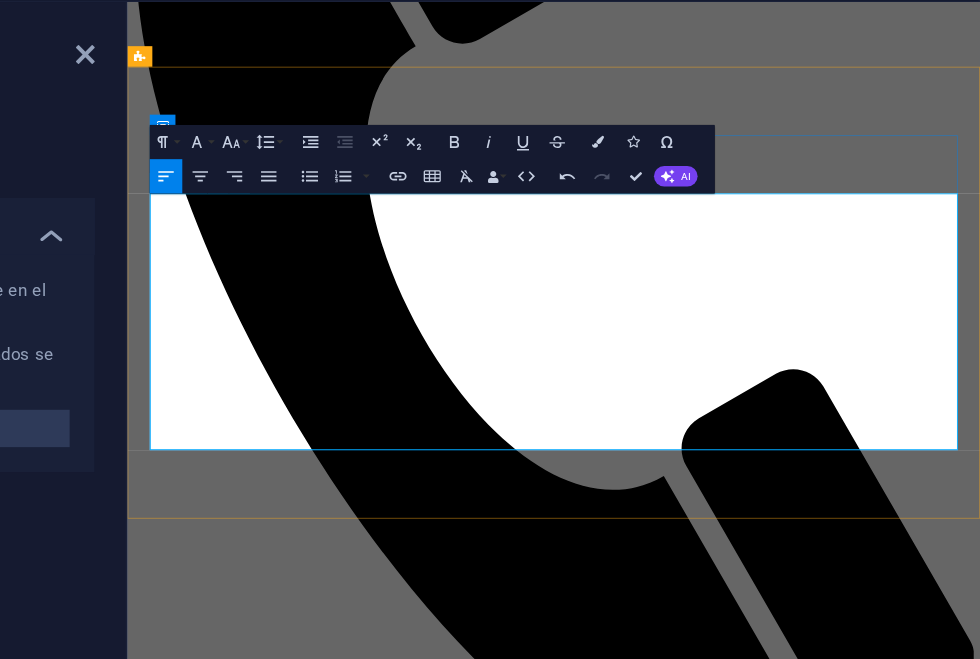 click on "Estamos aquí para escucharte, asesorarte y ayudarte a avanzar con confianza. Bienvenido a [Nombre del Estudio], donde cada cuenta es personal." at bounding box center [625, 4069] 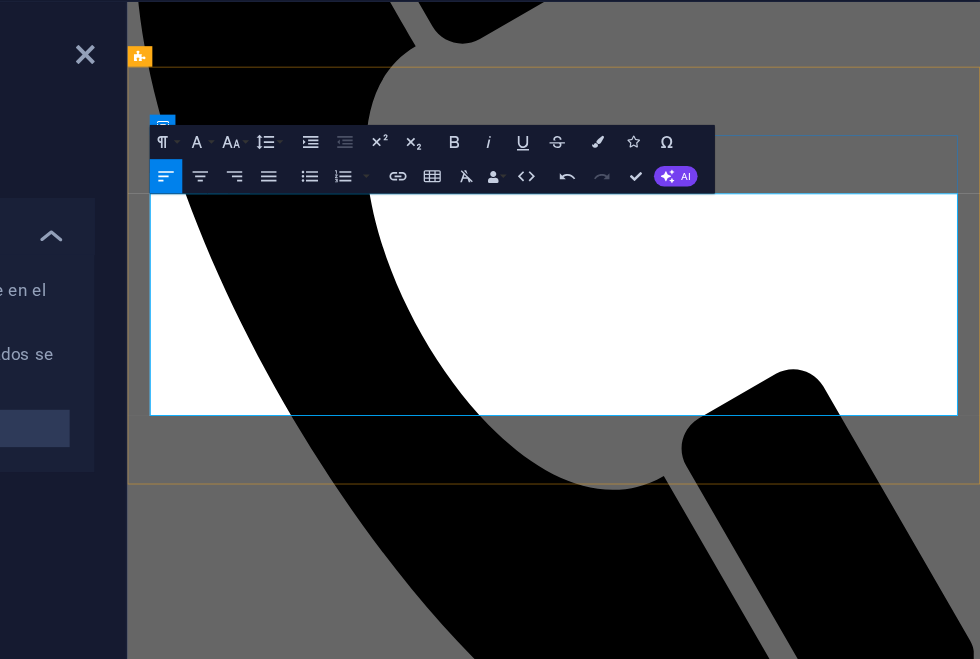 click on "Con años de experiencia, nuestro compromiso es ofrecer un servicio profesional que no solo resguarde los intereses de nuestros clientes, sino que también trate a cada persona con respeto y comprensión." at bounding box center [625, 3768] 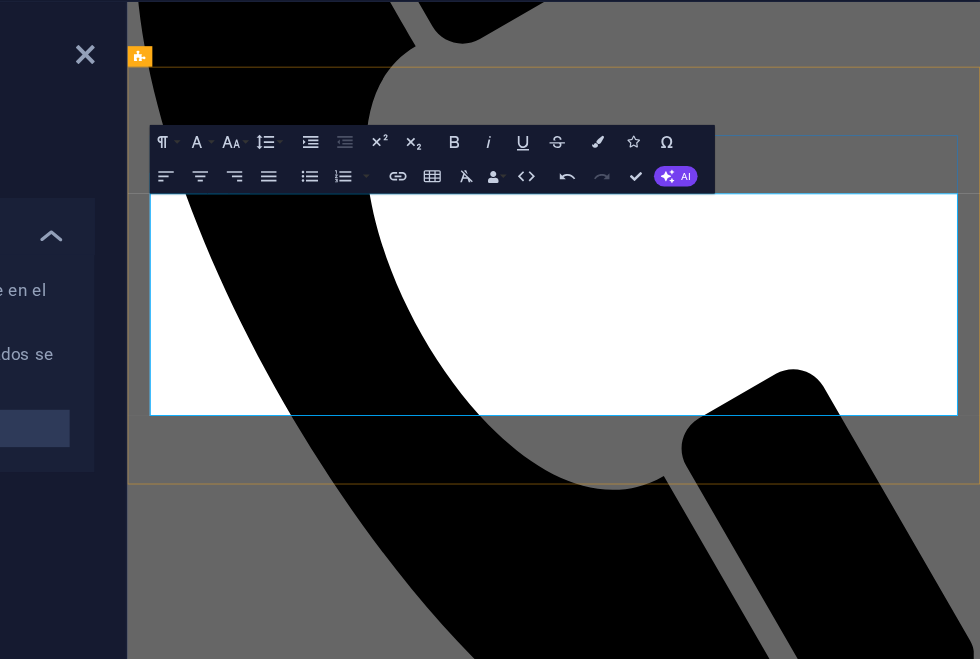 click on "Confirm (Ctrl+⏎)" at bounding box center (758, 192) 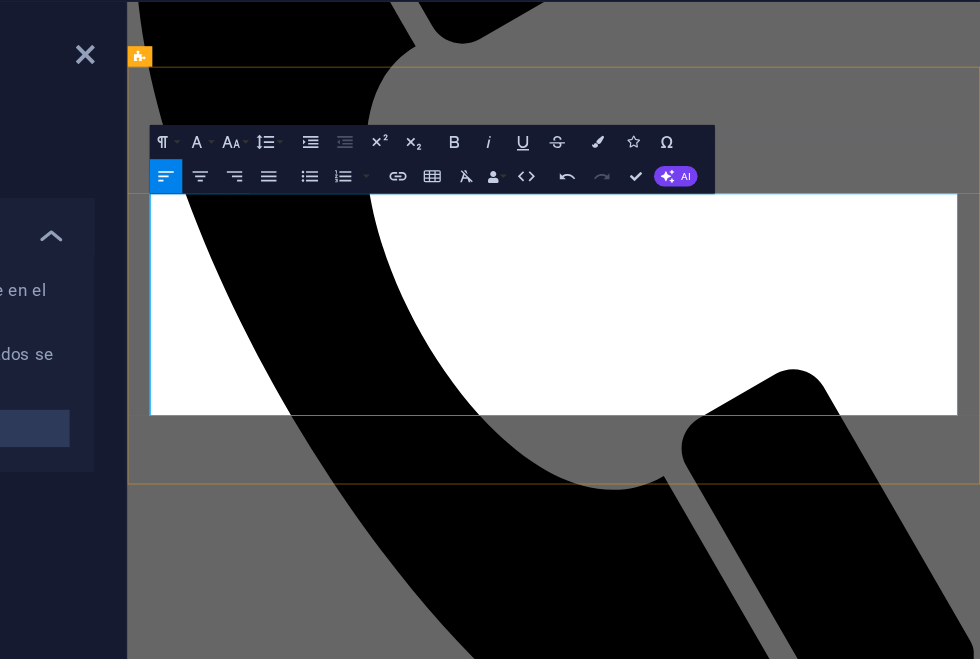 click on "En Grupo MCF comprendemos que cada situación es única y delicada." at bounding box center (625, 3725) 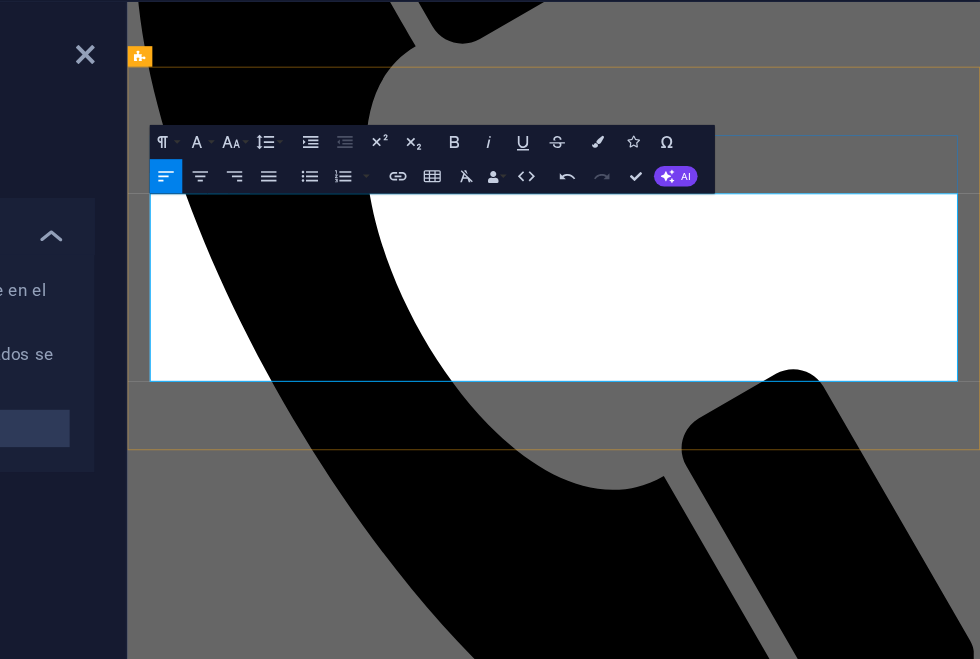 click on "Con años de experiencia, nuestro compromiso es ofrecer un servicio profesional que resguarde los intereses de nuestros clientes y establezca  un puente sólido entre empresas y las personas a través de soluciones eficaces y humanas. Nuestro equipo está compuesto por profesionales altamente capacitados que combinan años de experiencia con un trato amable y empático, garantizando así que cada interacción sea productiva y respetuosa." at bounding box center [625, 3777] 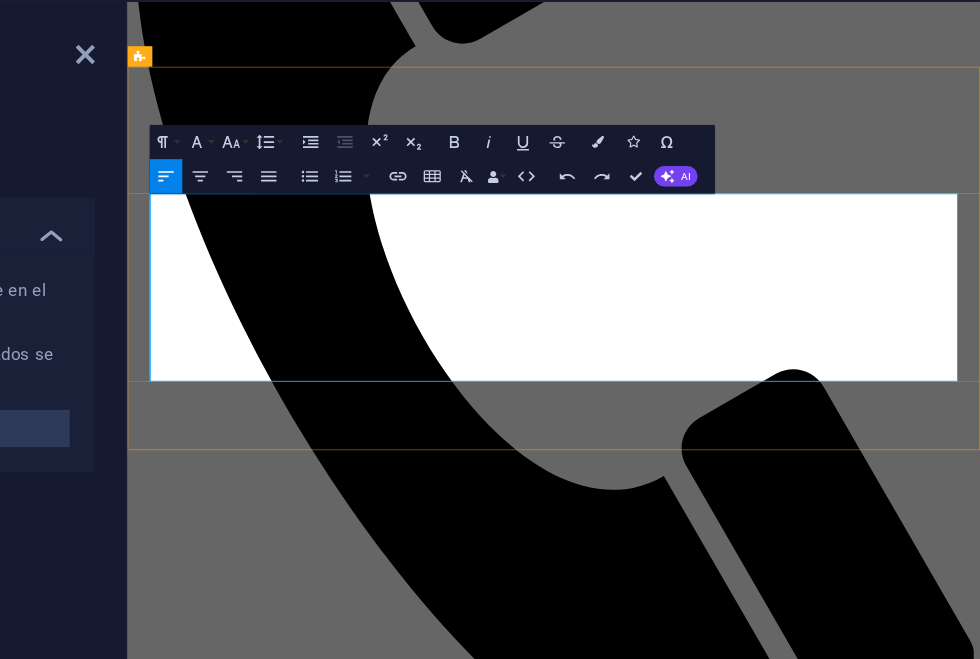 click on "En Grupo MCF comprendemos que cada situación es única." at bounding box center [625, 3725] 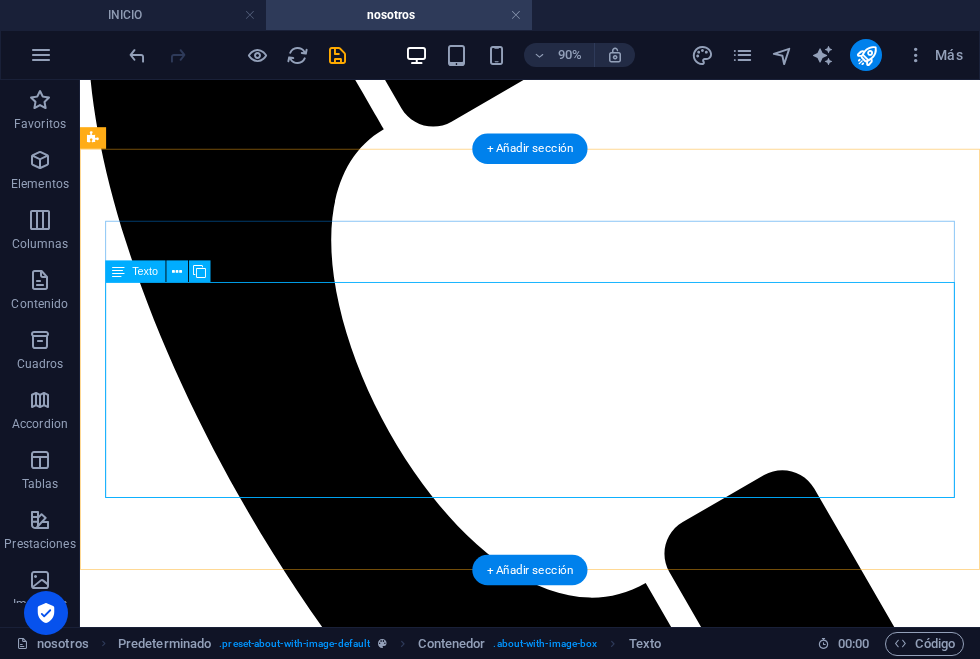 click on "En Grupo MCF comprendemos que cada situación es única.  Con años de experiencia, nuestro compromiso es ofrecer un servicio profesional que resguarde los intereses de nuestros clientes y establecer un puente sólido entre empresas y las personas a través de soluciones eficaces y humanas. Nuestro equipo está compuesto por profesionales altamente capacitados que combinan años de experiencia con un trato amable y empático, garantizando así que cada interacción sea productiva y respetuosa. [DEMOGRAPHIC_DATA] firmemente que la confianza y la transparencia son pilares esenciales en nuestro trabajo. Por ello, mantenemos una comunicación abierta y honesta en cada etapa del proceso, asegurándonos de que sientan que están en las mejores manos." at bounding box center (580, 3945) 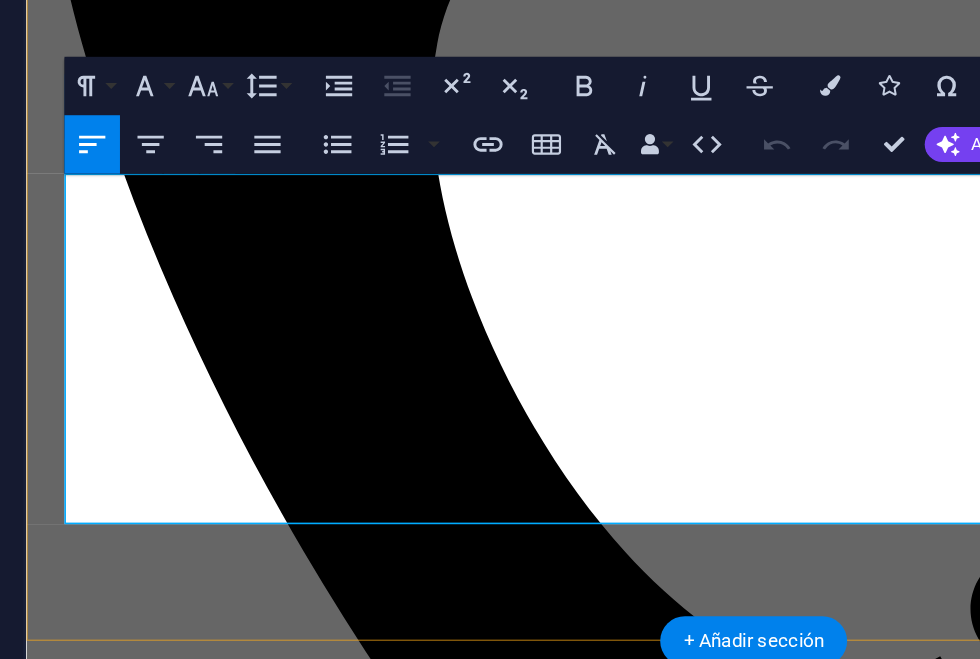 click on "Con años de experiencia, nuestro compromiso es ofrecer un servicio profesional que resguarde los intereses de nuestros clientes y establecer un puente sólido entre empresas y las personas a través de soluciones eficaces y humanas. Nuestro equipo está compuesto por profesionales altamente capacitados que combinan años de experiencia con un trato amable y empático, garantizando así que cada interacción sea productiva y respetuosa." at bounding box center (524, 3657) 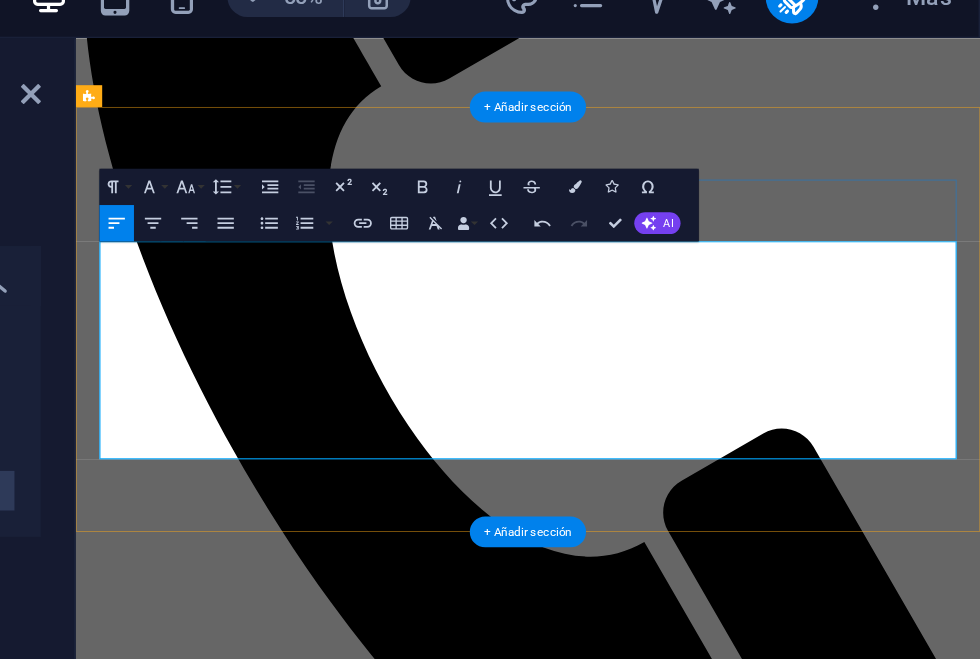 click on "Con años de experiencia, nuestro compromiso es ofrecer un servicio profesional que resguarde los intereses de nuestros clientes y establezca  un puente sólido entre empresas y las personas a través de soluciones eficaces y humanas. Nuestro equipo está compuesto por profesionales altamente capacitados que combinan años de experiencia con un trato amable y empático, garantizando así que cada interacción sea productiva y respetuosa." at bounding box center (573, 3847) 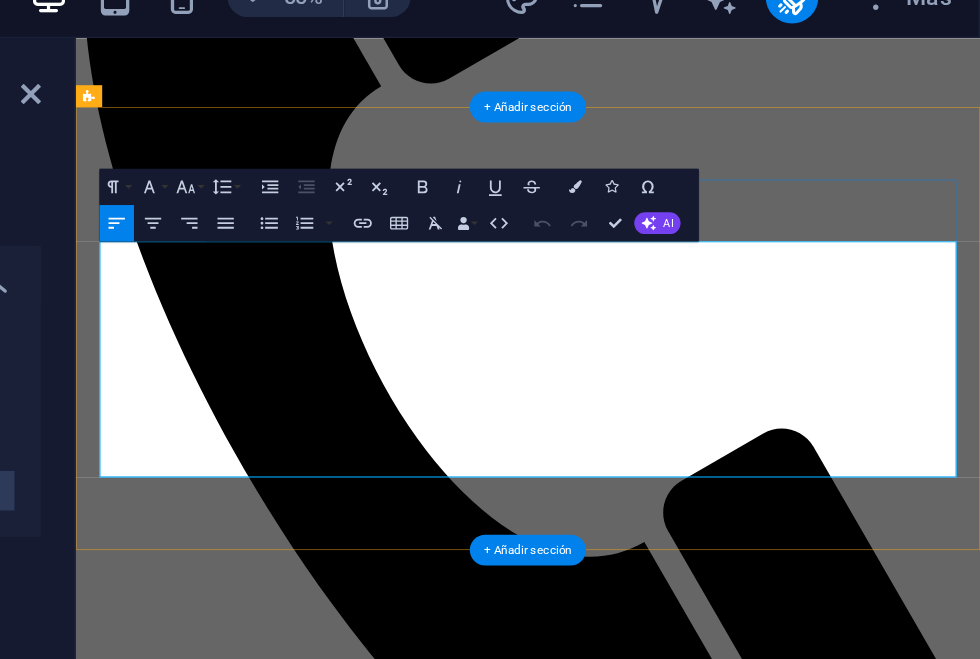 click on "Con años de experiencia, nuestro compromiso es ofrecer un servicio profesional que resguarde los intereses de nuestros clientes y establezca un puente sólido entre empresas y las personas a través de soluciones eficaces y humanas." at bounding box center (573, 3838) 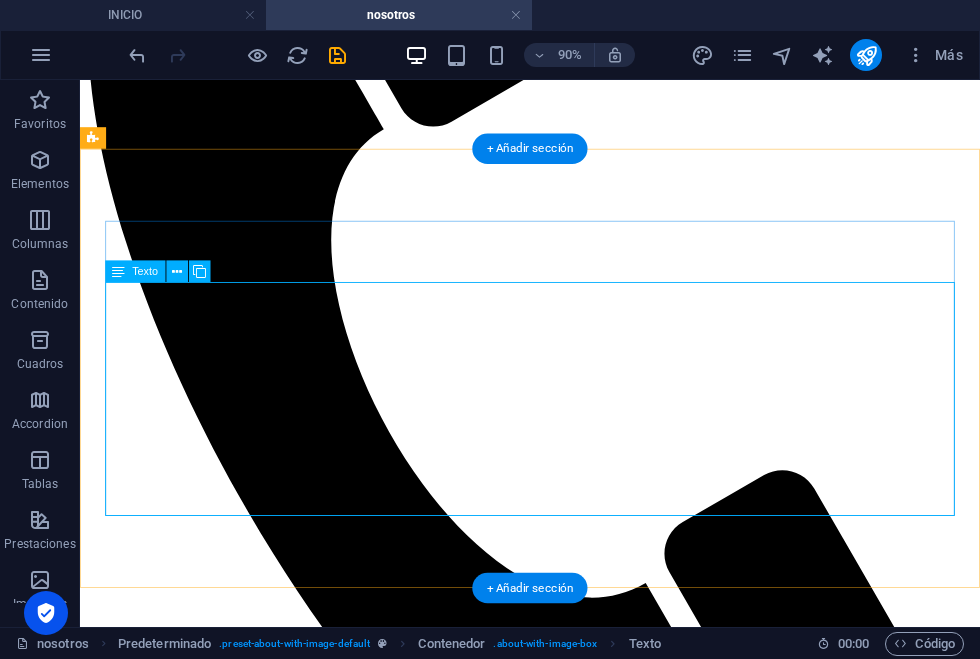 scroll, scrollTop: 386, scrollLeft: 0, axis: vertical 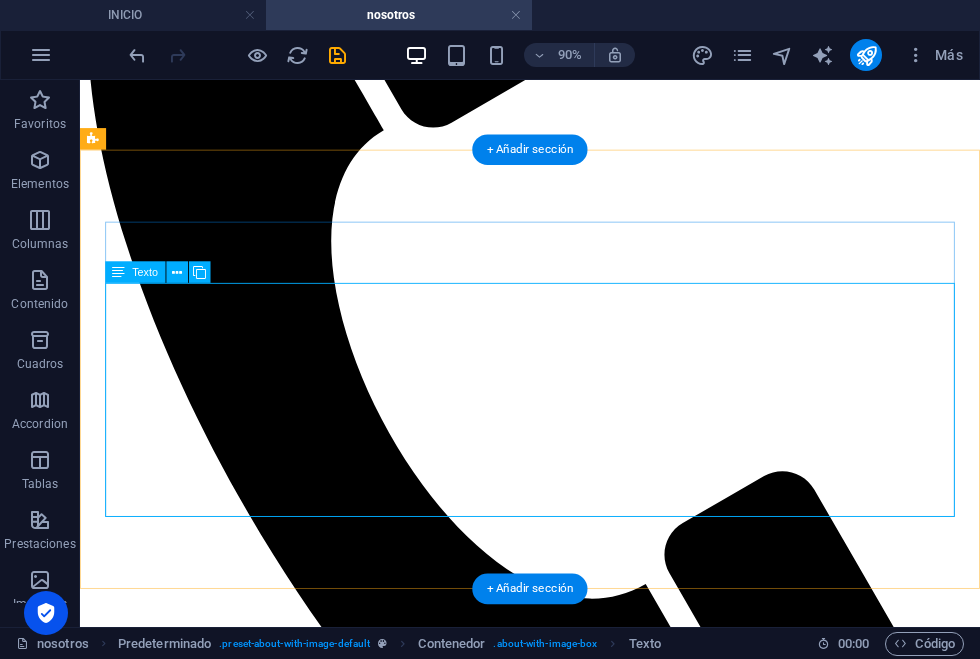 click on "En Grupo MCF comprendemos que cada situación es única.  Con años de experiencia, nuestro compromiso es ofrecer un servicio profesional que resguarde los intereses de nuestros clientes y establezca un puente sólido entre empresas y las personas a través de soluciones eficaces y humanas.   Nuestro equipo está compuesto por profesionales altamente capacitados que combinan años de experiencia con un trato amable y empático, garantizando así que cada interacción sea productiva y respetuosa. [DEMOGRAPHIC_DATA] firmemente que la confianza y la transparencia son pilares esenciales en nuestro trabajo. Por ello, mantenemos una comunicación abierta y honesta en cada etapa del proceso, asegurándonos de que sientan que están en las mejores manos." at bounding box center [580, 3963] 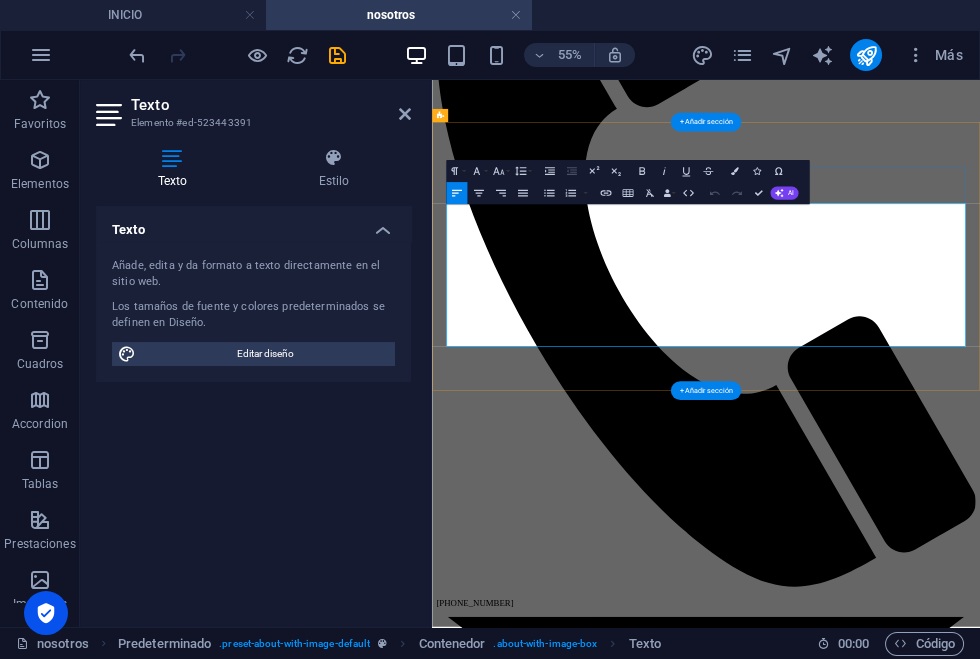 click on "Con años de experiencia, nuestro compromiso es ofrecer un servicio profesional que resguarde los intereses de nuestros clientes y establezca un puente sólido entre empresas y las personas a través de soluciones eficaces y humanas." at bounding box center [930, 3881] 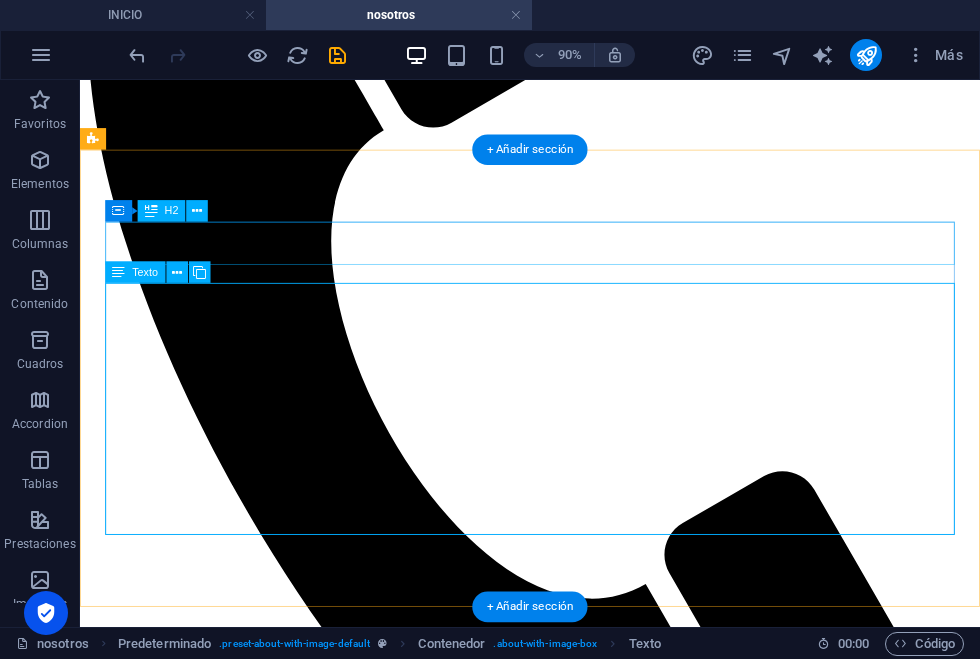 click on "CUIDAMOS TUS ACTIVOS" at bounding box center (580, 3739) 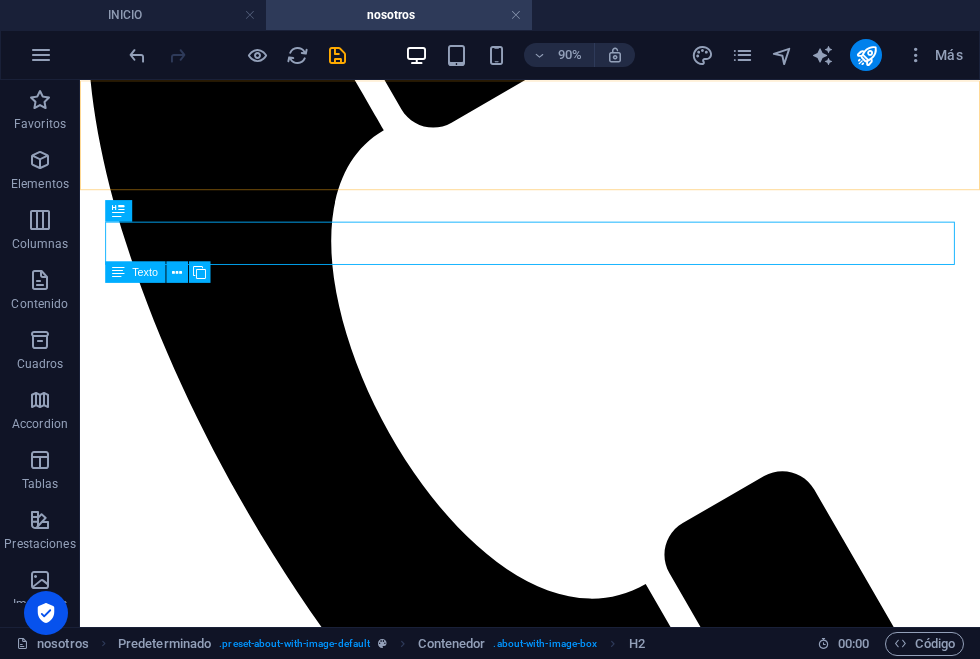 click on "INICIO SERVICIOS nosotros Contacto trabaja con nosotros" at bounding box center [580, 2525] 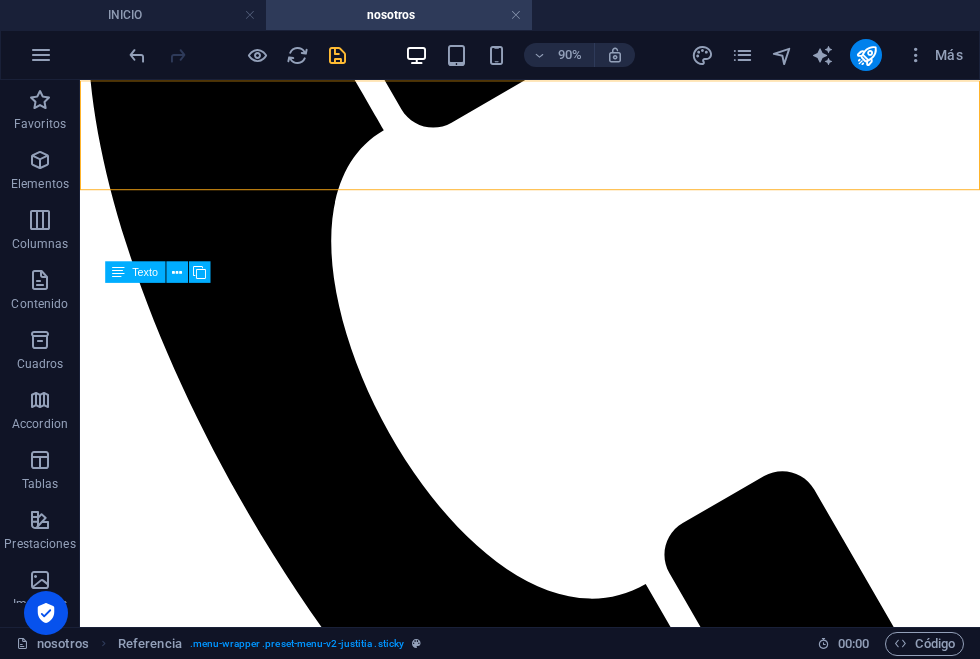 click at bounding box center (337, 55) 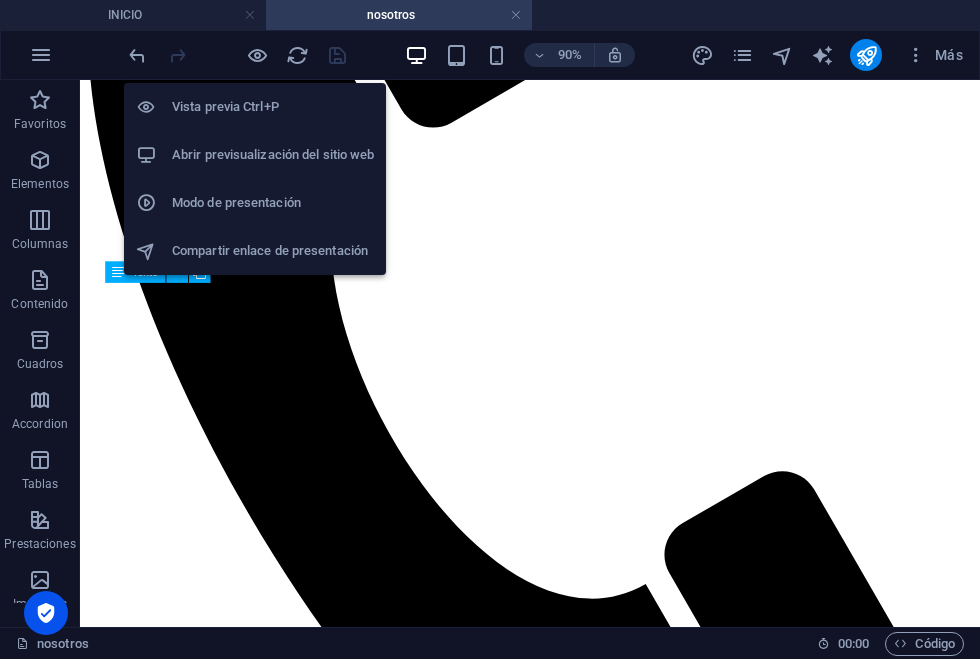 click on "Abrir previsualización del sitio web" at bounding box center (273, 155) 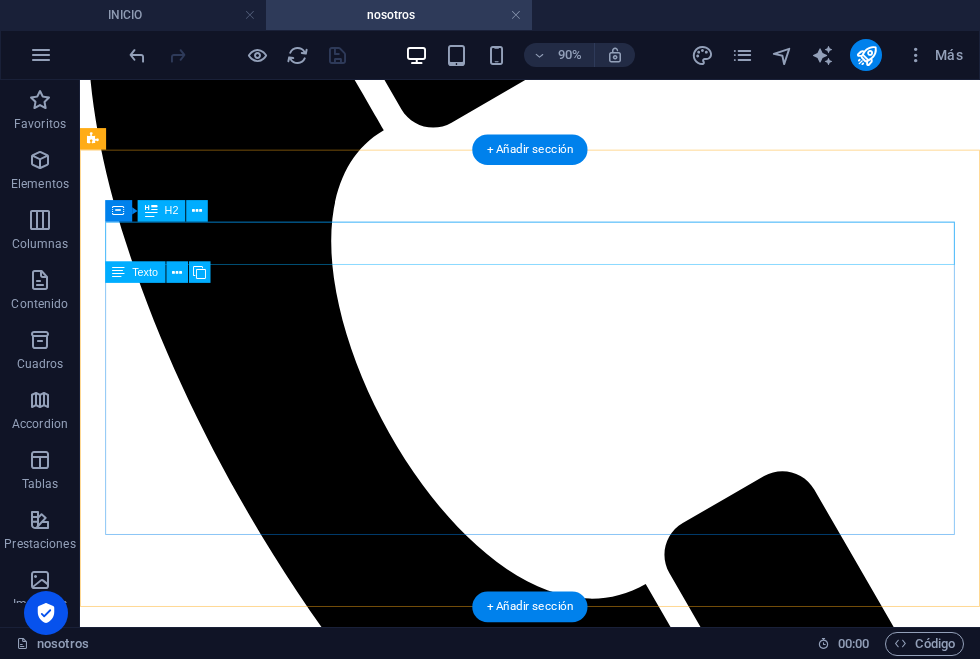 click on "CUIDAMOS TUS ACTIVOS" at bounding box center (580, 3739) 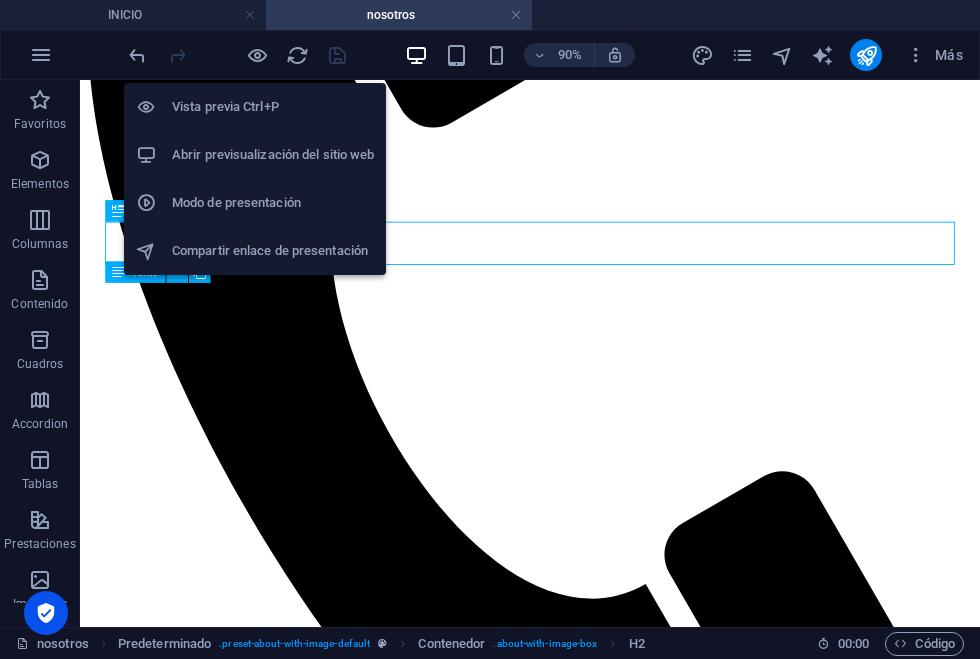 click on "Abrir previsualización del sitio web" at bounding box center (273, 155) 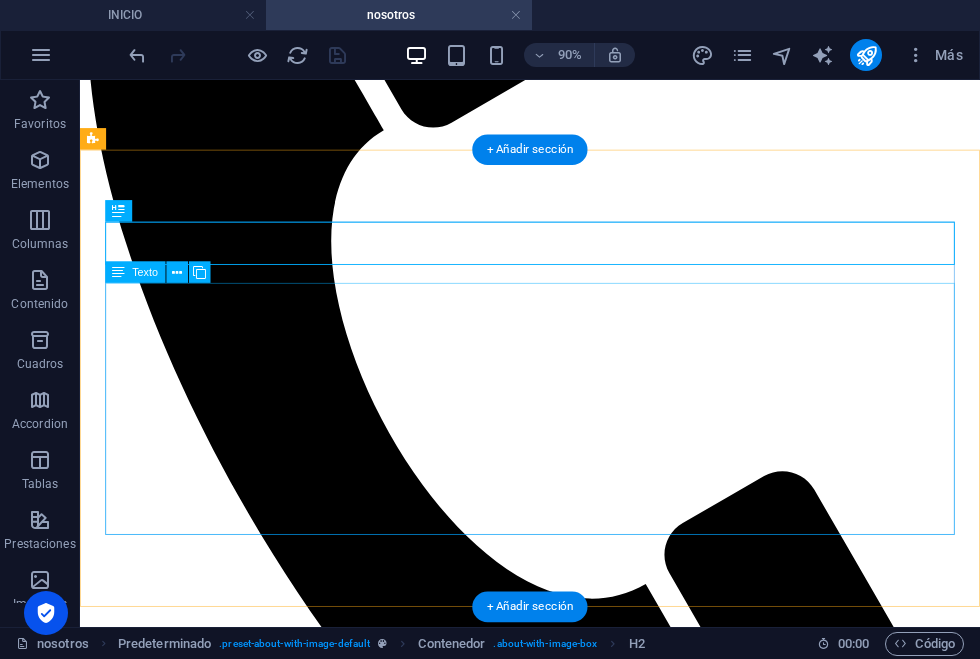 click on "En Grupo MCF comprendemos que cada situación es única.  Con años de experiencia, nuestro compromiso es ofrecer un servicio profesional que resguarde los intereses de nuestros clientes y establezca un puente sólido entre empresas y las personas a través de soluciones eficaces y humanas.   Nuestro equipo está compuesto por profesionales altamente capacitados que combinan años de experiencia con un trato amable y empático, garantizando así que cada interacción sea productiva y respetuosa. [DEMOGRAPHIC_DATA] firmemente que la confianza y la transparencia son pilares esenciales en nuestro trabajo. Por ello, mantenemos una comunicación abierta y honesta en cada etapa del proceso, asegurándonos de que sientan que están en las mejores manos." at bounding box center [580, 3980] 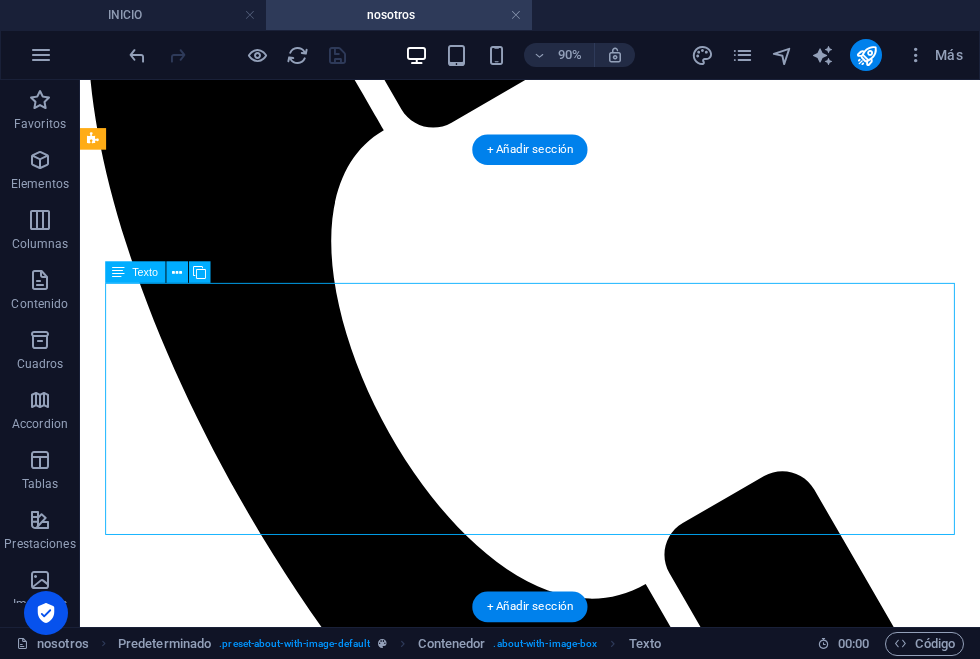 click on "En Grupo MCF comprendemos que cada situación es única.  Con años de experiencia, nuestro compromiso es ofrecer un servicio profesional que resguarde los intereses de nuestros clientes y establezca un puente sólido entre empresas y las personas a través de soluciones eficaces y humanas.   Nuestro equipo está compuesto por profesionales altamente capacitados que combinan años de experiencia con un trato amable y empático, garantizando así que cada interacción sea productiva y respetuosa. [DEMOGRAPHIC_DATA] firmemente que la confianza y la transparencia son pilares esenciales en nuestro trabajo. Por ello, mantenemos una comunicación abierta y honesta en cada etapa del proceso, asegurándonos de que sientan que están en las mejores manos." at bounding box center [580, 3980] 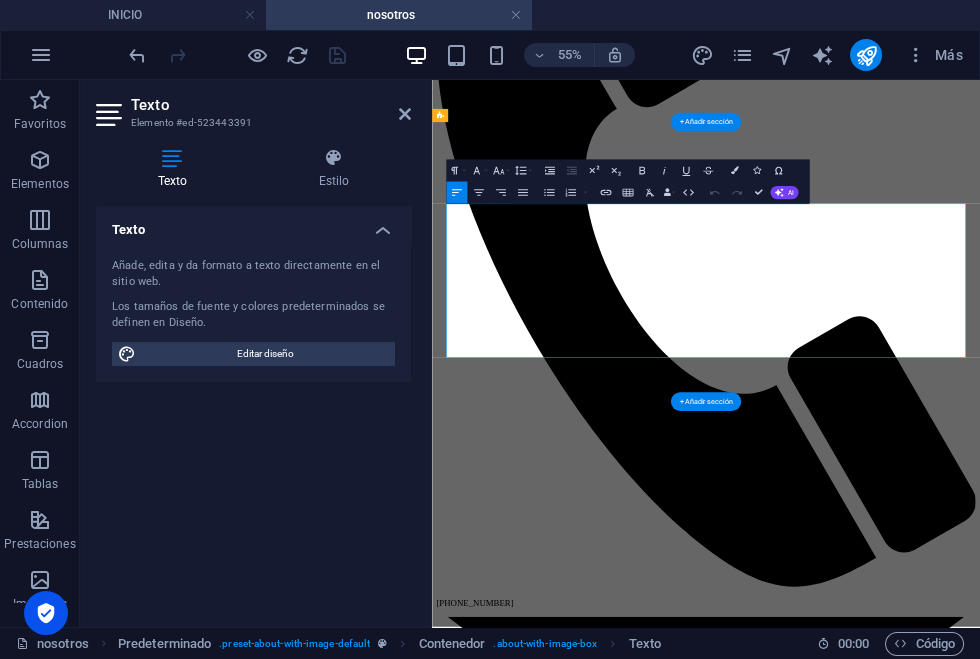 click on "En Grupo MCF comprendemos que cada situación es única." at bounding box center (930, 3804) 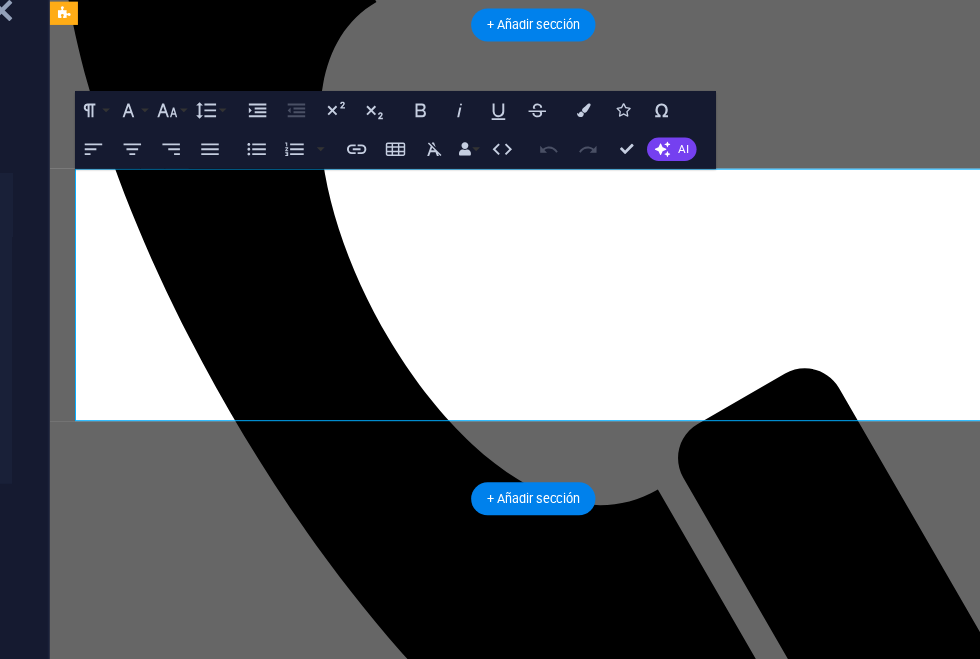 click on "En Grupo MCF comprendemos que cada situación es única.  Con años de experiencia, nuestro compromiso es ofrecer un servicio profesional que resguarde los intereses de nuestros clientes y establezca un puente sólido entre empresas y las personas a través de soluciones eficaces y humanas.   Nuestro equipo está compuesto por profesionales altamente capacitados que combinan años de experiencia con un trato amable y empático, garantizando así que cada interacción sea productiva y respetuosa. [DEMOGRAPHIC_DATA] firmemente que la confianza y la transparencia son pilares esenciales en nuestro trabajo. Por ello, mantenemos una comunicación abierta y honesta en cada etapa del proceso, asegurándonos de que sientan que están en las mejores manos." at bounding box center (547, 3821) 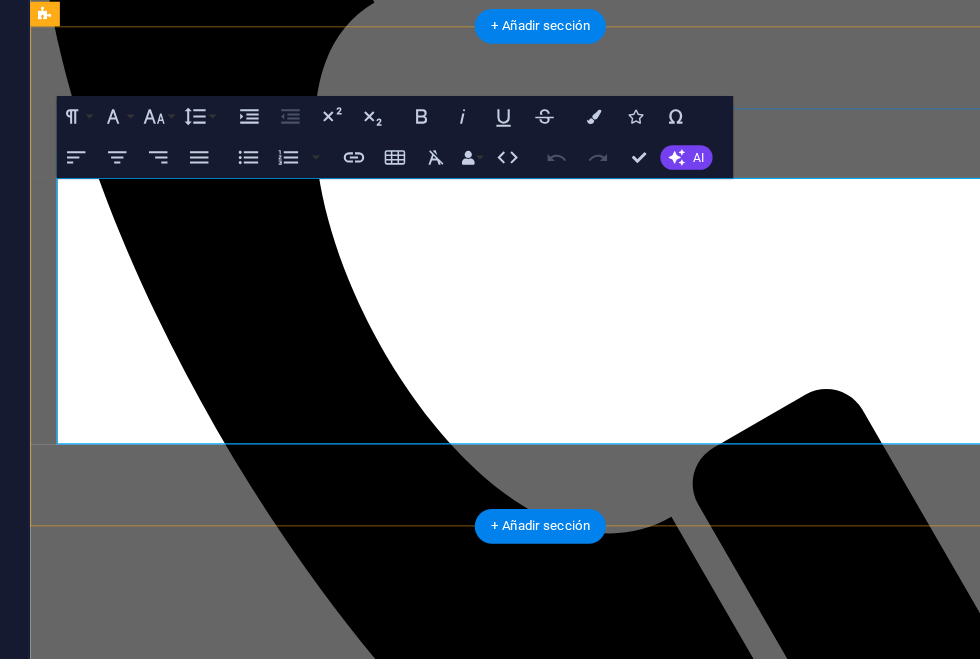 click on "En Grupo MCF comprendemos que cada situación es única.  Con años de experiencia, nuestro compromiso es ofrecer un servicio profesional que resguarde los intereses de nuestros clientes y establezca un puente sólido entre empresas y las personas a través de soluciones eficaces y humanas.   Nuestro equipo está compuesto por profesionales altamente capacitados que combinan años de experiencia con un trato amable y empático, garantizando así que cada interacción sea productiva y respetuosa. [DEMOGRAPHIC_DATA] firmemente que la confianza y la transparencia son pilares esenciales en nuestro trabajo. Por ello, mantenemos una comunicación abierta y honesta en cada etapa del proceso, asegurándonos de que sientan que están en las mejores manos." at bounding box center (527, 3818) 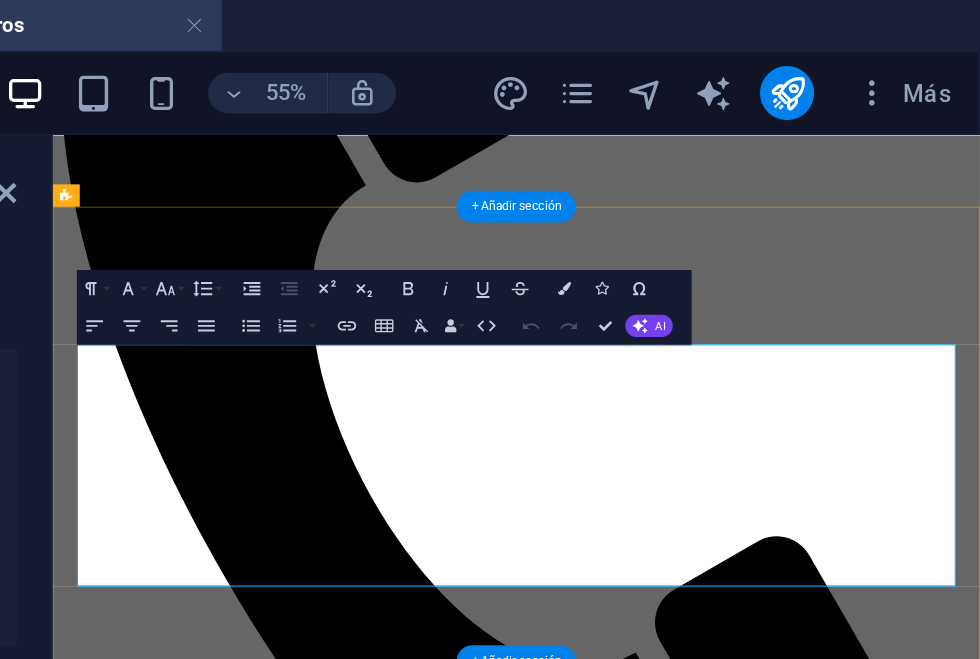 click on "En Grupo MCF comprendemos que cada situación es única.  Con años de experiencia, nuestro compromiso es ofrecer un servicio profesional que resguarde los intereses de nuestros clientes y establezca un puente sólido entre empresas y las personas a través de soluciones eficaces y humanas.   Nuestro equipo está compuesto por profesionales altamente capacitados que combinan años de experiencia con un trato amable y empático, garantizando así que cada interacción sea productiva y respetuosa. [DEMOGRAPHIC_DATA] firmemente que la confianza y la transparencia son pilares esenciales en nuestro trabajo. Por ello, mantenemos una comunicación abierta y honesta en cada etapa del proceso, asegurándonos de que sientan que están en las mejores manos." at bounding box center [550, 4005] 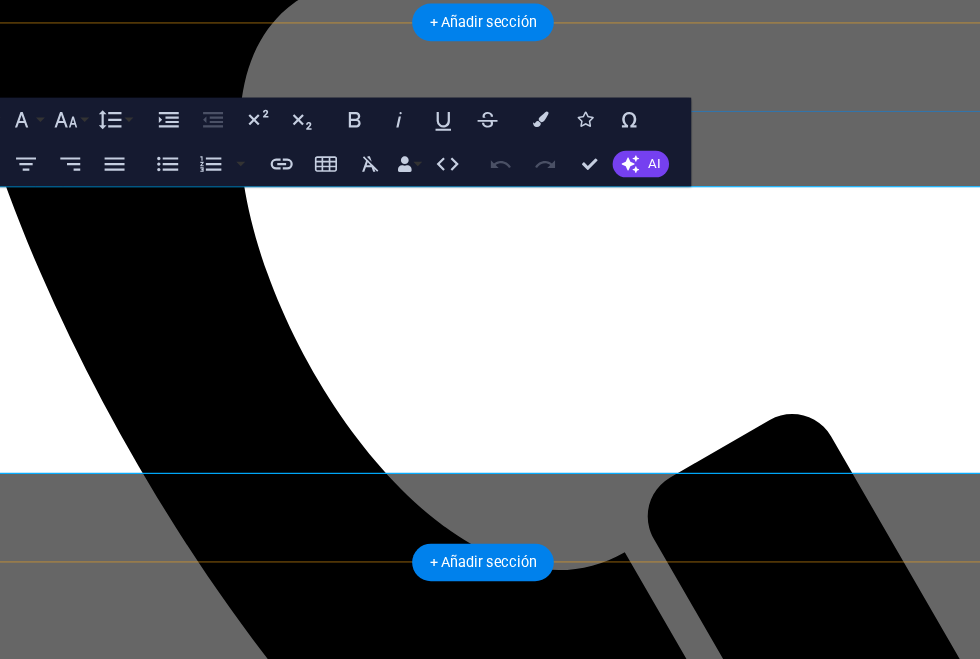 click on "En Grupo MCF comprendemos que cada situación es única.  Con años de experiencia, nuestro compromiso es ofrecer un servicio profesional que resguarde los intereses de nuestros clientes y establezca un puente sólido entre empresas y las personas a través de soluciones eficaces y humanas.   Nuestro equipo está compuesto por profesionales altamente capacitados que combinan años de experiencia con un trato amable y empático, garantizando así que cada interacción sea productiva y respetuosa. [DEMOGRAPHIC_DATA] firmemente que la confianza y la transparencia son pilares esenciales en nuestro trabajo. Por ello, mantenemos una comunicación abierta y honesta en cada etapa del proceso, asegurándonos de que sientan que están en las mejores manos." at bounding box center (430, 3808) 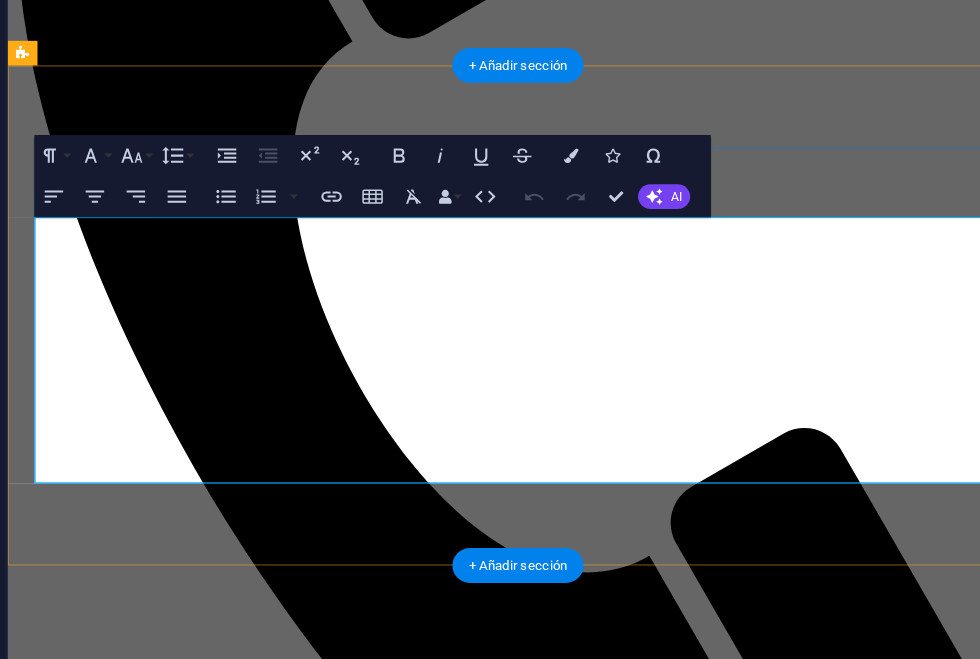click on "En Grupo MCF comprendemos que cada situación es única.  Con años de experiencia, nuestro compromiso es ofrecer un servicio profesional que resguarde los intereses de nuestros clientes y establezca un puente sólido entre empresas y las personas a través de soluciones eficaces y humanas.   Nuestro equipo está compuesto por profesionales altamente capacitados que combinan años de experiencia con un trato amable y empático, garantizando así que cada interacción sea productiva y respetuosa. [DEMOGRAPHIC_DATA] firmemente que la confianza y la transparencia son pilares esenciales en nuestro trabajo. Por ello, mantenemos una comunicación abierta y honesta en cada etapa del proceso, asegurándonos de que sientan que están en las mejores manos." at bounding box center (505, 3857) 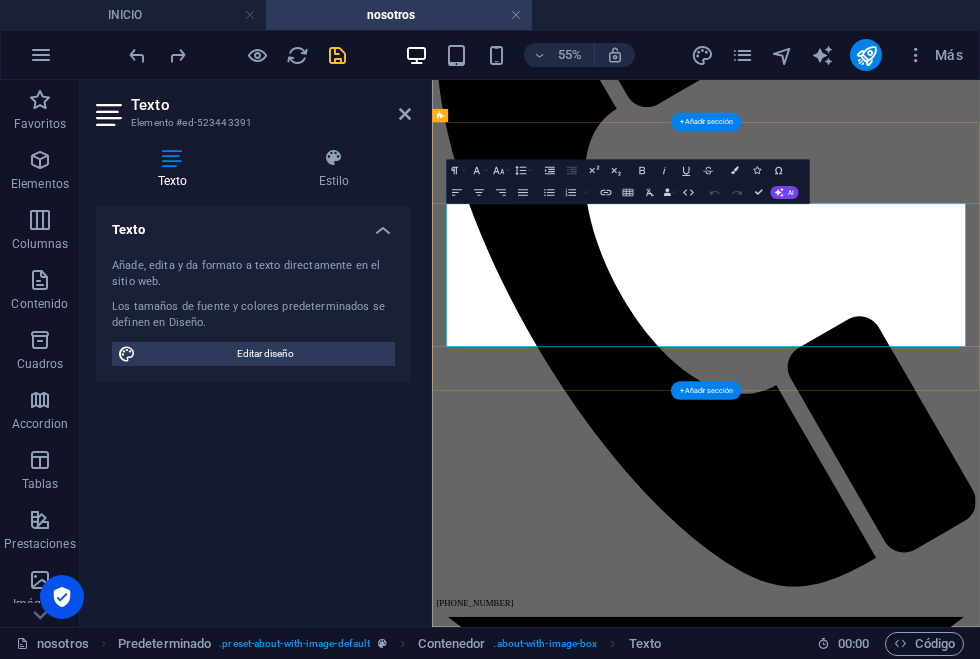click on "En Grupo MCF comprendemos que cada situación es única.  Con años de experiencia, nuestro compromiso es ofrecer un servicio profesional que resguarde los intereses de nuestros clientes y establezca un puente sólido entre empresas y las personas a través de soluciones eficaces y humanas.   Nuestro equipo está compuesto por profesionales altamente capacitados que combinan años de experiencia con un trato amable y empático, garantizando así que cada interacción sea productiva y respetuosa. [DEMOGRAPHIC_DATA] firmemente que la confianza y la transparencia son pilares esenciales en nuestro trabajo. Por ello, mantenemos una comunicación abierta y honesta en cada etapa del proceso, asegurándonos de que sientan que están en las mejores manos." at bounding box center [930, 3950] 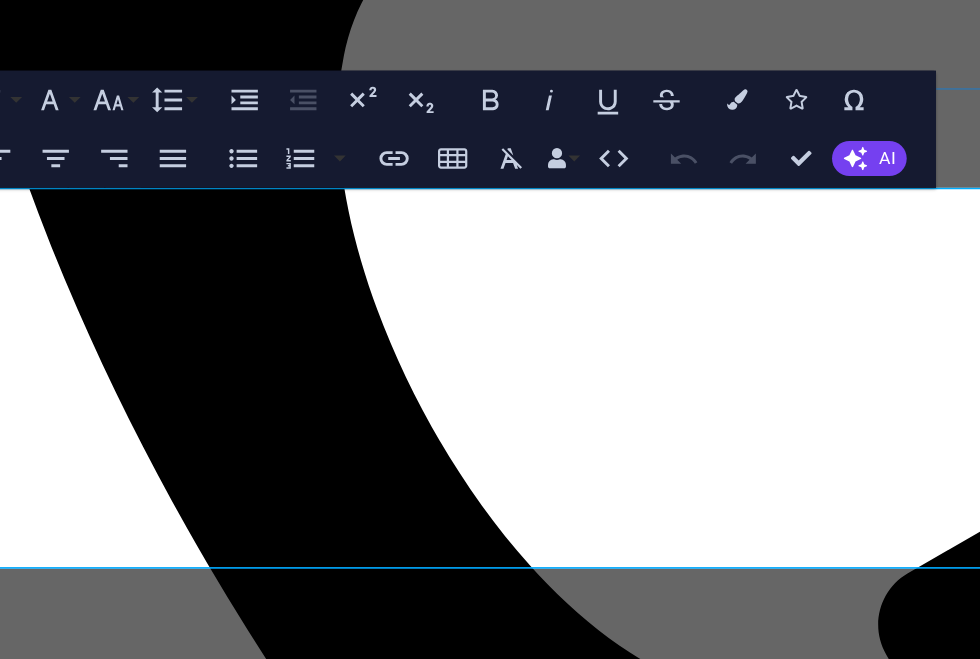 click on "En Grupo MCF comprendemos que cada situación es única.  Con años de experiencia, nuestro compromiso es ofrecer un servicio profesional que resguarde los intereses de nuestros clientes y establezca un puente sólido entre empresas y las personas a través de soluciones eficaces y humanas.   Nuestro equipo está compuesto por profesionales altamente capacitados que combinan años de experiencia con un trato amable y empático, garantizando así que cada interacción sea productiva y respetuosa. [DEMOGRAPHIC_DATA] firmemente que la confianza y la transparencia son pilares esenciales en nuestro trabajo. Por ello, mantenemos una comunicación abierta y honesta en cada etapa del proceso, asegurándonos de que sientan que están en las mejores manos." at bounding box center [429, 3729] 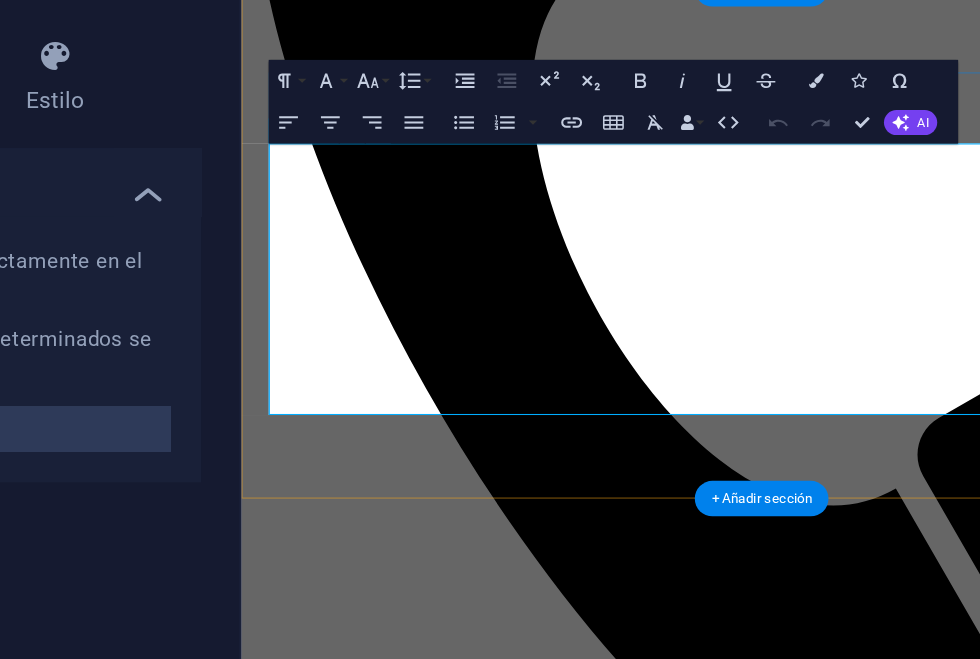 click on "En Grupo MCF comprendemos que cada situación es única.  Con años de experiencia, nuestro compromiso es ofrecer un servicio profesional que resguarde los intereses de nuestros clientes y establezca un puente sólido entre empresas y las personas a través de soluciones eficaces y humanas.   Nuestro equipo está compuesto por profesionales altamente capacitados que combinan años de experiencia con un trato amable y empático, garantizando así que cada interacción sea productiva y respetuosa. [DEMOGRAPHIC_DATA] firmemente que la confianza y la transparencia son pilares esenciales en nuestro trabajo. Por ello, mantenemos una comunicación abierta y honesta en cada etapa del proceso, asegurándonos de que sientan que están en las mejores manos." at bounding box center [739, 3779] 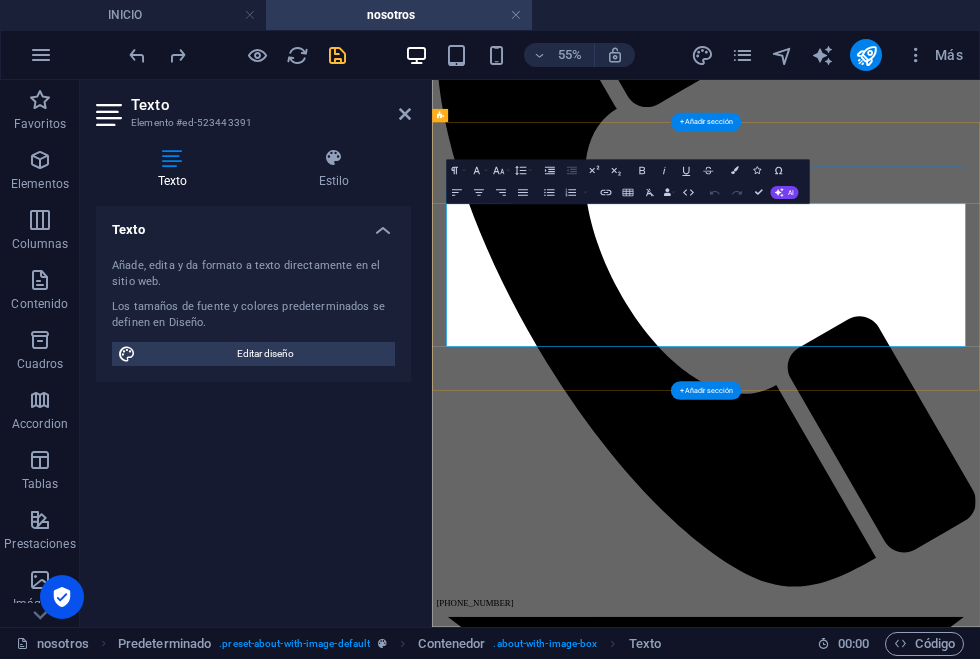 click on "En Grupo MCF comprendemos que cada situación es única.  Con años de experiencia, nuestro compromiso es ofrecer un servicio profesional que resguarde los intereses de nuestros clientes y establezca un puente sólido entre empresas y las personas a través de soluciones eficaces y humanas.   Nuestro equipo está compuesto por profesionales altamente capacitados que combinan años de experiencia con un trato amable y empático, garantizando así que cada interacción sea productiva y respetuosa. [DEMOGRAPHIC_DATA] firmemente que la confianza y la transparencia son pilares esenciales en nuestro trabajo. Por ello, mantenemos una comunicación abierta y honesta en cada etapa del proceso, asegurándonos de que sientan que están en las mejores manos." at bounding box center [930, 3950] 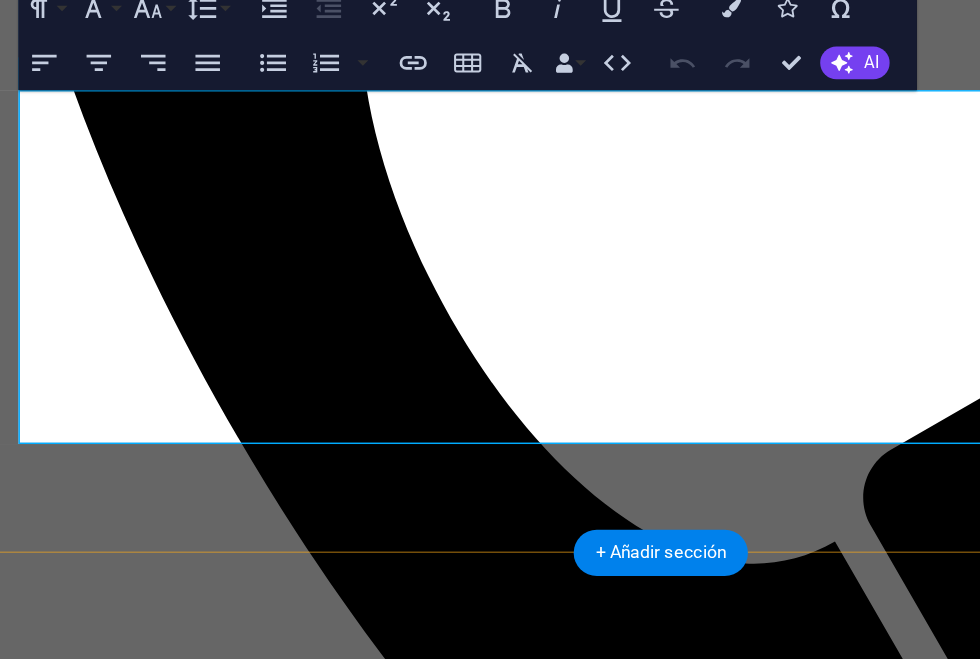scroll, scrollTop: 363, scrollLeft: 0, axis: vertical 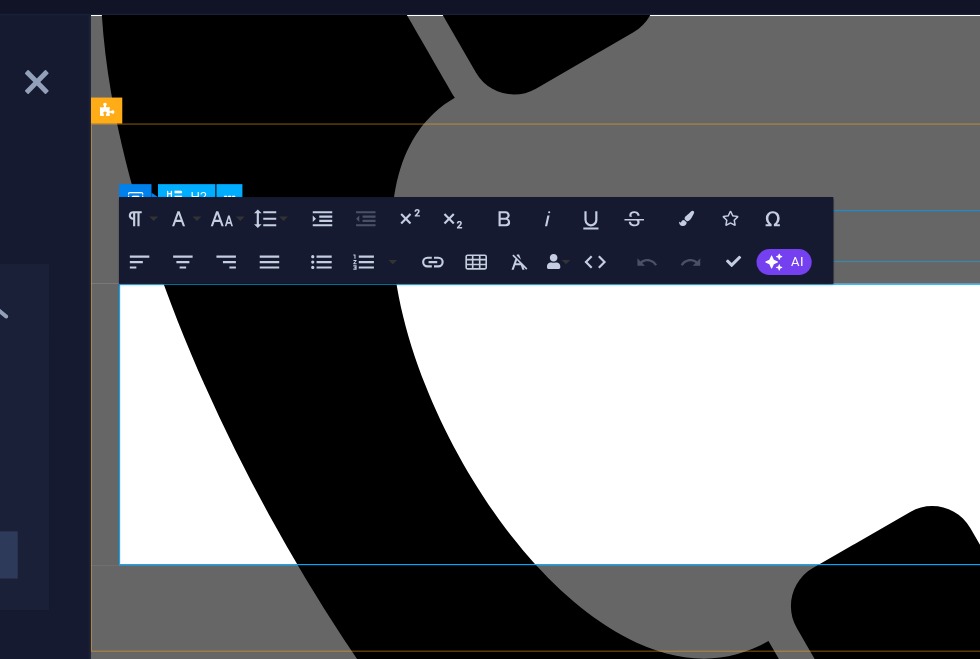 click on "CUIDAMOS TUS ACTIVOS" at bounding box center [588, 3683] 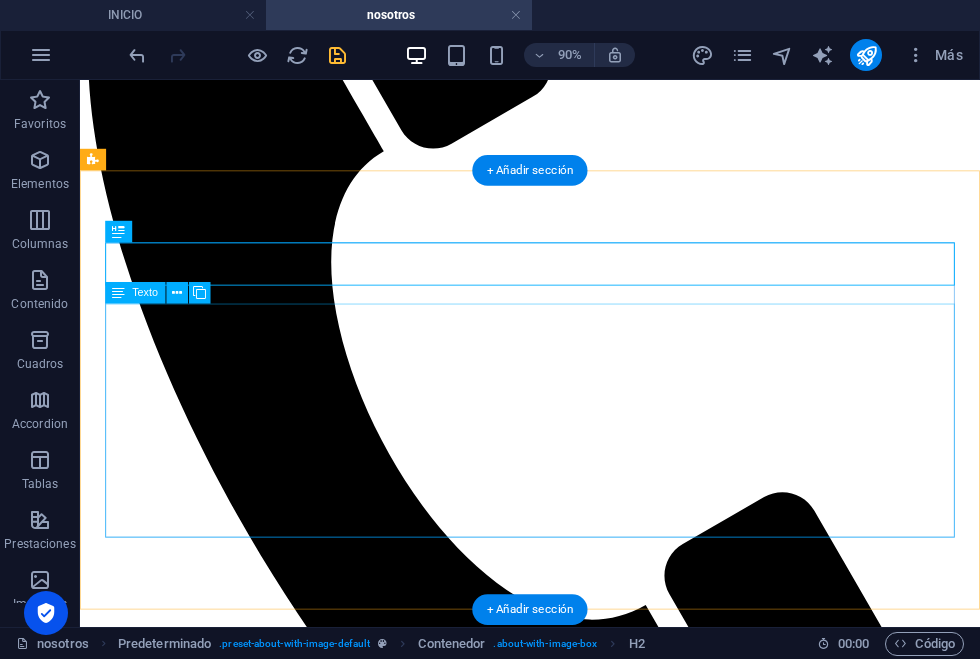 click on "En Grupo MCF comprendemos que cada situación es única.  Con años de experiencia, nuestro compromiso es ofrecer un servicio profesional que resguarde los intereses de nuestros clientes y establezca un puente sólido entre empresas y las personas a través de soluciones eficaces y humanas.   Nuestro equipo está compuesto por profesionales altamente capacitados que combinan años de experiencia con un trato amable y empático, garantizando así que cada interacción sea productiva y respetuosa. [DEMOGRAPHIC_DATA] firmemente que la confianza y la transparencia son pilares esenciales en nuestro trabajo. Por ello, mantenemos una comunicación abierta y honesta en cada etapa del proceso, asegurándonos de que sientan que están en las mejores manos." at bounding box center (580, 3986) 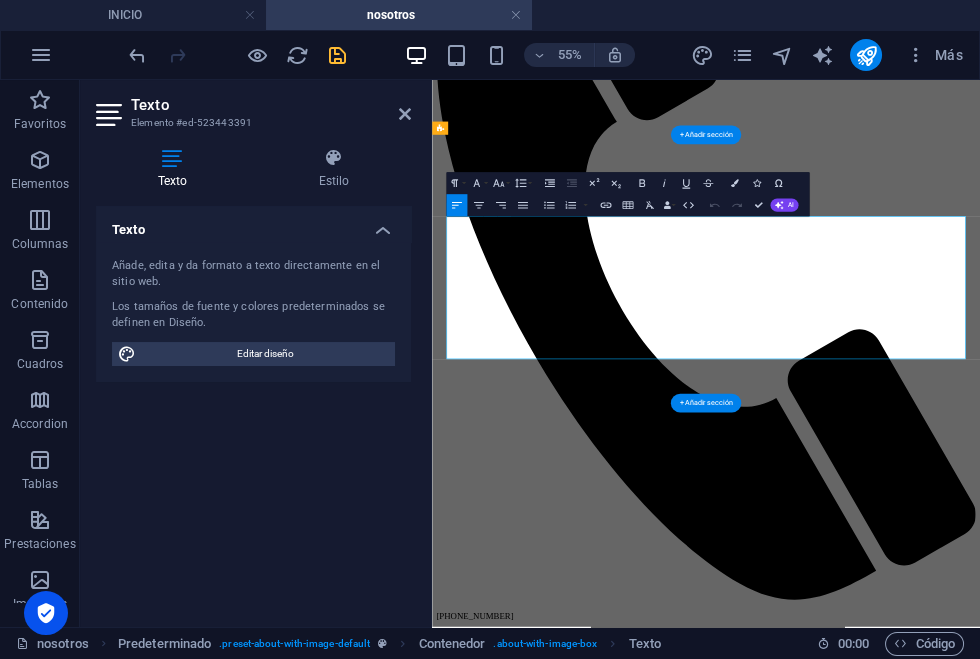 click on "Nuestro equipo está compuesto por profesionales altamente capacitados que combinan años de experiencia con un trato amable y empático, garantizando así que cada interacción sea productiva y respetuosa." at bounding box center [930, 3956] 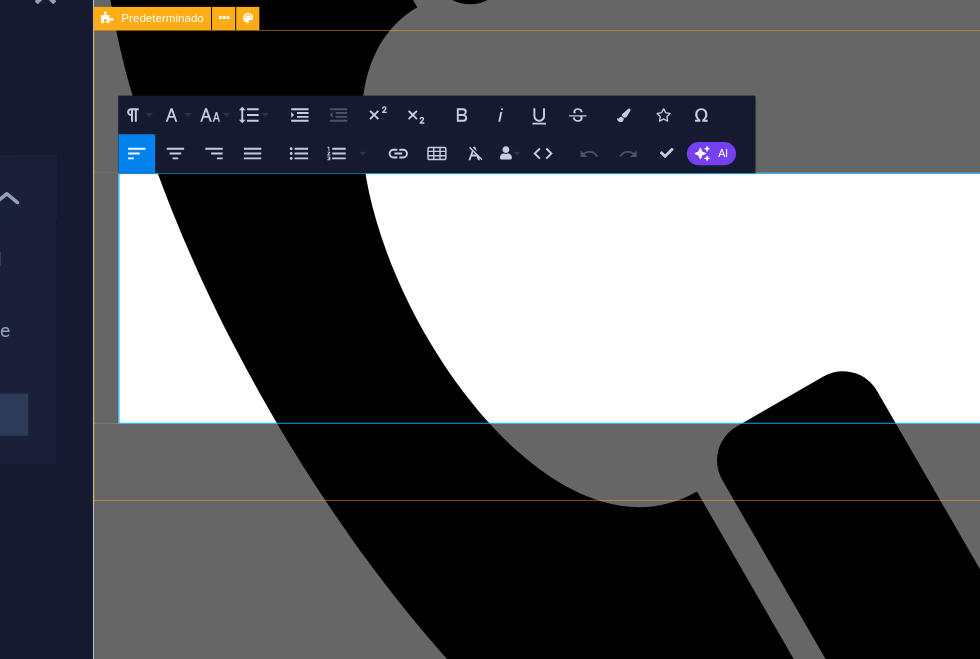 click on "[DEMOGRAPHIC_DATA] firmemente que la confianza y la transparencia son pilares esenciales en nuestro trabajo. Por ello, mantenemos una comunicación abierta y honesta en cada etapa del proceso, asegurándonos de que sientan que están en las mejores manos." at bounding box center [591, 3896] 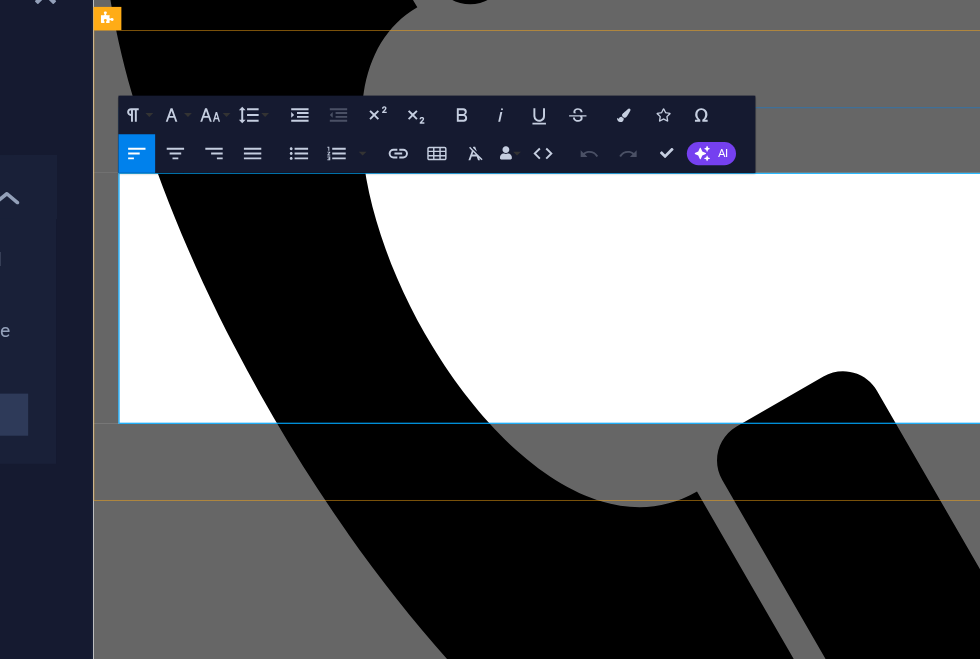 click on "Nuestro equipo está compuesto por profesionales altamente capacitados que combinan años de experiencia con un trato amable y empático, garantizando así que cada interacción sea productiva y respetuosa." at bounding box center [591, 3810] 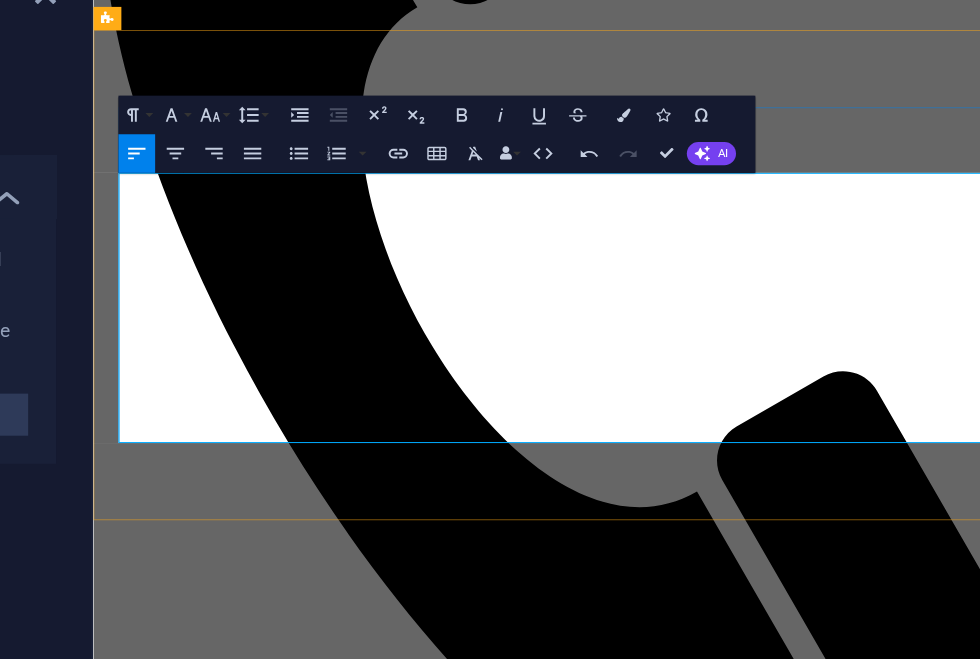 click on "Nuestro equipo está compuesto por profesionales altamente capacitados que combinan años de experiencia con un trato amable y empático, garantizando así que cada interacción sea productiva y respetuosa." at bounding box center [591, 3844] 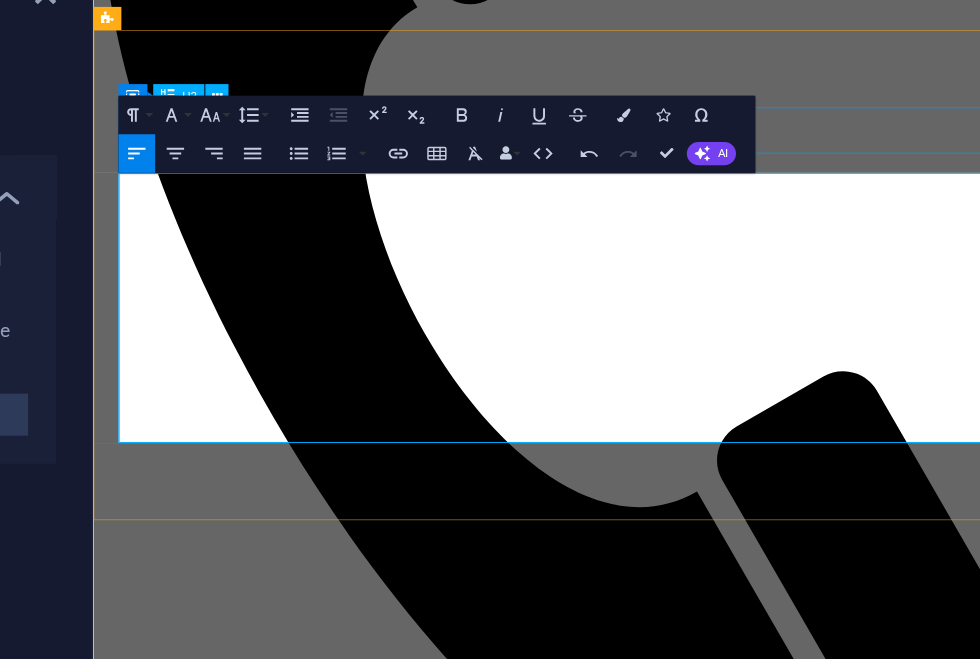 click on "CUIDAMOS TUS ACTIVOS" at bounding box center [591, 3602] 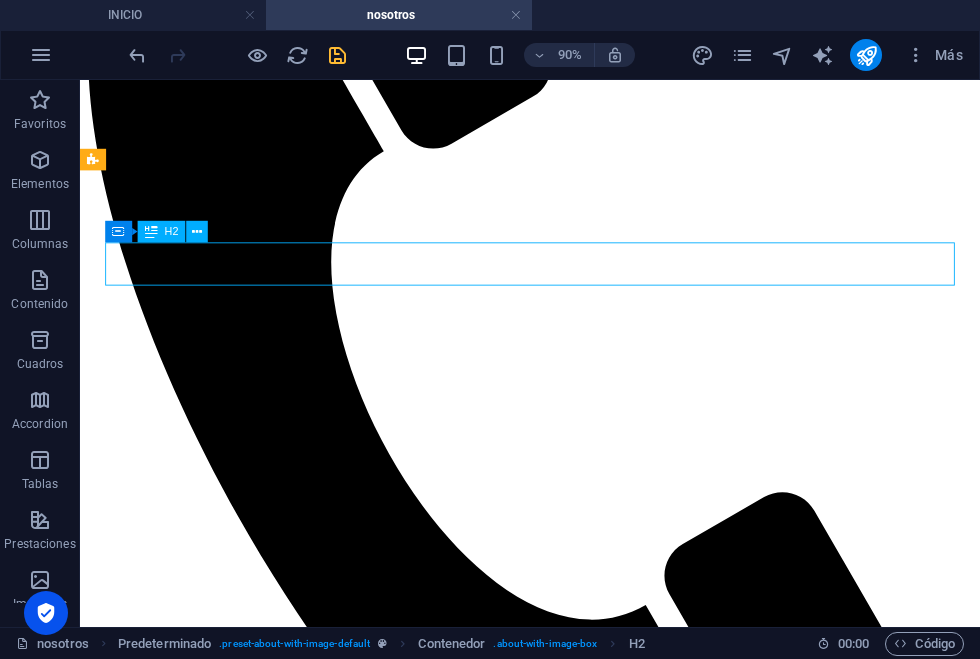 click at bounding box center [337, 55] 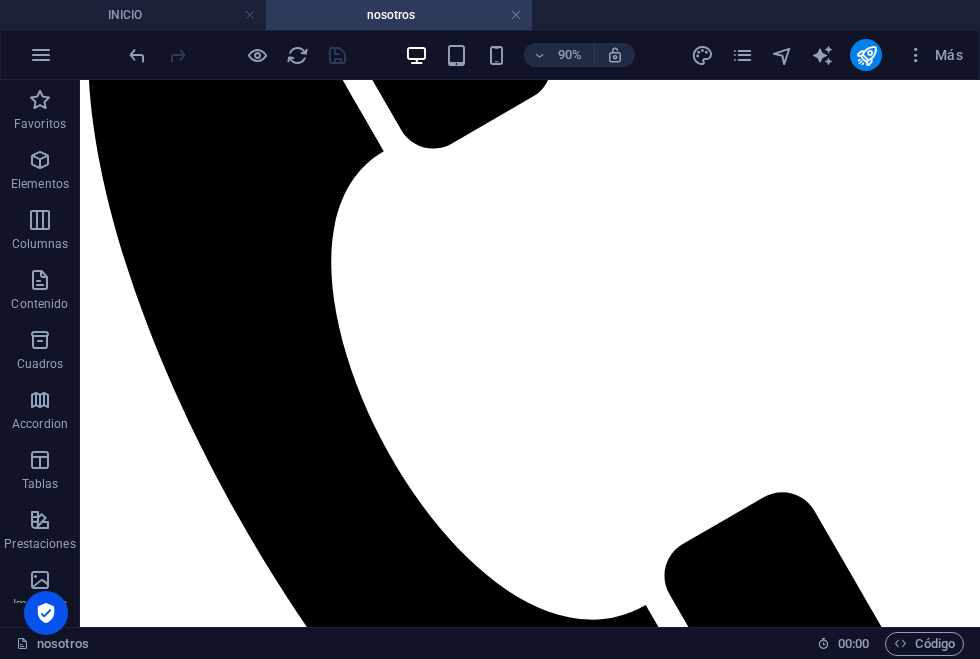 click at bounding box center (237, 55) 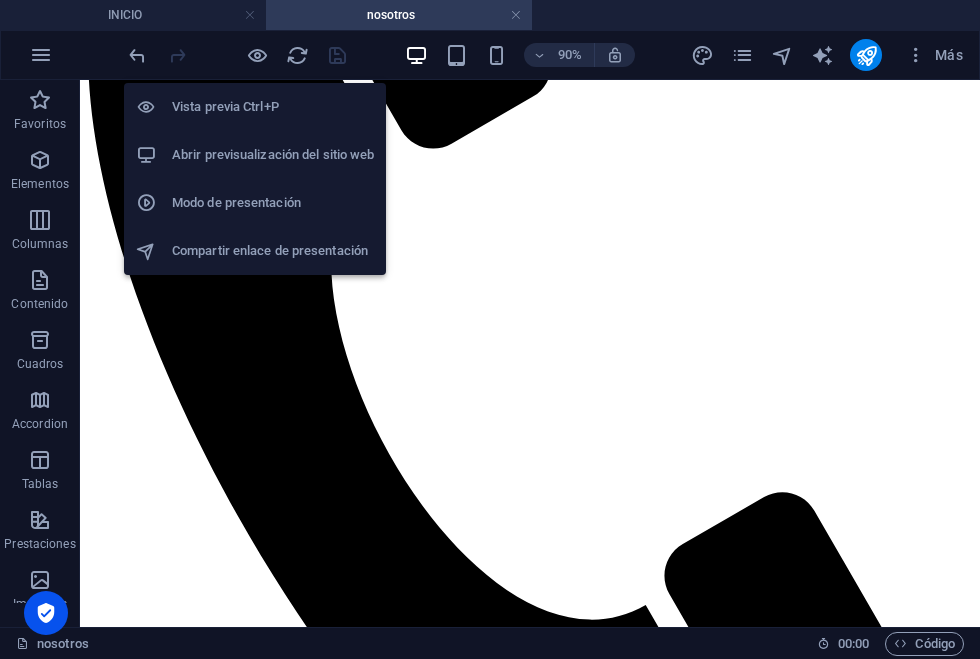 click on "Abrir previsualización del sitio web" at bounding box center (273, 155) 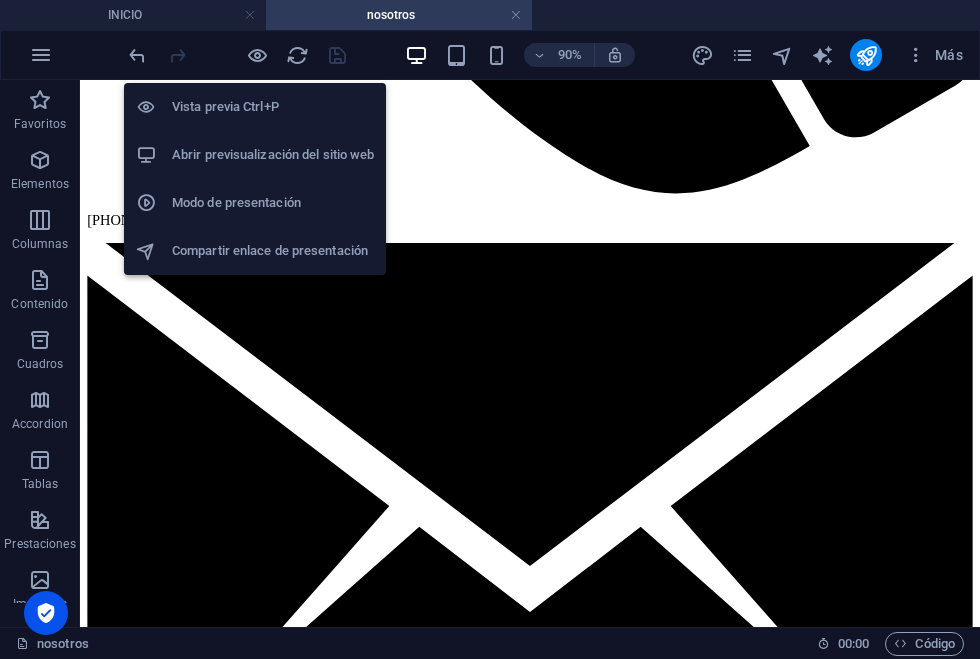 scroll, scrollTop: 1171, scrollLeft: 0, axis: vertical 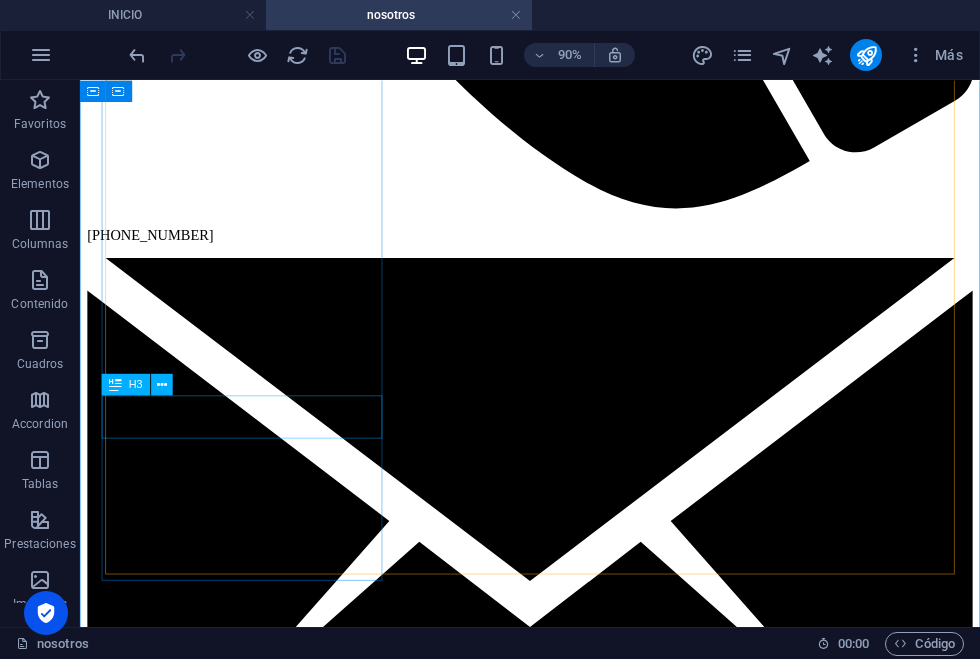 click on "[PERSON_NAME]" at bounding box center (580, 4802) 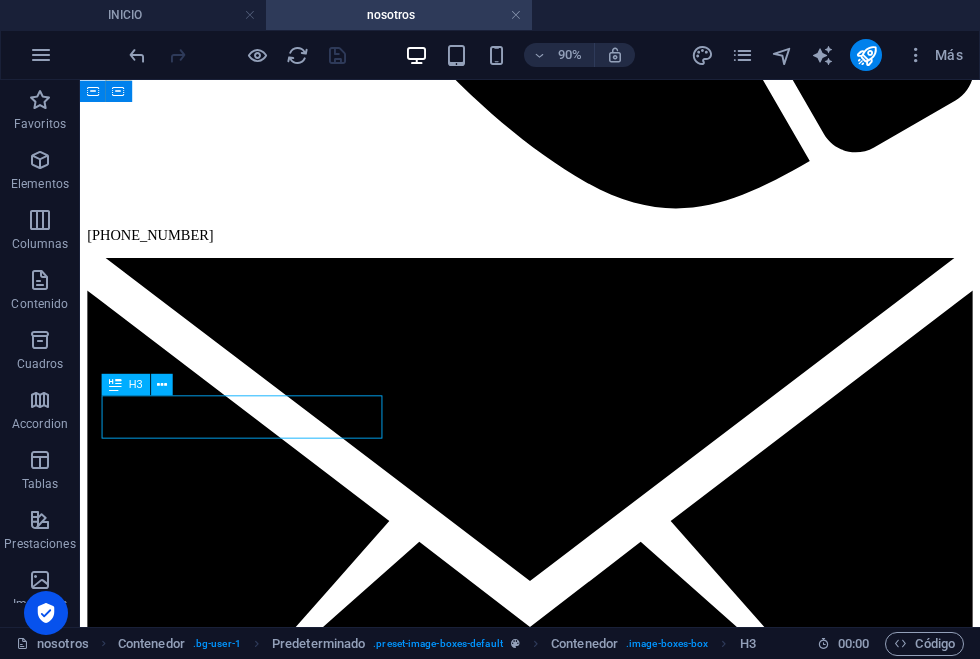 click on "[PERSON_NAME]" at bounding box center (580, 4802) 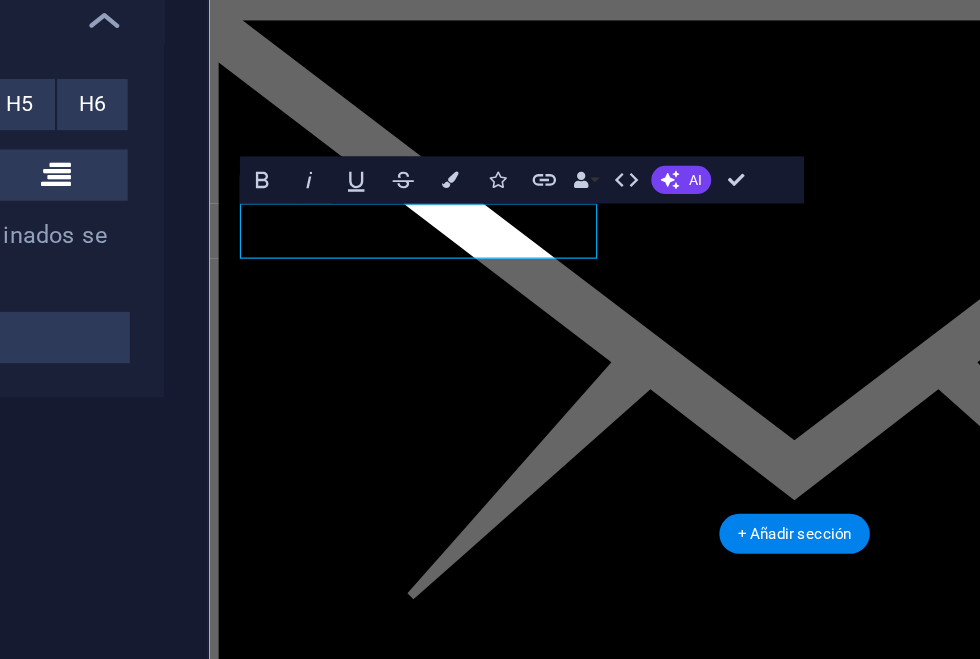 type 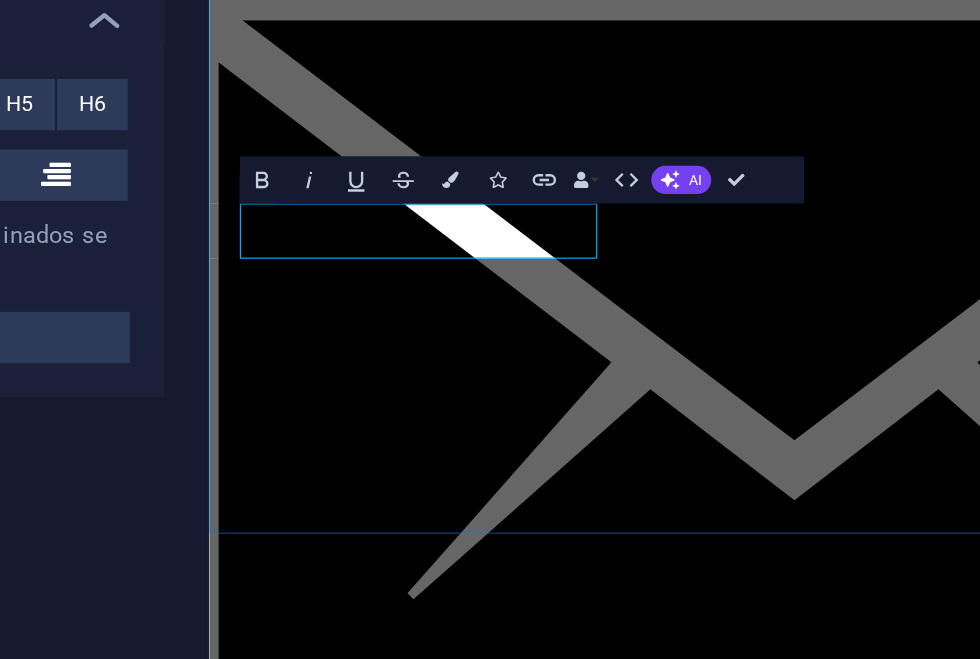 click on "Meet our Team [PERSON_NAME] Personal Injury Lorem ipsum dolor sit amet, consectetur adipisicing elit. Veritatis, dolorem! [PERSON_NAME] Criminal Defense Lorem ipsum dolor sit amet, consectetur adipisicing elit. Veritatis, dolorem! [PERSON_NAME] Insurance Claims Lorem ipsum dolor sit amet, consectetur adipisicing elit. Veritatis, dolorem!" at bounding box center [706, 6695] 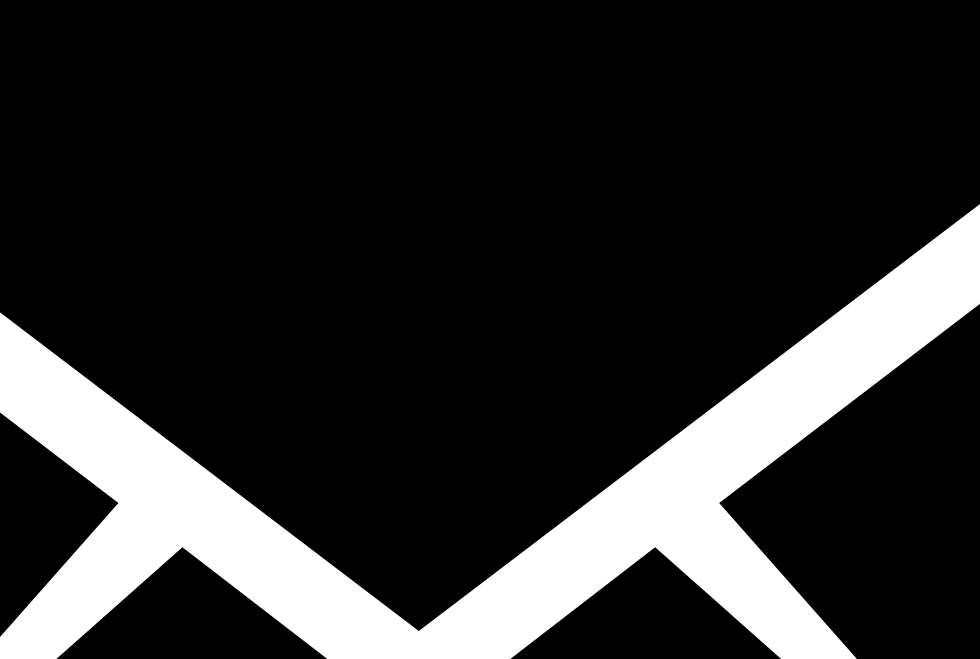 scroll, scrollTop: 1242, scrollLeft: 0, axis: vertical 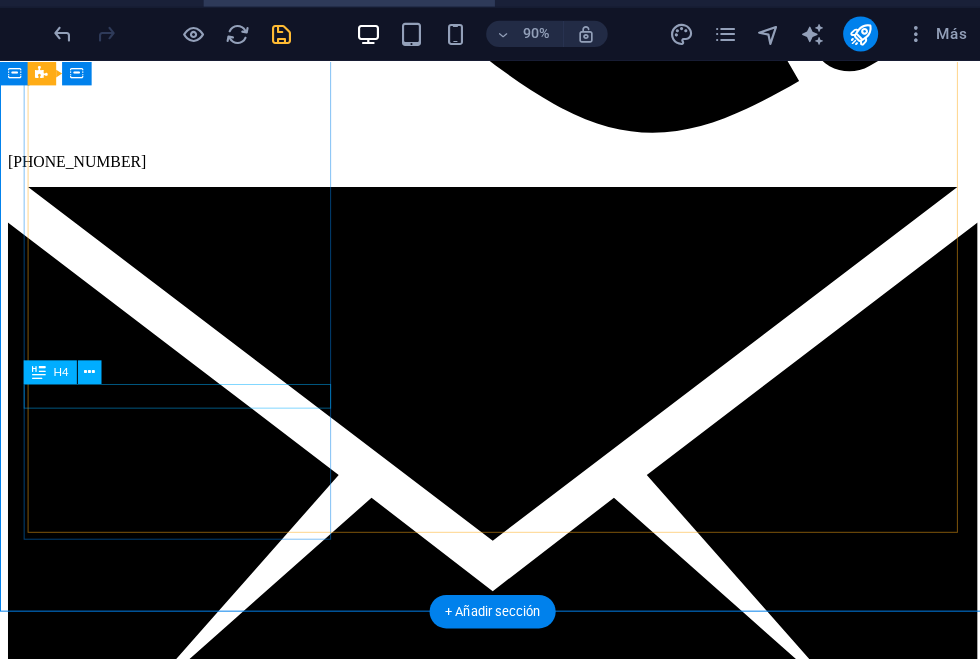 click on "Personal Injury" at bounding box center [500, 4753] 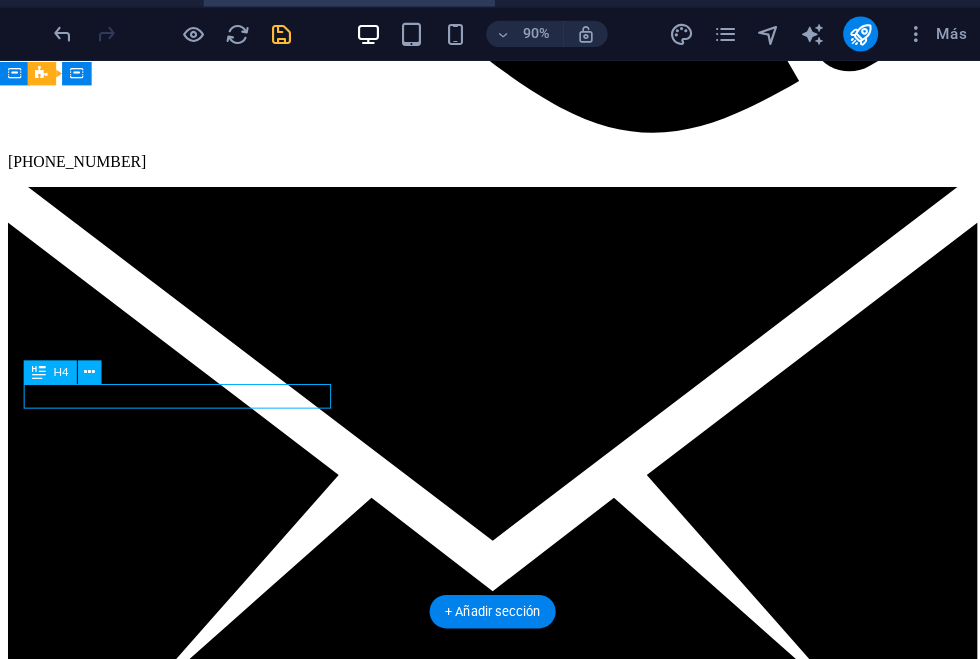 click on "Personal Injury" at bounding box center (500, 4753) 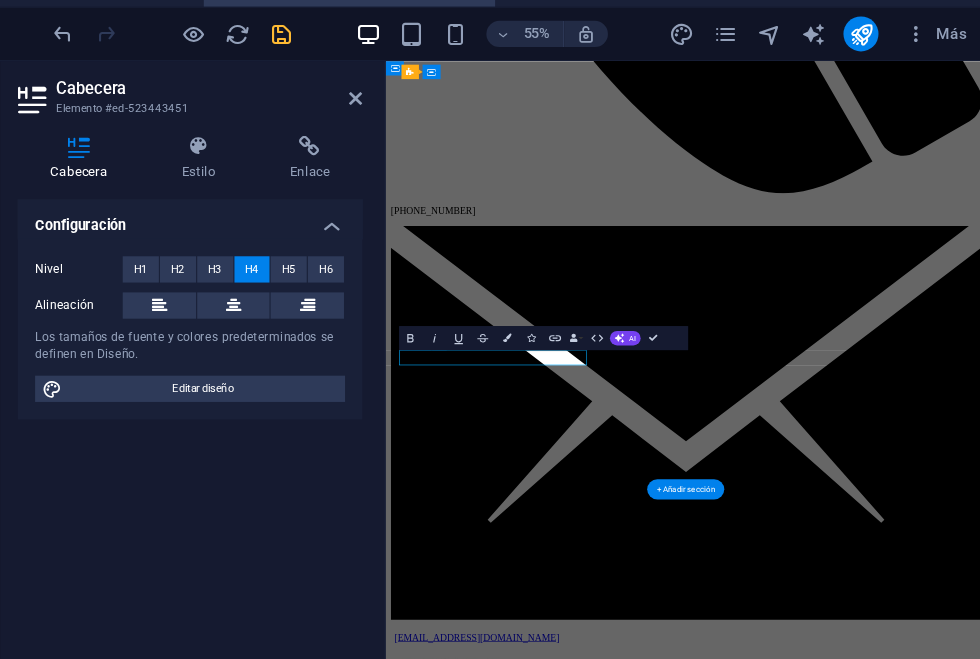type 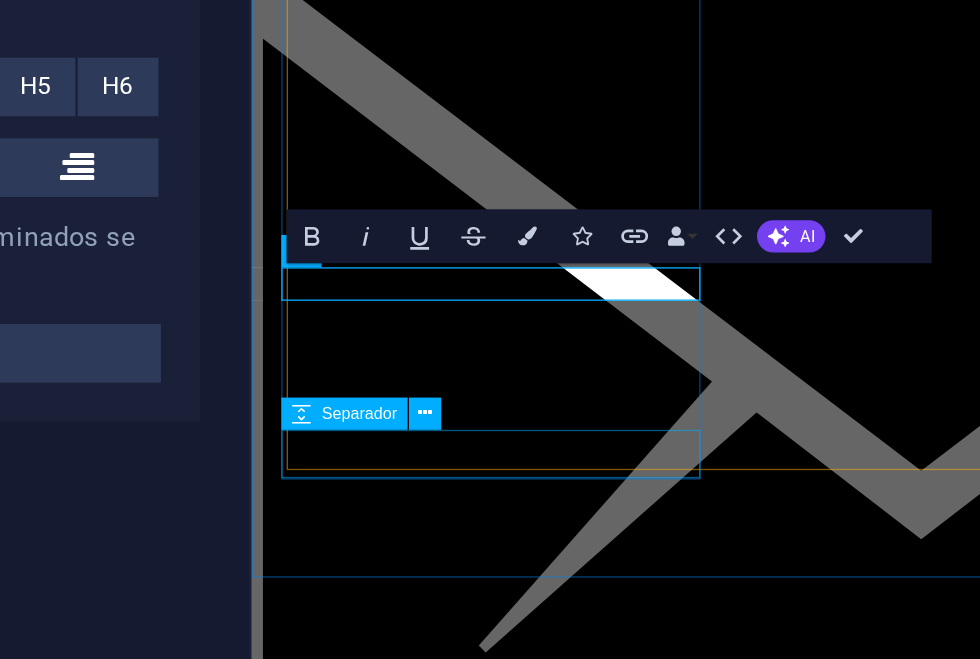 click at bounding box center [749, 5452] 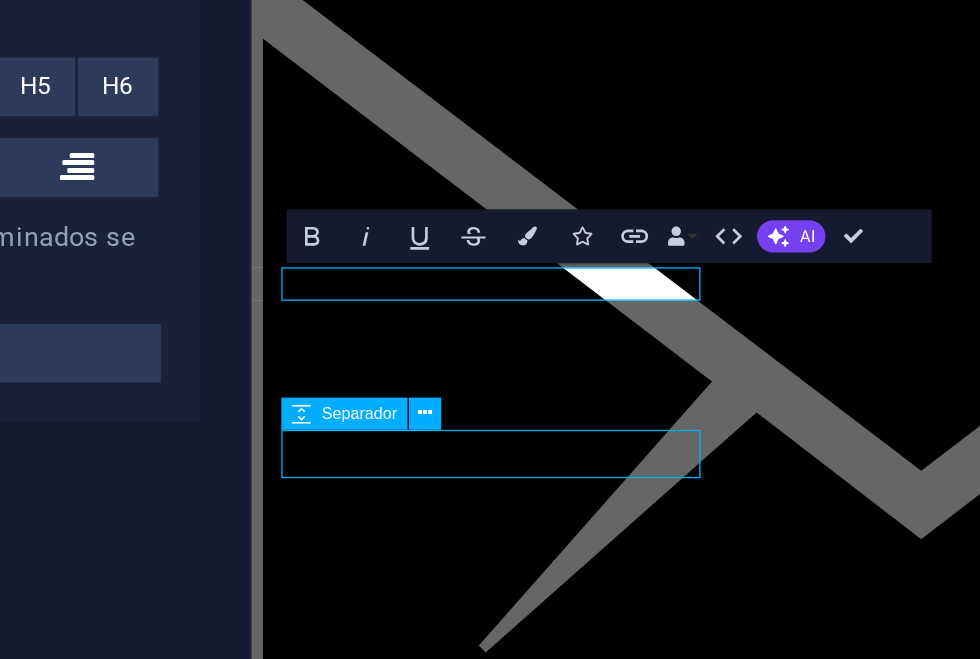click on "Lorem ipsum dolor sit amet, consectetur adipisicing elit. Veritatis, dolorem!" at bounding box center (749, 4489) 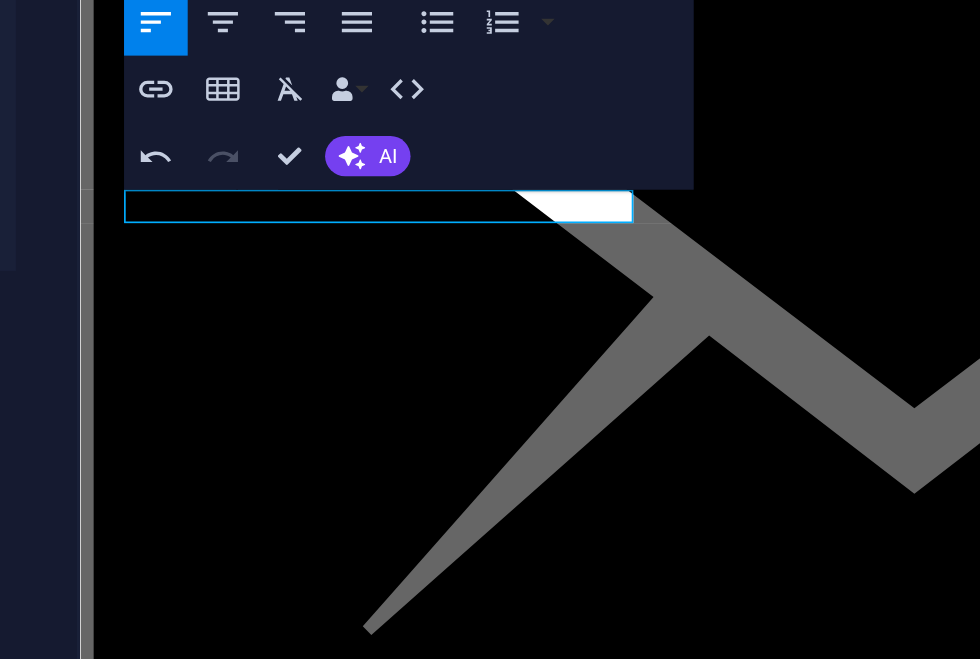 type 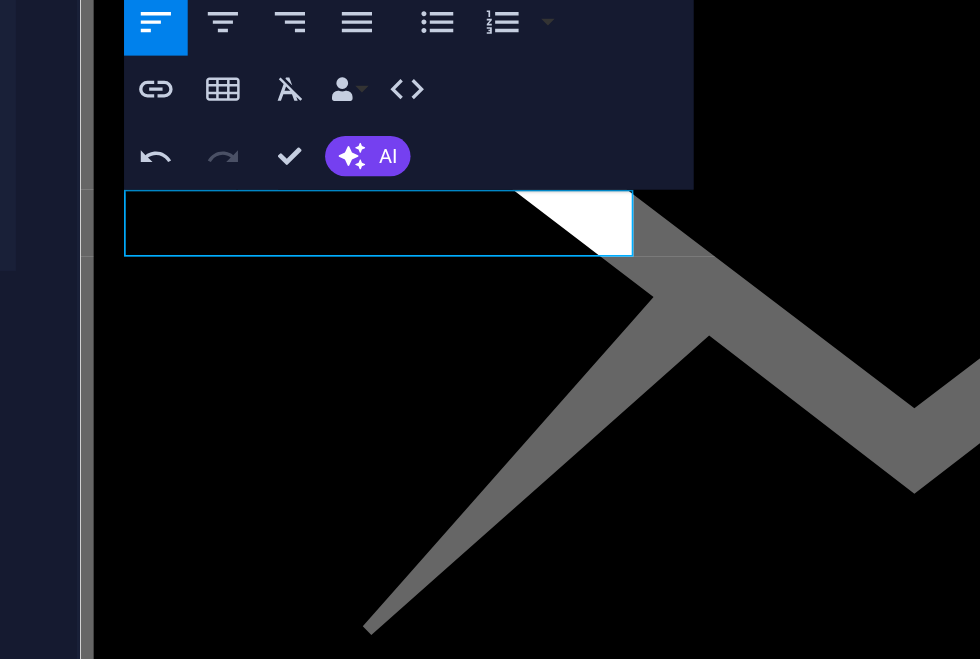 click on "Meet our Team [PERSON_NAME] Director 20 años de experiencia en el recupero de activos, [PERSON_NAME] Criminal Defense Lorem ipsum dolor sit amet, consectetur adipisicing elit. Veritatis, dolorem! [PERSON_NAME] Insurance Claims Lorem ipsum dolor sit amet, consectetur adipisicing elit. Veritatis, dolorem!" at bounding box center (577, 6347) 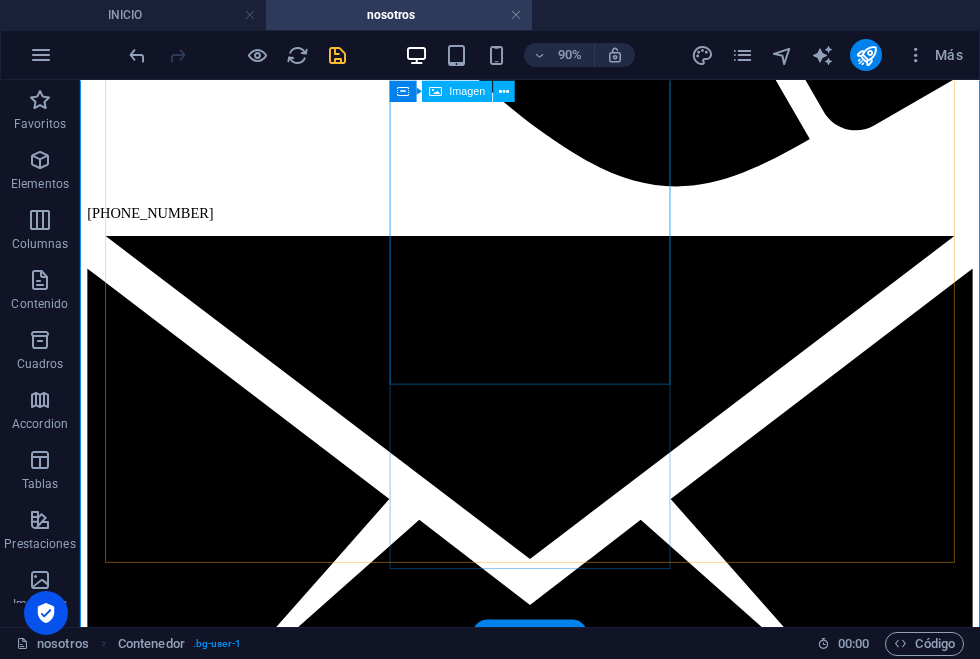 scroll, scrollTop: 1183, scrollLeft: 0, axis: vertical 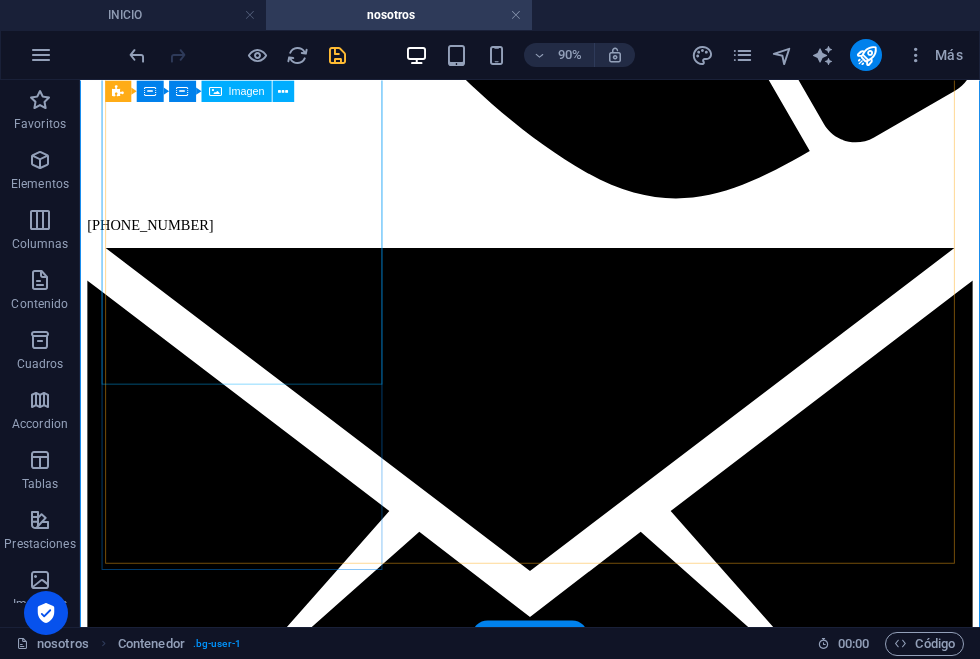 click at bounding box center (580, 4110) 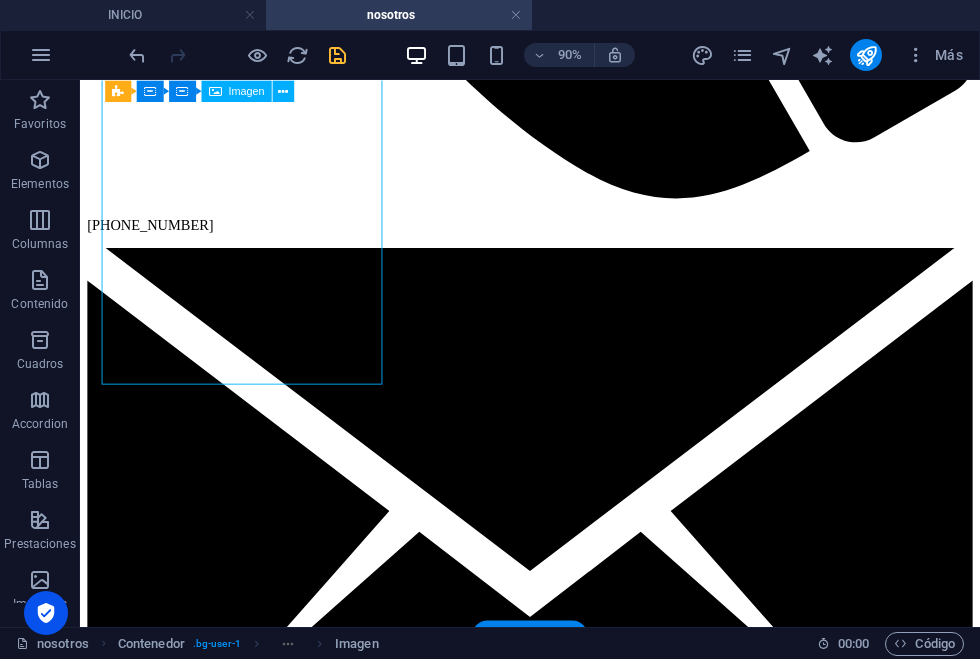 click at bounding box center (580, 4110) 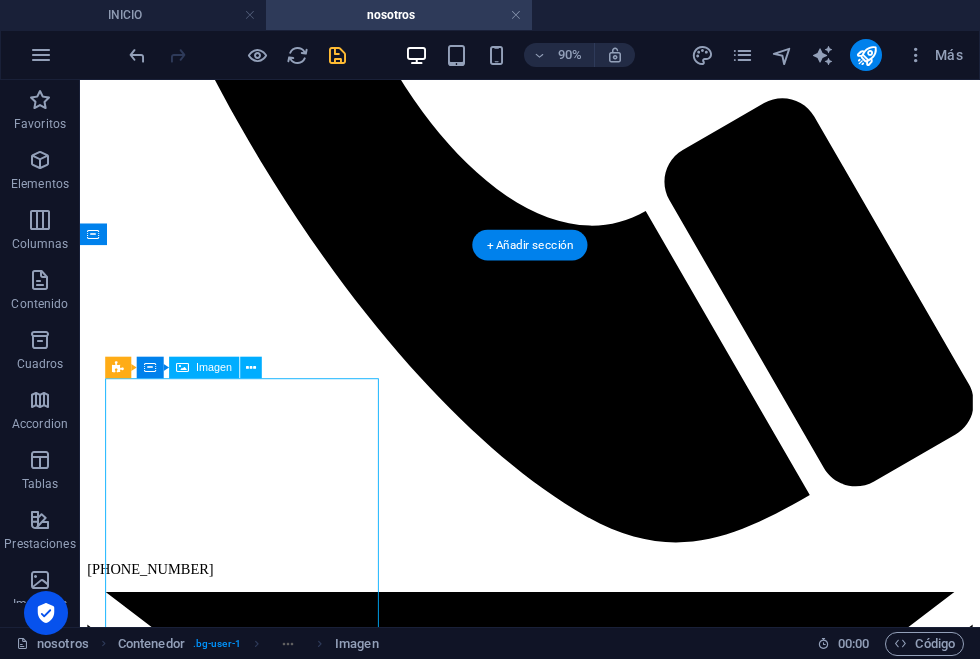 scroll, scrollTop: 803, scrollLeft: 0, axis: vertical 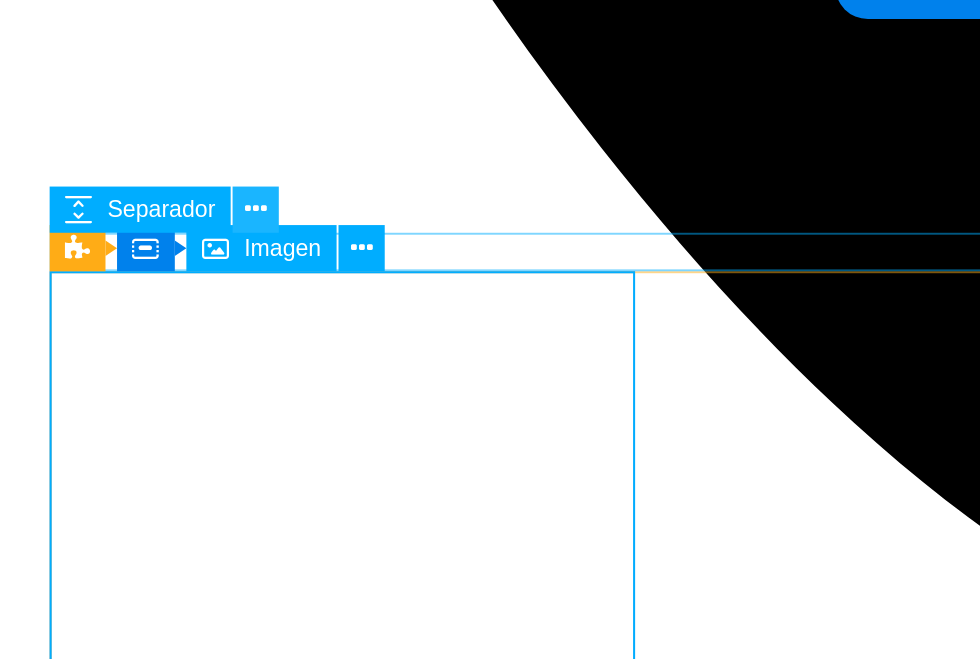 click at bounding box center (202, 335) 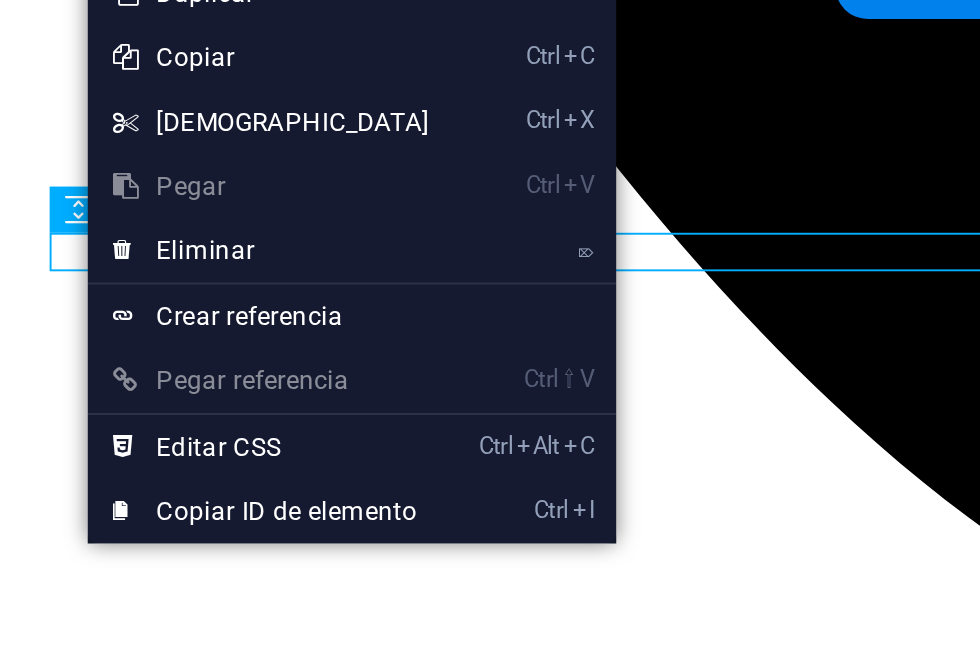 click on "Meet our Team [PERSON_NAME] Director 20 años de experiencia en el recupero de activos, [PERSON_NAME] Criminal Defense Lorem ipsum dolor sit amet, consectetur adipisicing elit. Veritatis, dolorem! [PERSON_NAME] Insurance Claims Lorem ipsum dolor sit amet, consectetur adipisicing elit. Veritatis, dolorem!" at bounding box center [496, 6971] 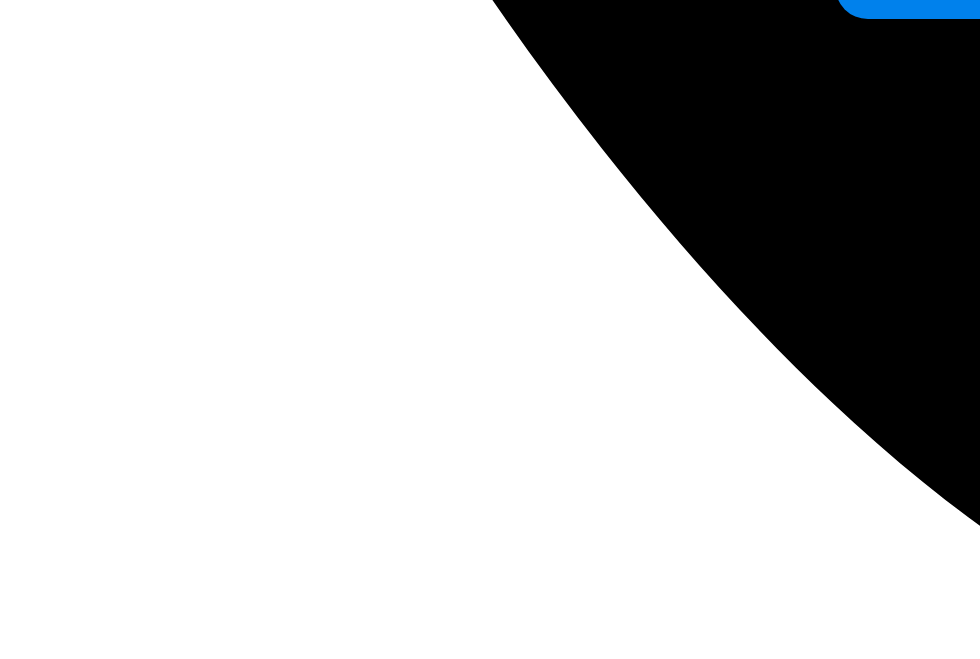 click on "Meet our Team [PERSON_NAME] Director 20 años de experiencia en el recupero de activos, [PERSON_NAME] Criminal Defense Lorem ipsum dolor sit amet, consectetur adipisicing elit. Veritatis, dolorem! [PERSON_NAME] Insurance Claims Lorem ipsum dolor sit amet, consectetur adipisicing elit. Veritatis, dolorem!" at bounding box center (496, 6971) 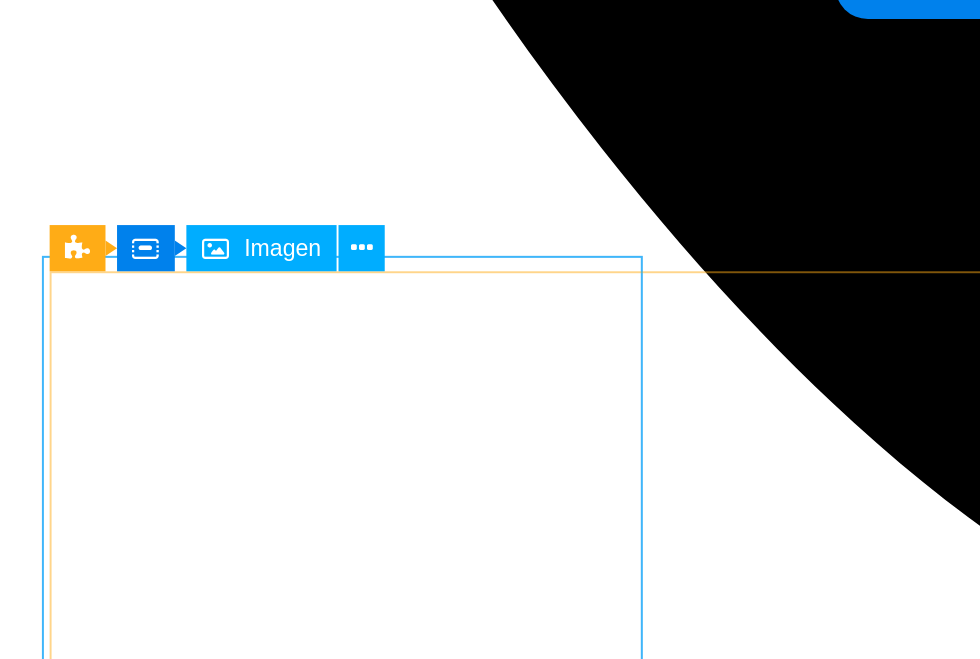 click at bounding box center (496, 4072) 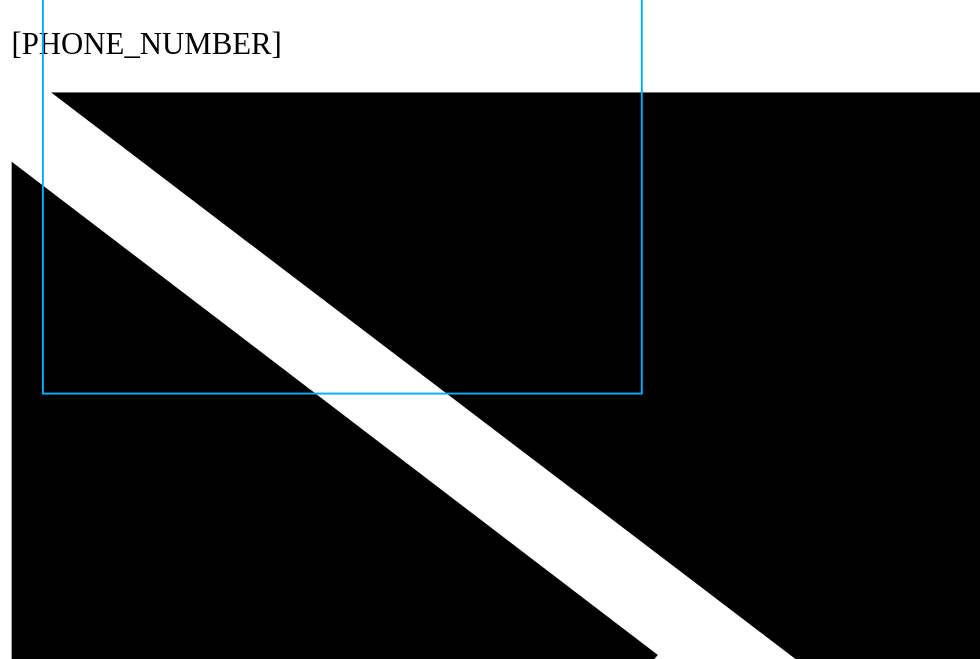 scroll, scrollTop: 1146, scrollLeft: 0, axis: vertical 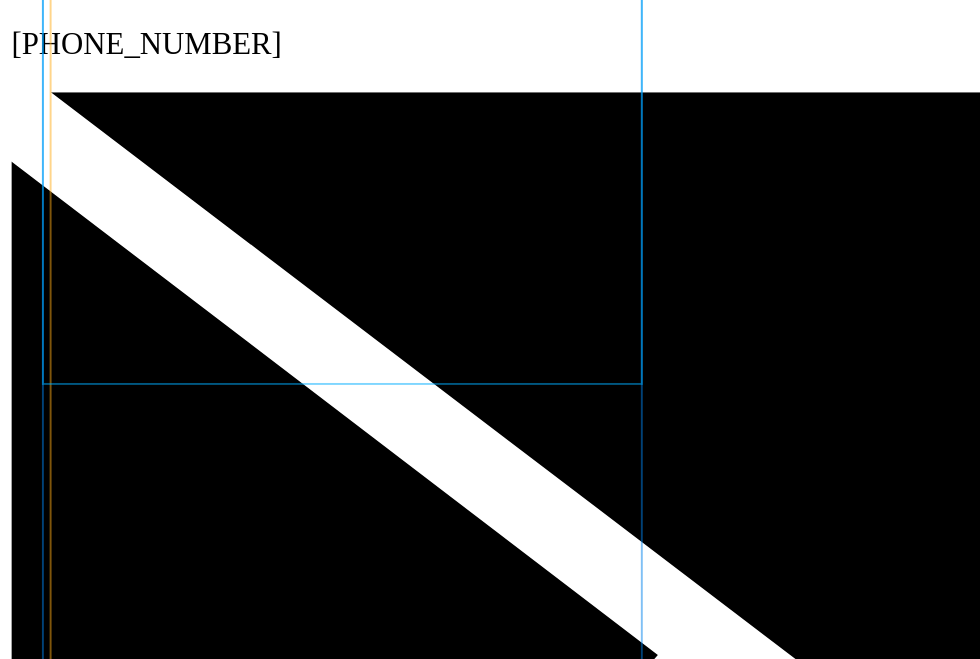 click at bounding box center [496, 3729] 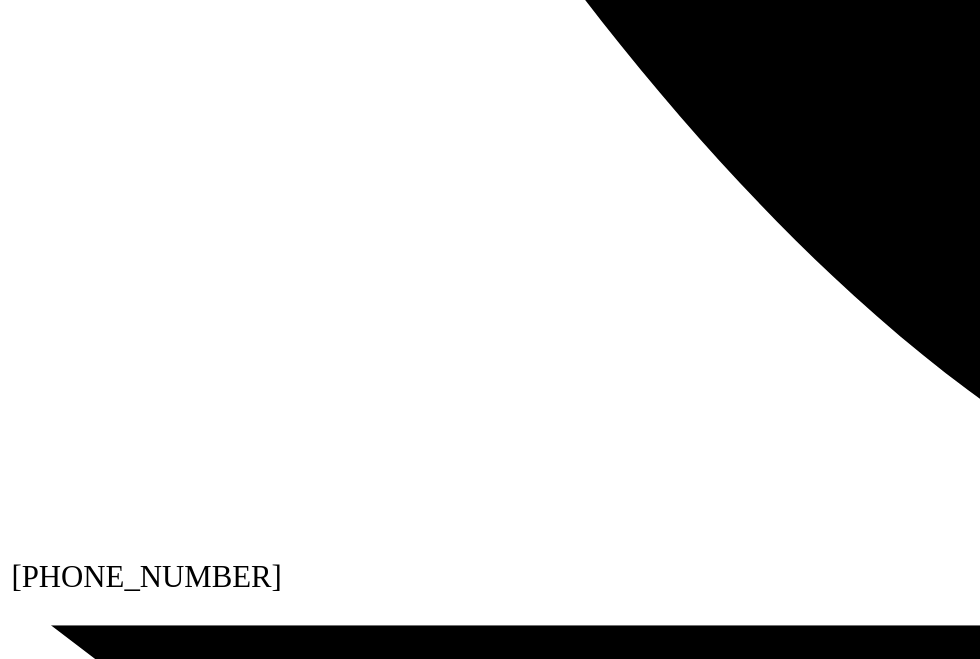 scroll, scrollTop: 825, scrollLeft: 0, axis: vertical 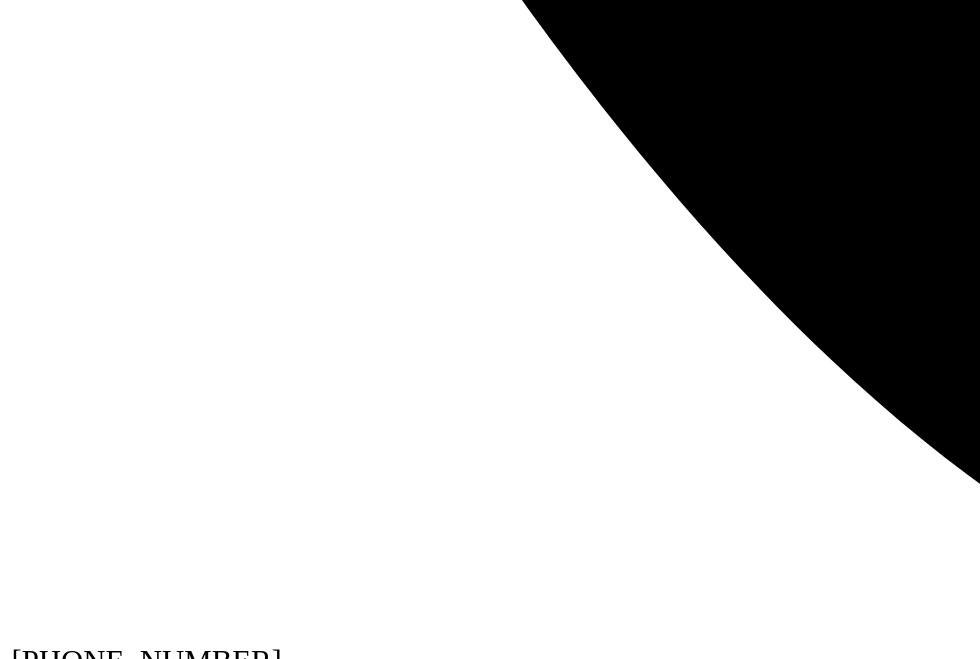 click at bounding box center (496, 5138) 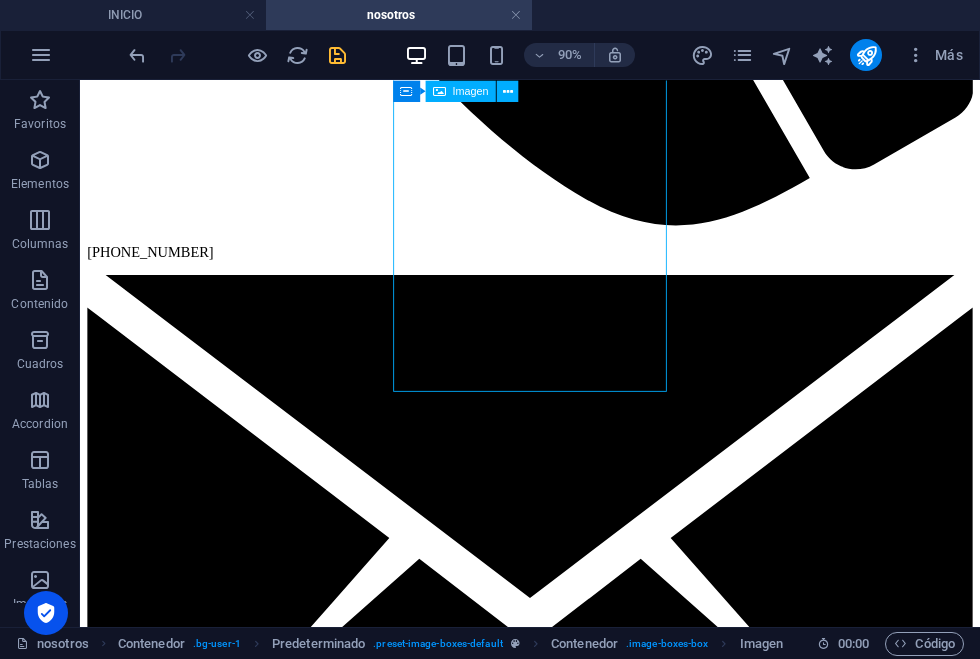 scroll, scrollTop: 1134, scrollLeft: 0, axis: vertical 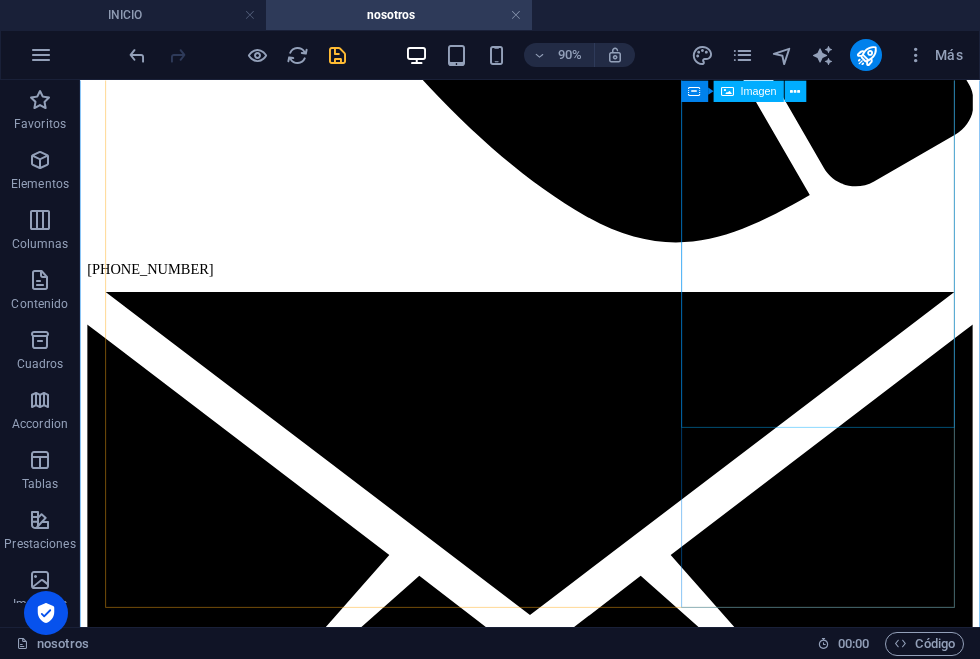 click at bounding box center [580, 6335] 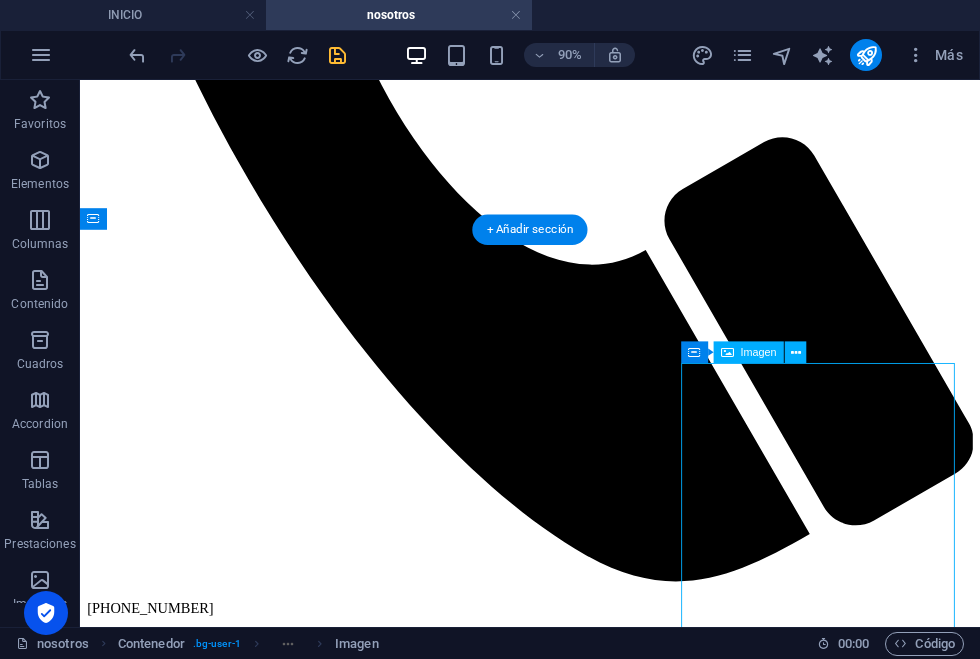 scroll, scrollTop: 816, scrollLeft: 0, axis: vertical 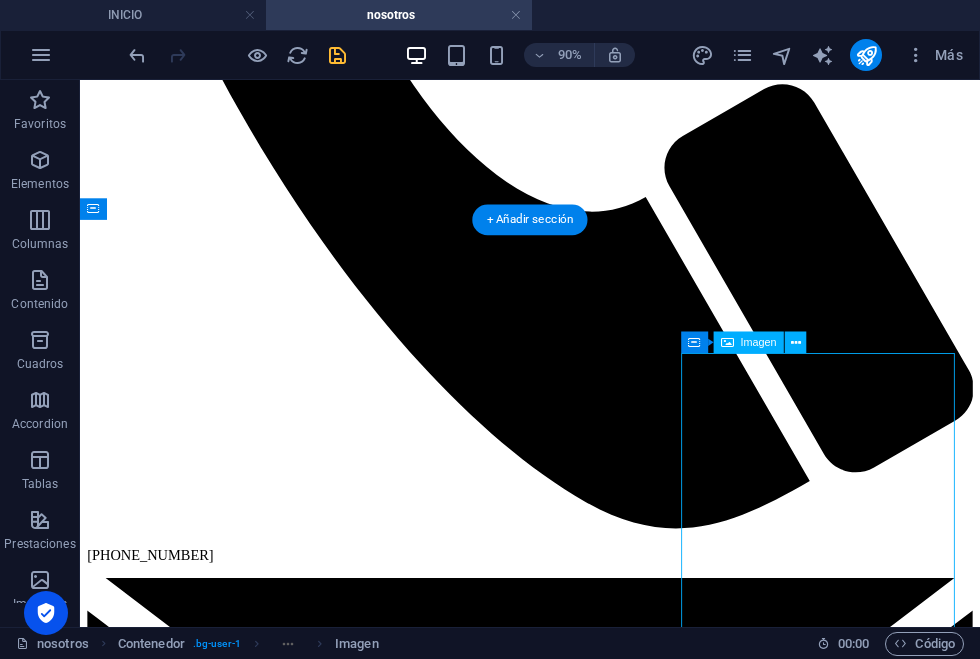 click at bounding box center (580, 6653) 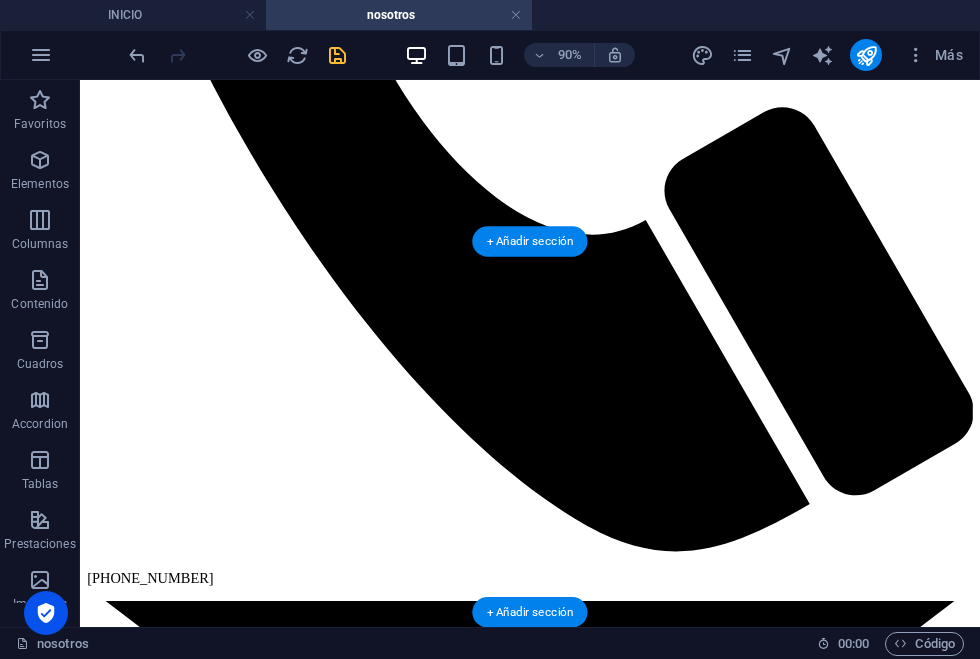 scroll, scrollTop: 784, scrollLeft: 0, axis: vertical 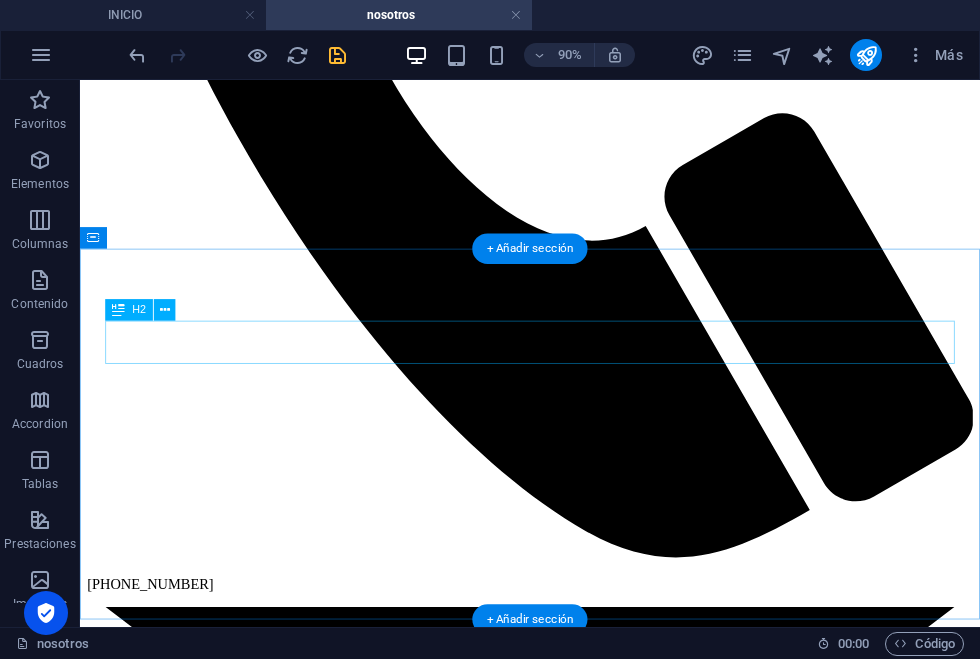 click on "Meet our Team" at bounding box center (580, 3805) 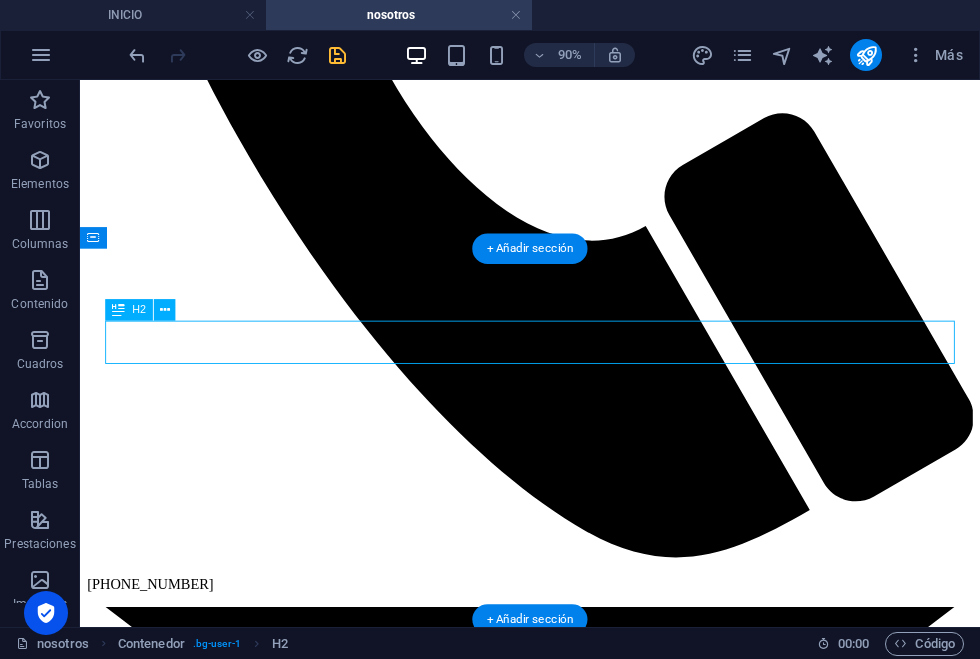 click on "Meet our Team" at bounding box center [580, 3805] 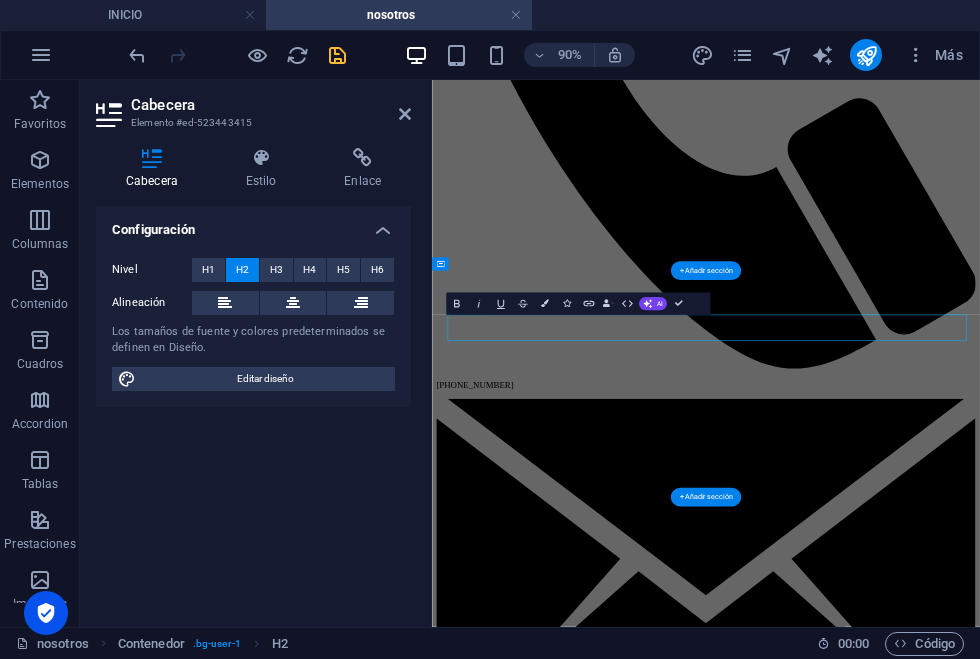scroll, scrollTop: 624, scrollLeft: 0, axis: vertical 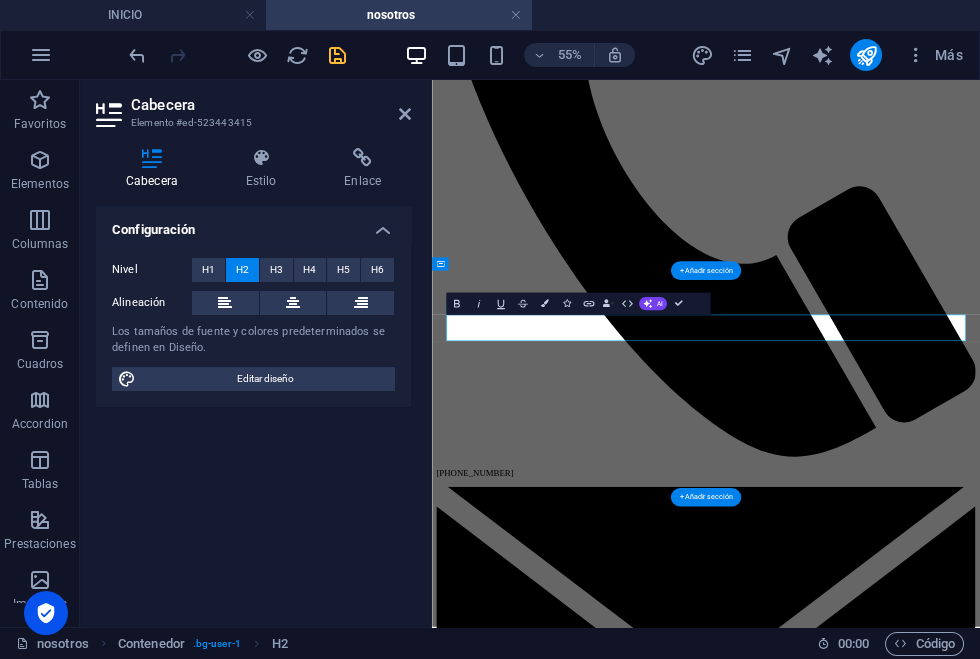 type 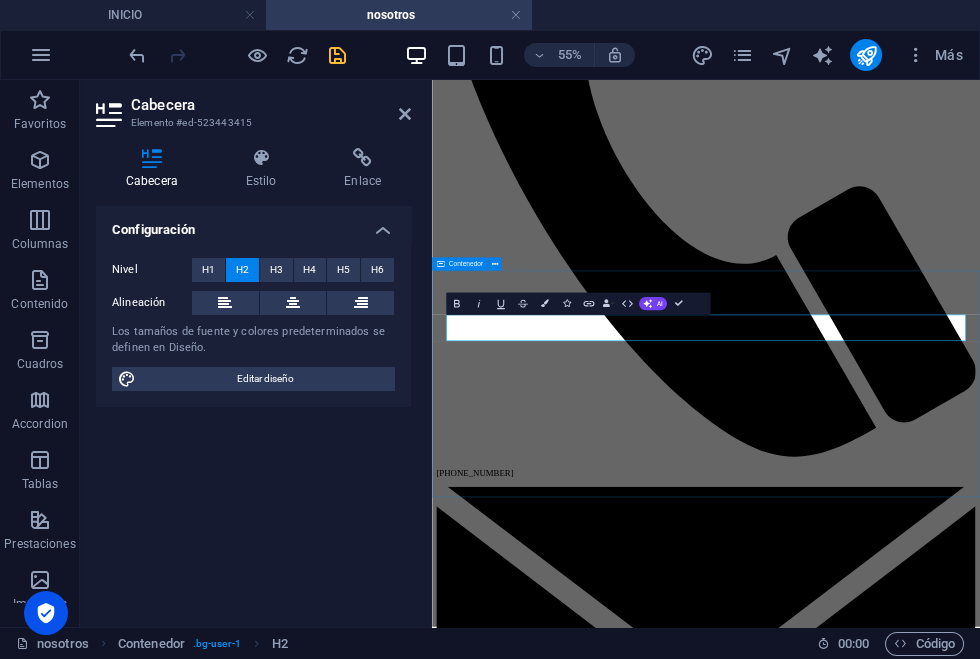 click on "Nuestro equipo [PERSON_NAME] Director 20 años de experiencia en el recupero de activos, [PERSON_NAME] Criminal Defense Lorem ipsum dolor sit amet, consectetur adipisicing elit. Veritatis, dolorem! [PERSON_NAME] Insurance Claims Lorem ipsum dolor sit amet, consectetur adipisicing elit. Veritatis, dolorem!" at bounding box center [930, 5598] 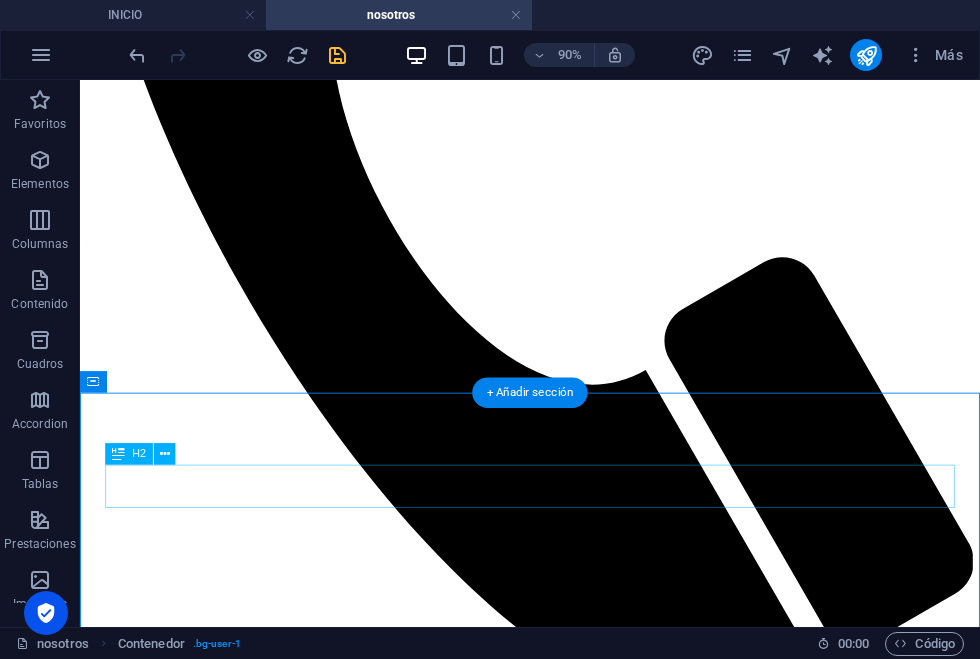 click on "Nuestro equipo" at bounding box center (580, 3965) 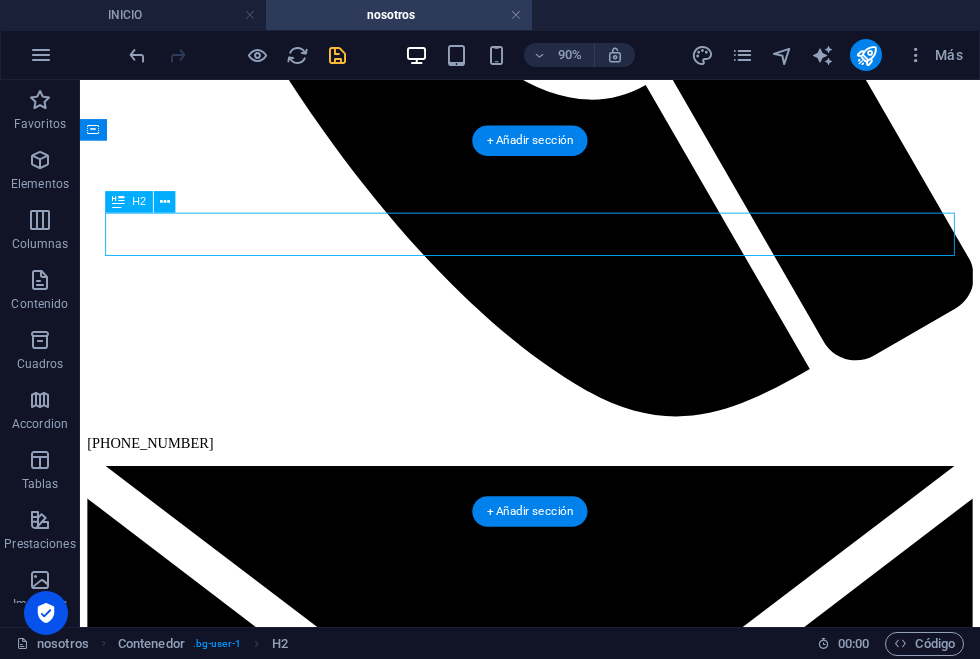 scroll, scrollTop: 950, scrollLeft: 0, axis: vertical 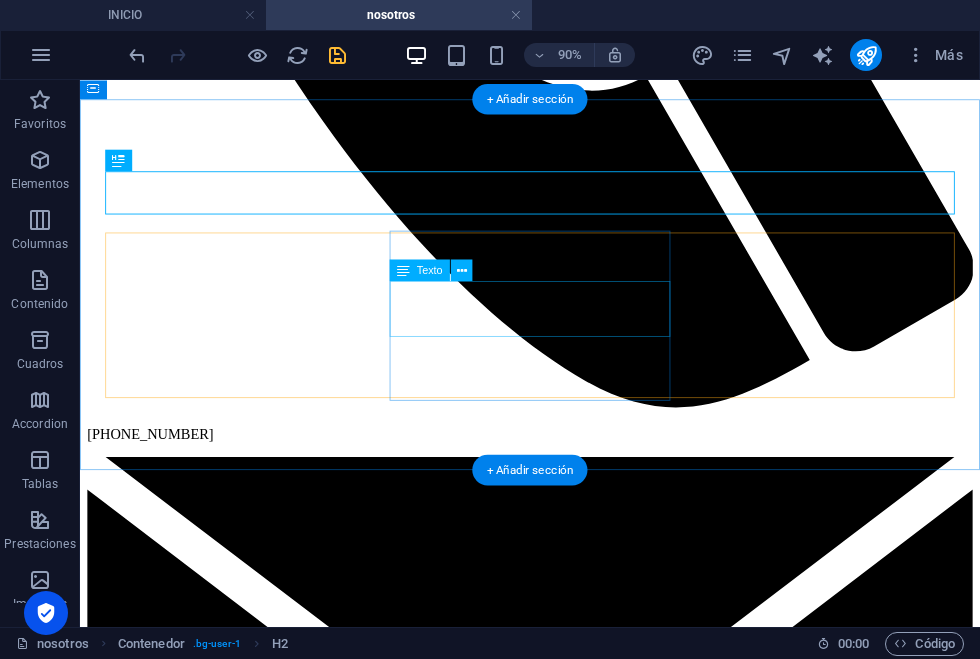 click on "Lorem ipsum dolor sit amet, consectetur adipisicing elit. Veritatis, dolorem!" at bounding box center [580, 4891] 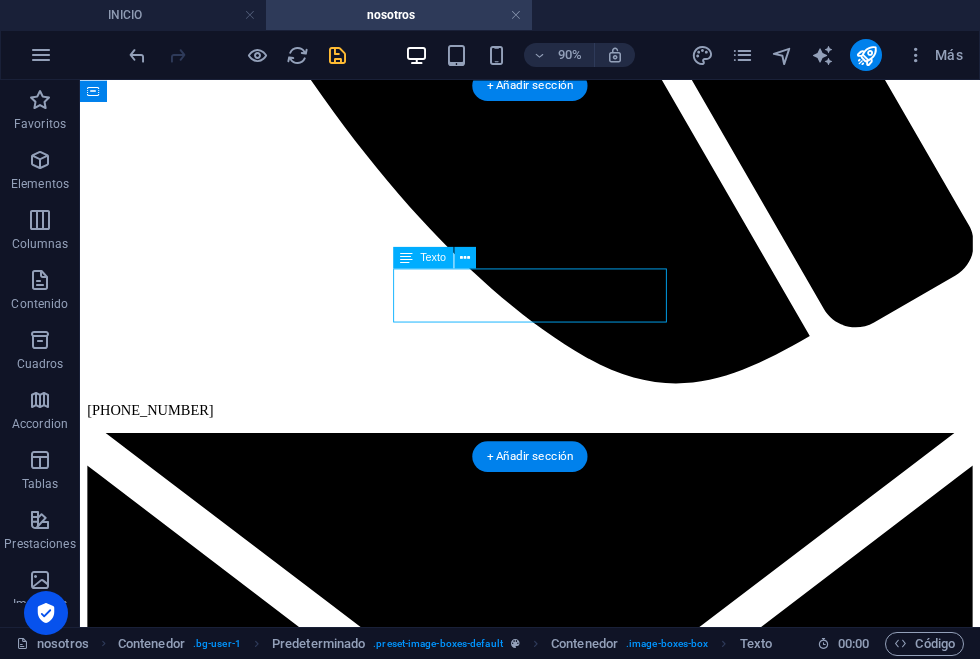 scroll, scrollTop: 948, scrollLeft: 0, axis: vertical 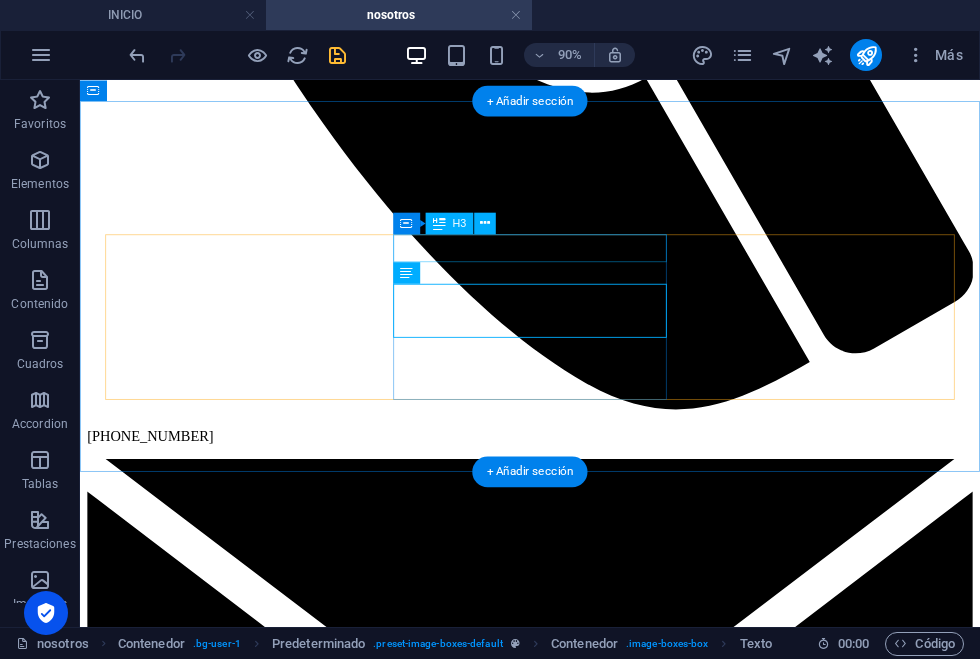 click on "[PERSON_NAME]" at bounding box center [580, 4812] 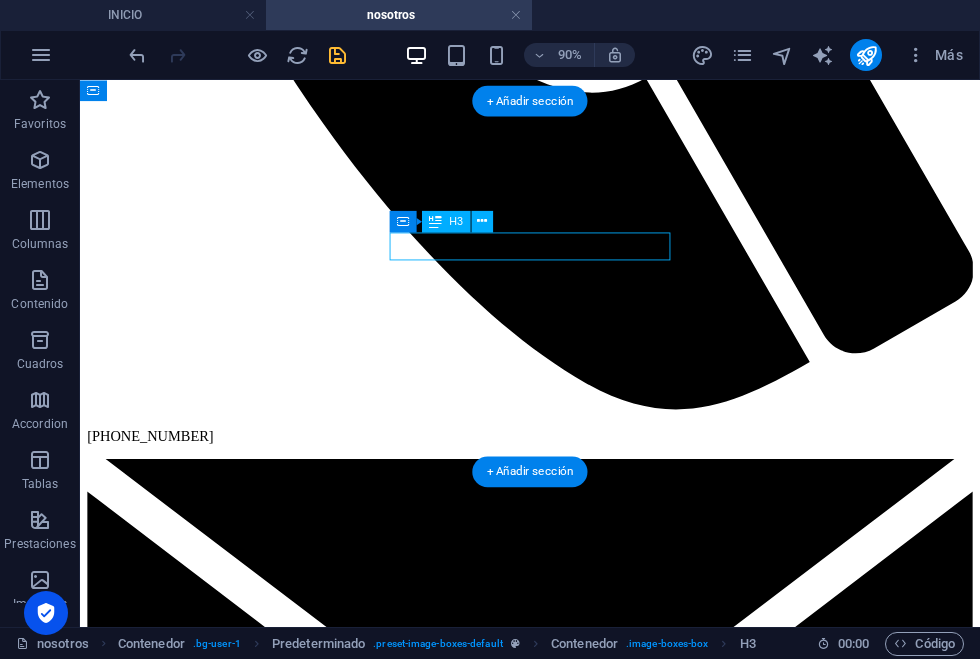 click on "[PERSON_NAME]" at bounding box center [580, 4812] 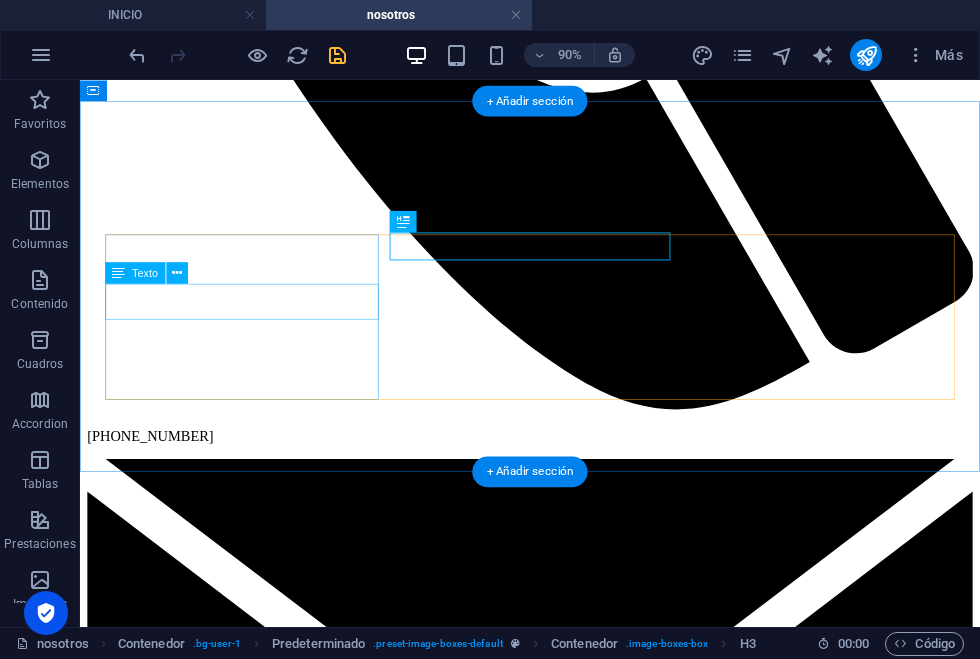 click on "20 años de experiencia en el recupero de activos," at bounding box center [580, 3806] 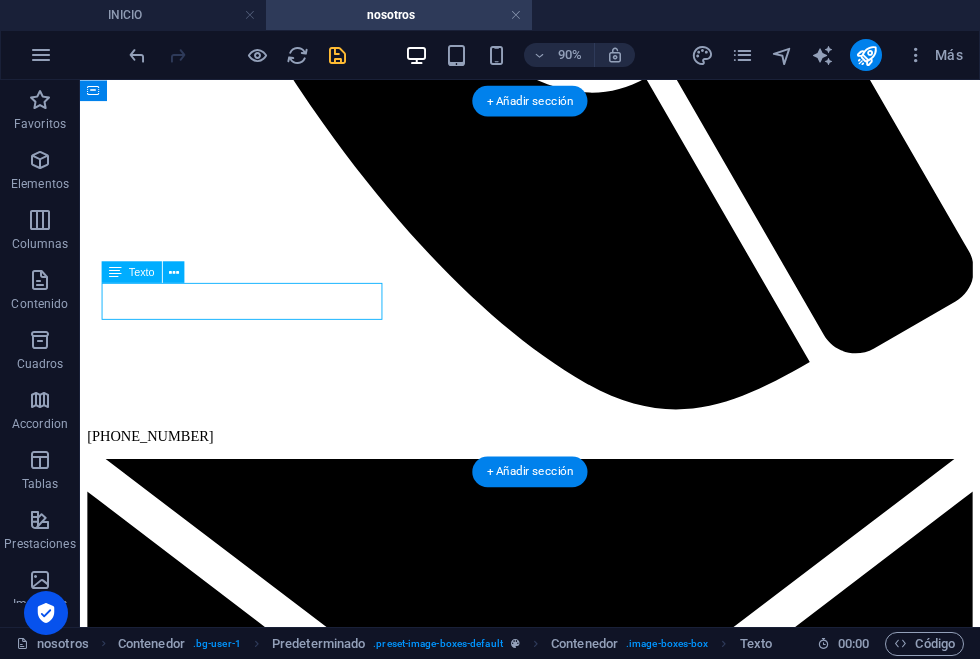 click on "20 años de experiencia en el recupero de activos," at bounding box center (580, 3806) 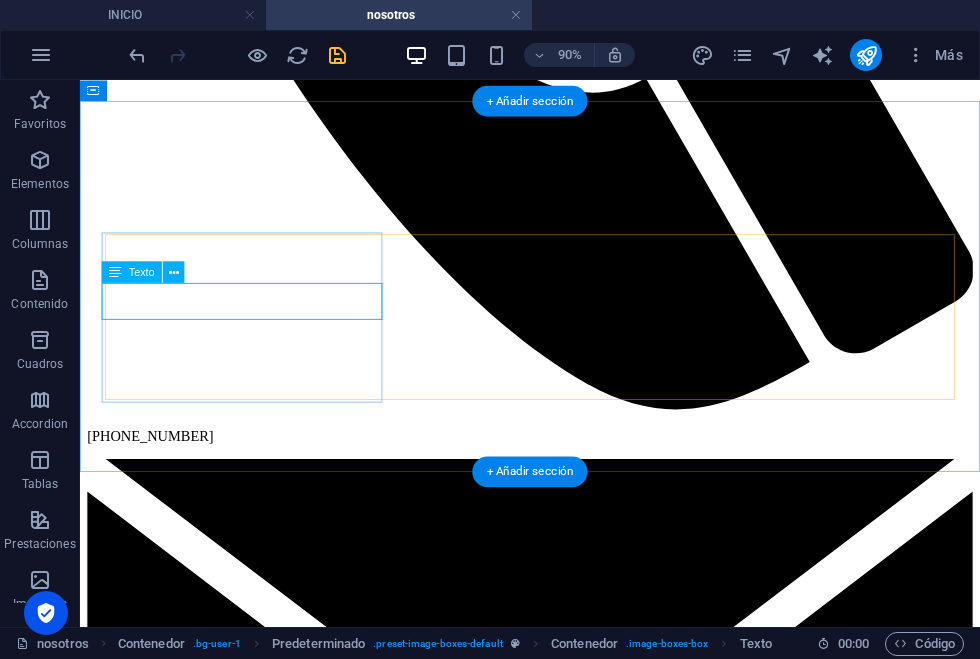 click on "20 años de experiencia en el recupero de activos," at bounding box center [580, 3806] 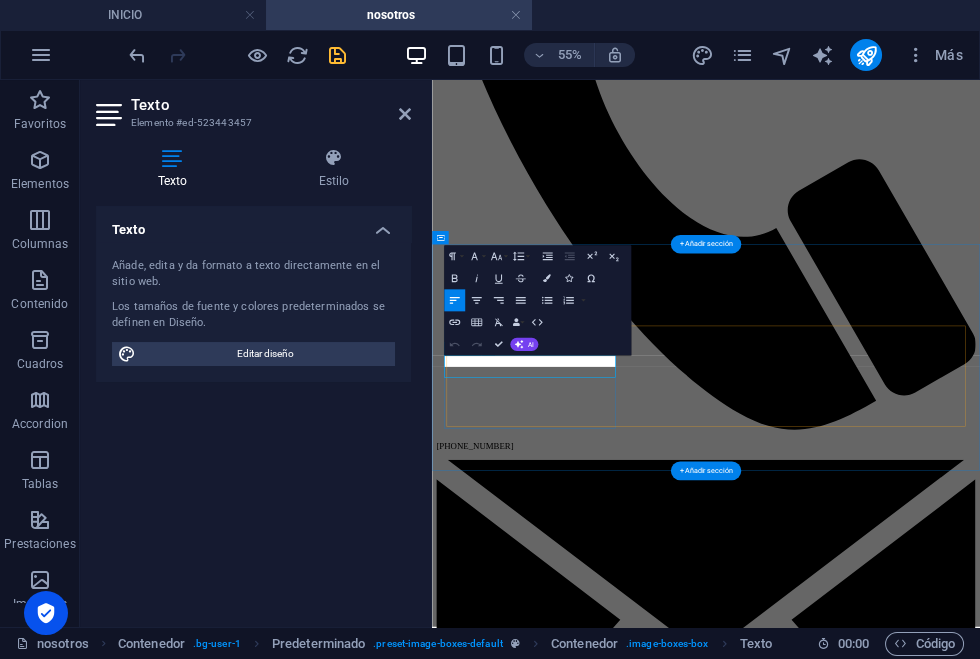 type 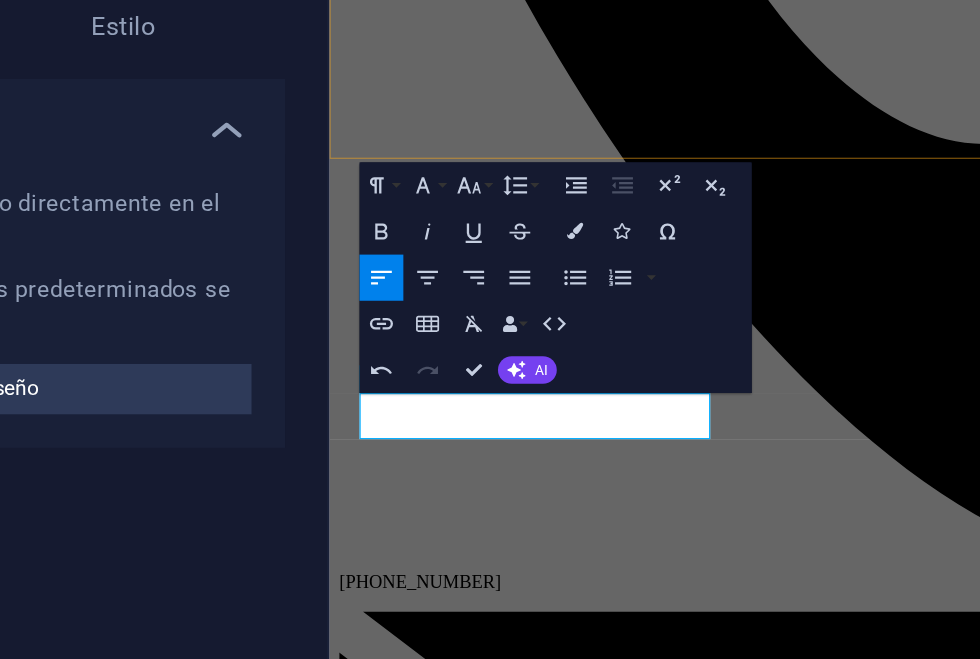 click on "CUIDAMOS TUS ACTIVOS En Grupo MCF comprendemos que cada cliente, persona y situación son únicas.  Con años de experiencia, nuestro compromiso es ofrecer un servicio profesional que resguarde los intereses de nuestros clientes y establezca un puente sólido entre empresas y las personas a través de soluciones eficaces y humanas.   Nuestro equipo, altamente capacitado, combina años de experiencia con un trato amable y empático, dando las garantías para que que cada interacción sea productiva y respetuosa. Tenemos la convicción de que la confianza y la transparencia son pilares esenciales  para la construcción de vínculos productivos y duraderos. Por ello, [DEMOGRAPHIC_DATA] firmemente en la comunicación abierta y honesta en cada etapa del proceso, asegurándonos de que sientan que están en las mejores manos." at bounding box center (827, 3383) 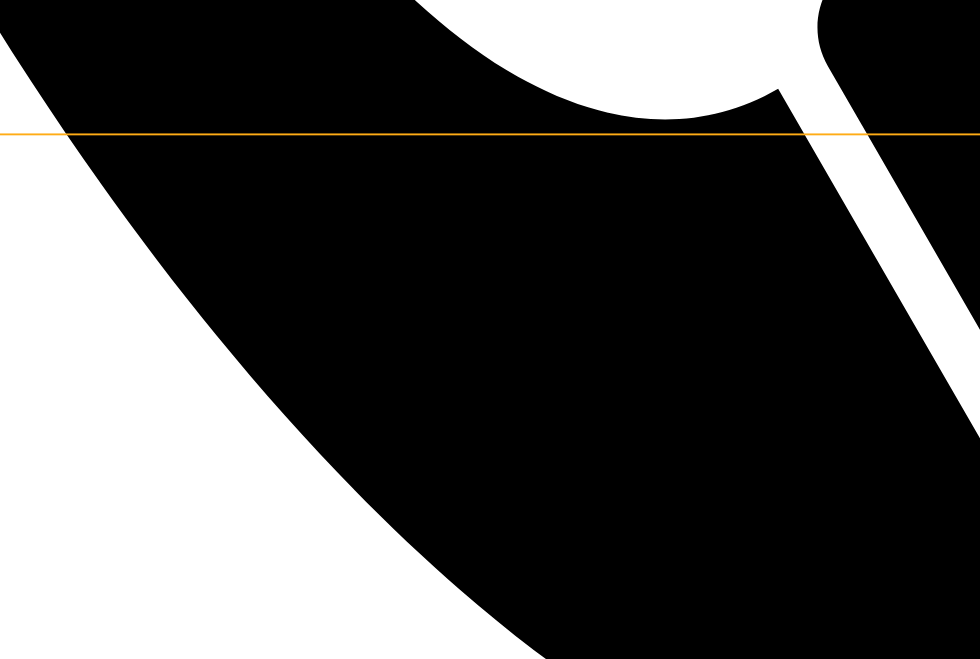 scroll, scrollTop: 802, scrollLeft: 0, axis: vertical 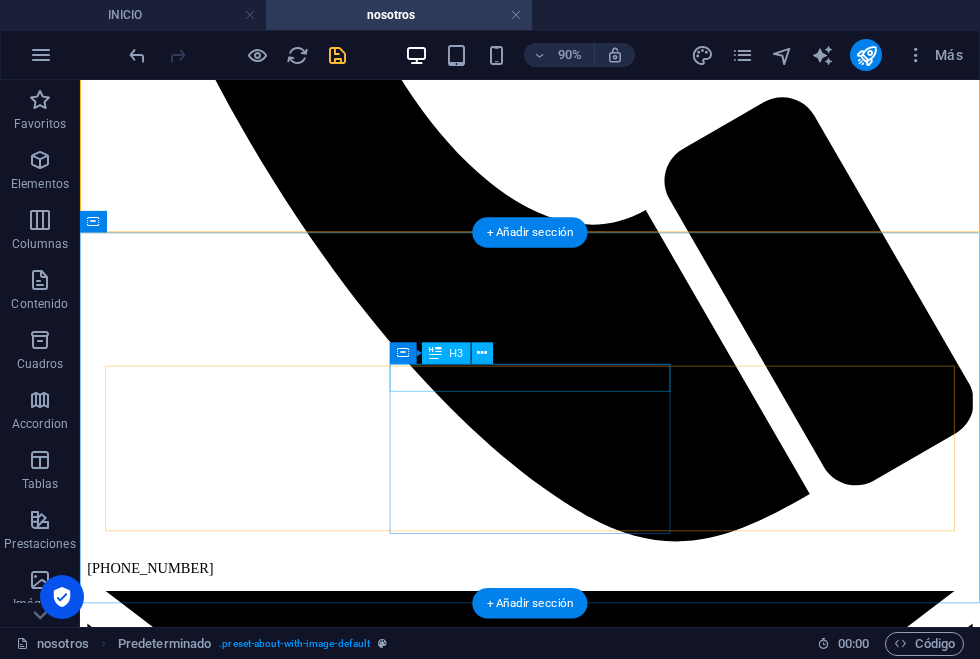 click on "[PERSON_NAME]" at bounding box center [580, 4992] 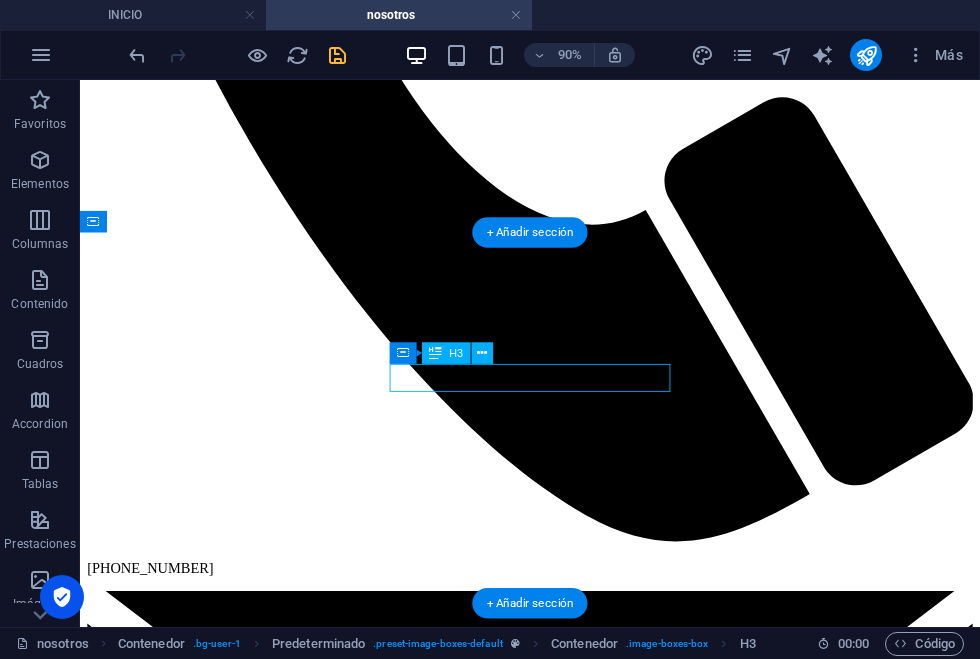 click on "[PERSON_NAME]" at bounding box center (580, 4992) 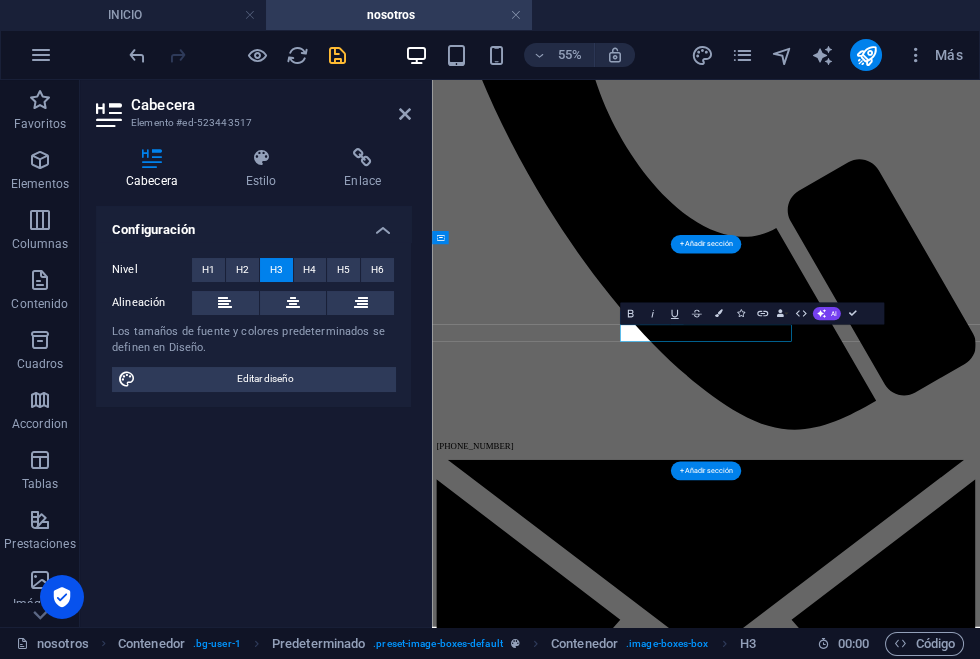 type 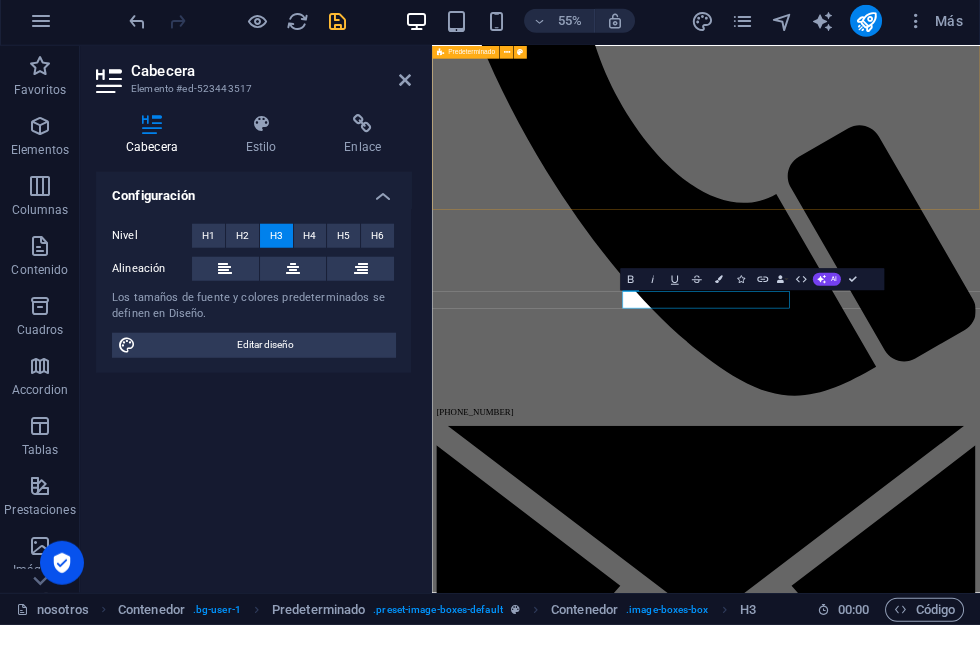 click on "CUIDAMOS TUS ACTIVOS En Grupo MCF comprendemos que cada cliente, persona y situación son únicas.  Con años de experiencia, nuestro compromiso es ofrecer un servicio profesional que resguarde los intereses de nuestros clientes y establezca un puente sólido entre empresas y las personas a través de soluciones eficaces y humanas.   Nuestro equipo, altamente capacitado, combina años de experiencia con un trato amable y empático, dando las garantías para que que cada interacción sea productiva y respetuosa. Tenemos la convicción de que la confianza y la transparencia son pilares esenciales  para la construcción de vínculos productivos y duraderos. Por ello, [DEMOGRAPHIC_DATA] firmemente en la comunicación abierta y honesta en cada etapa del proceso, asegurándonos de que sientan que están en las mejores manos." at bounding box center (930, 3613) 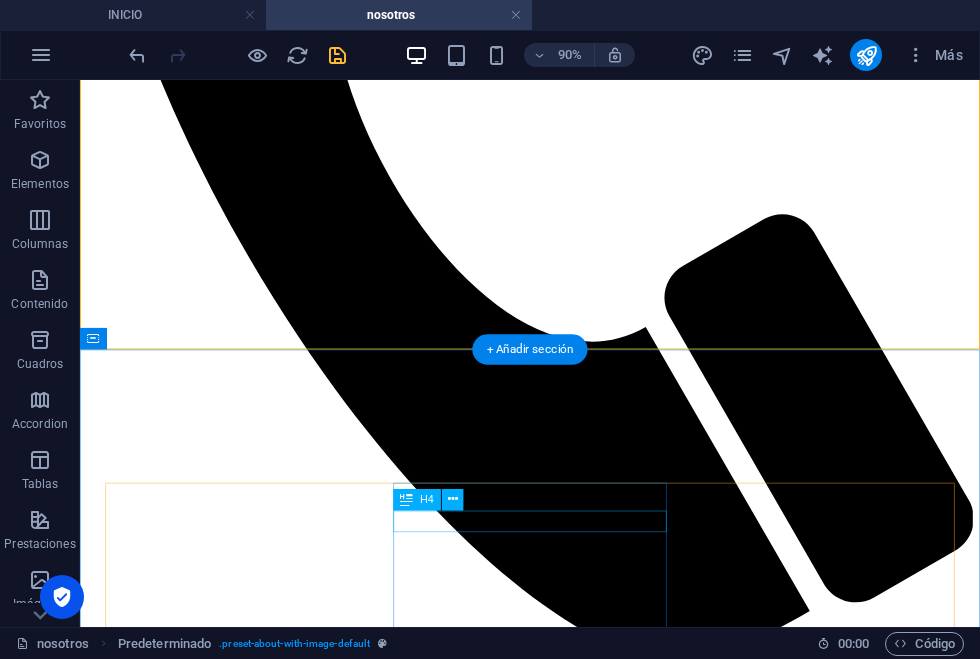 click on "Criminal Defense" at bounding box center (580, 5164) 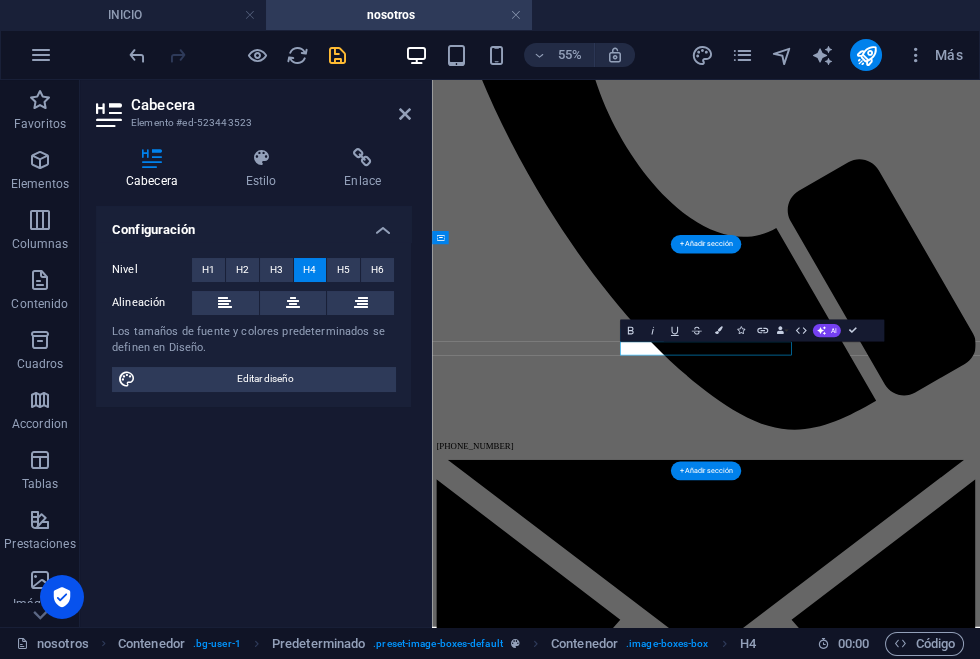 type 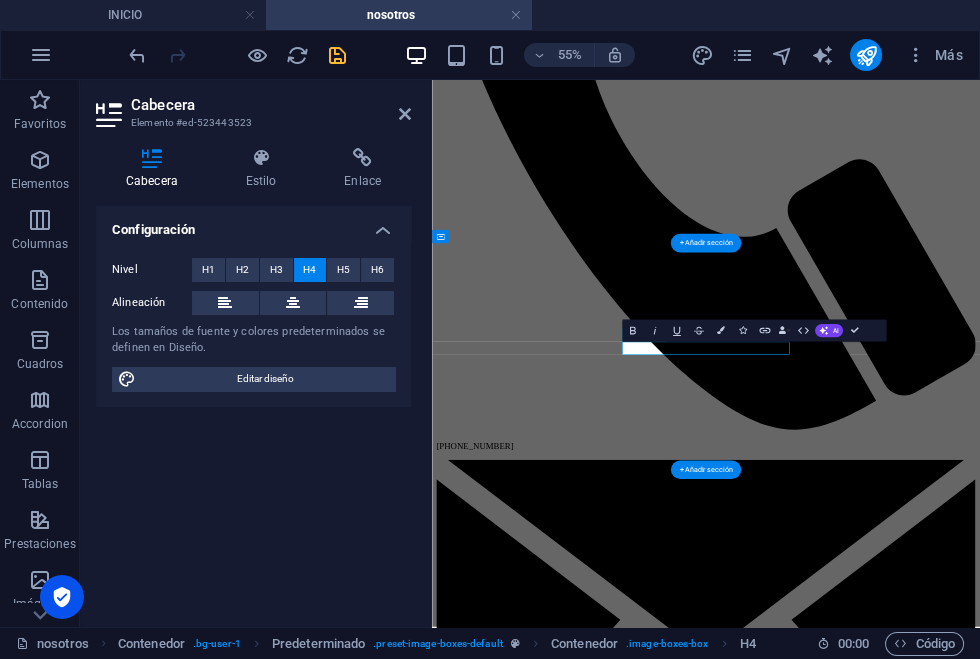 scroll, scrollTop: 672, scrollLeft: 0, axis: vertical 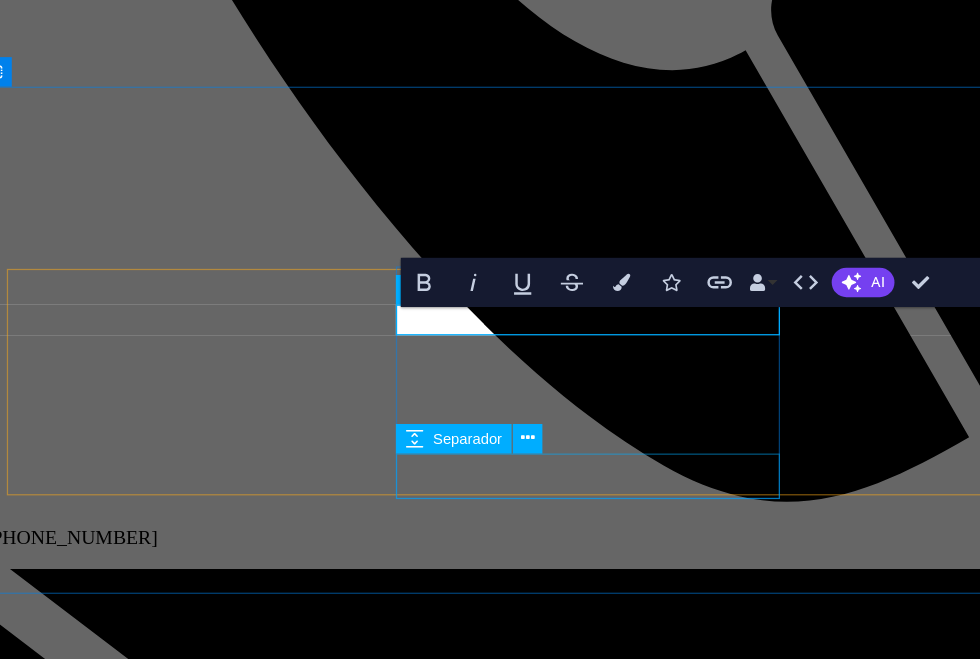 click at bounding box center (473, 5790) 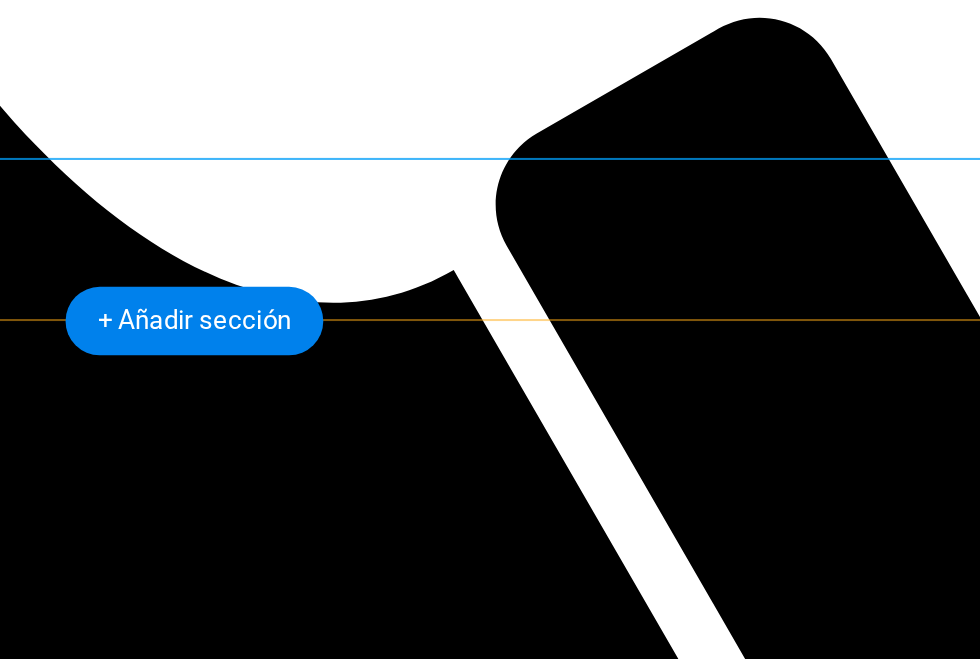 click on "En Grupo MCF comprendemos que cada cliente, persona y situación son únicas.  Con años de experiencia, nuestro compromiso es ofrecer un servicio profesional que resguarde los intereses de nuestros clientes y establezca un puente sólido entre empresas y las personas a través de soluciones eficaces y humanas.   Nuestro equipo, altamente capacitado, combina años de experiencia con un trato amable y empático, dando las garantías para que que cada interacción sea productiva y respetuosa. Tenemos la convicción de que la confianza y la transparencia son pilares esenciales  para la construcción de vínculos productivos y duraderos. Por ello, [DEMOGRAPHIC_DATA] firmemente en la comunicación abierta y honesta en cada etapa del proceso, asegurándonos de que sientan que están en las mejores manos." at bounding box center (-312, 3342) 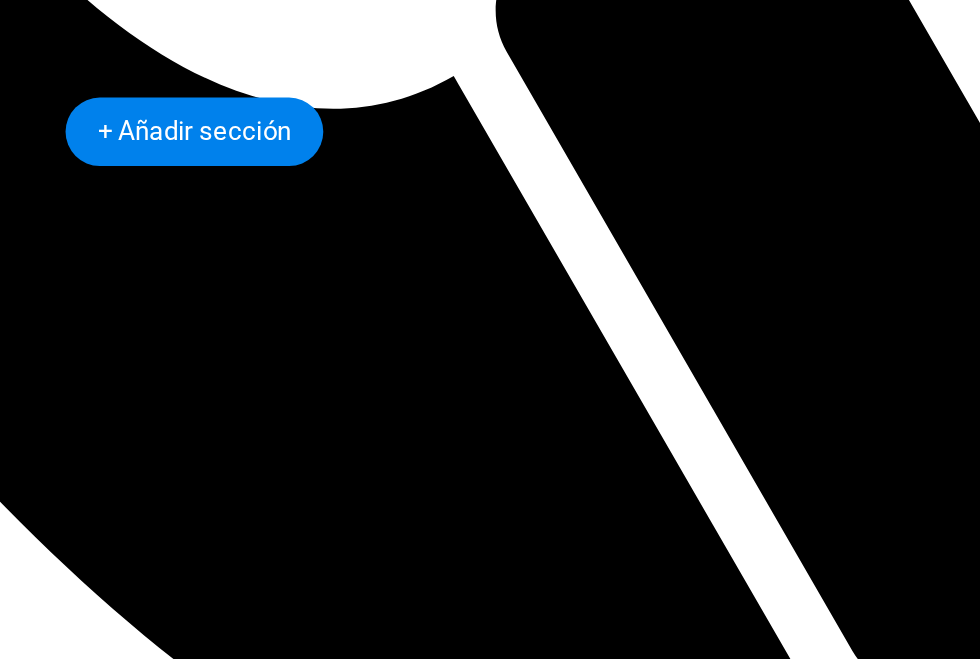 scroll, scrollTop: 770, scrollLeft: 0, axis: vertical 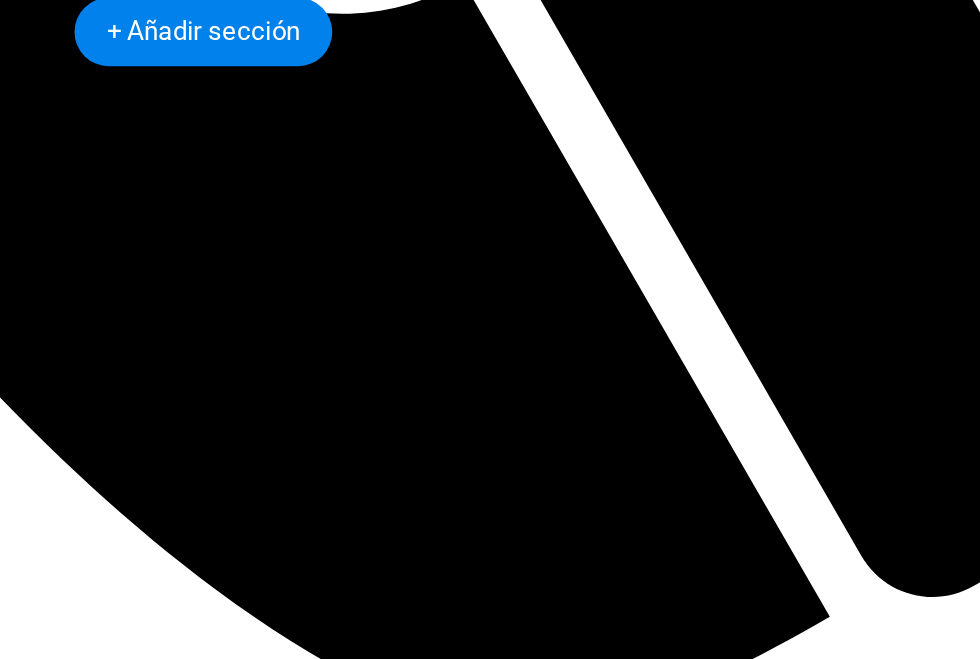 click on "Lorem ipsum dolor sit amet, consectetur adipisicing elit. Veritatis, dolorem!" at bounding box center (-303, 4652) 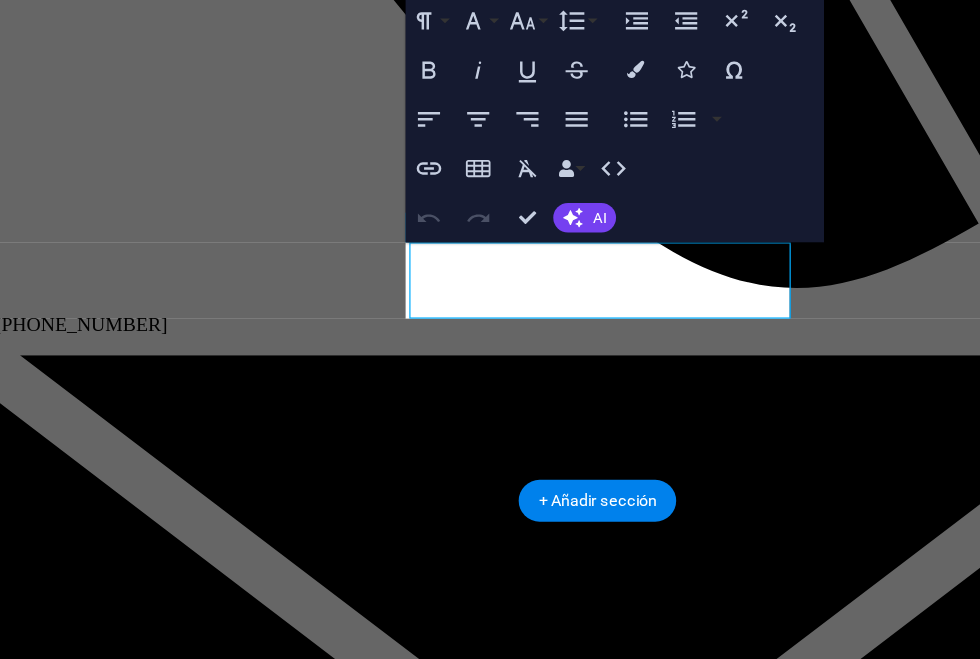 scroll, scrollTop: 672, scrollLeft: 0, axis: vertical 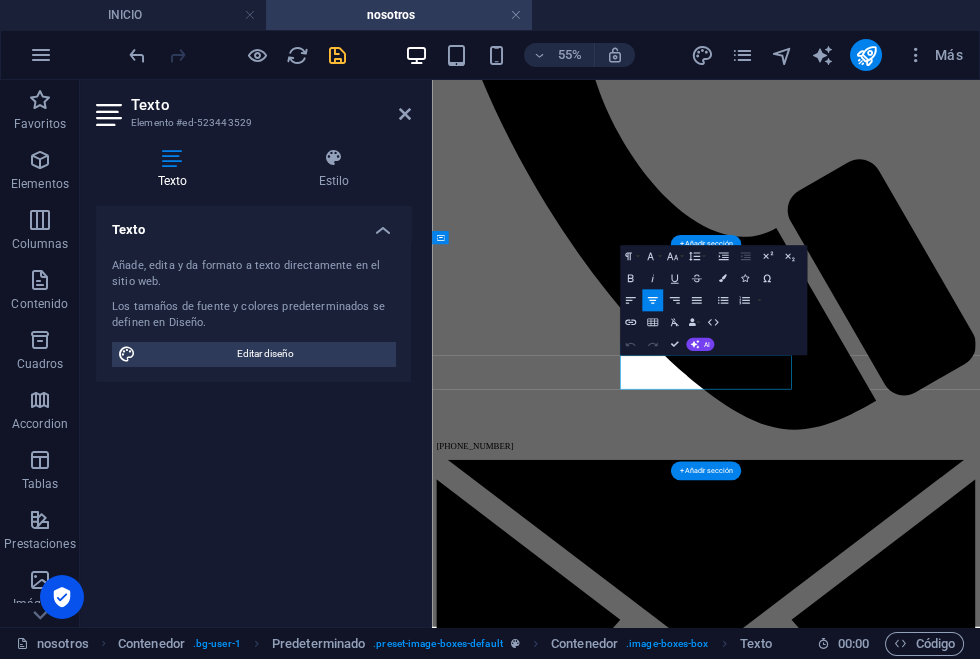 click on "Lorem ipsum dolor sit amet, consectetur adipisicing elit. Veritatis, dolorem!" at bounding box center (930, 5186) 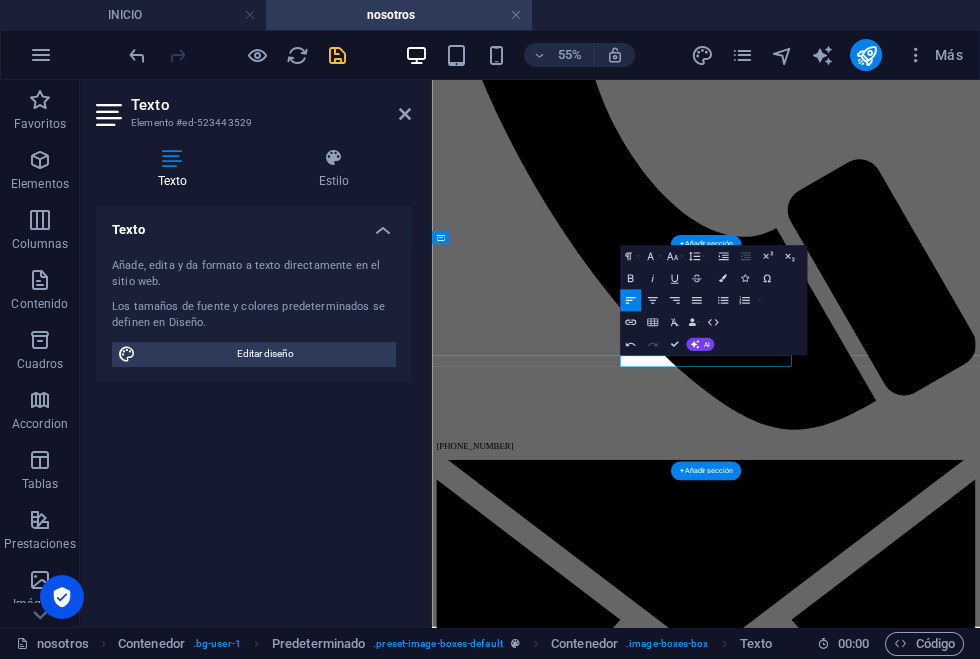 click on "Nuestro equipo [PERSON_NAME] Director Telefono Mail [PERSON_NAME] Supervisor Mail telefono [PERSON_NAME] Insurance Claims Lorem ipsum dolor sit amet, consectetur adipisicing elit. Veritatis, dolorem!" at bounding box center (930, 5567) 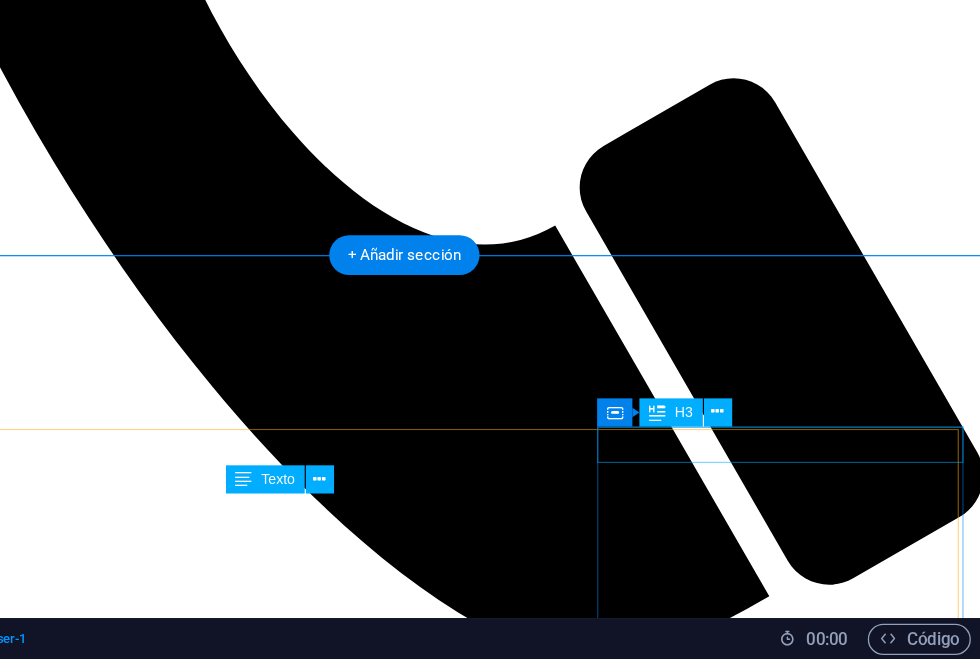 click on "[PERSON_NAME]" at bounding box center (318, 6034) 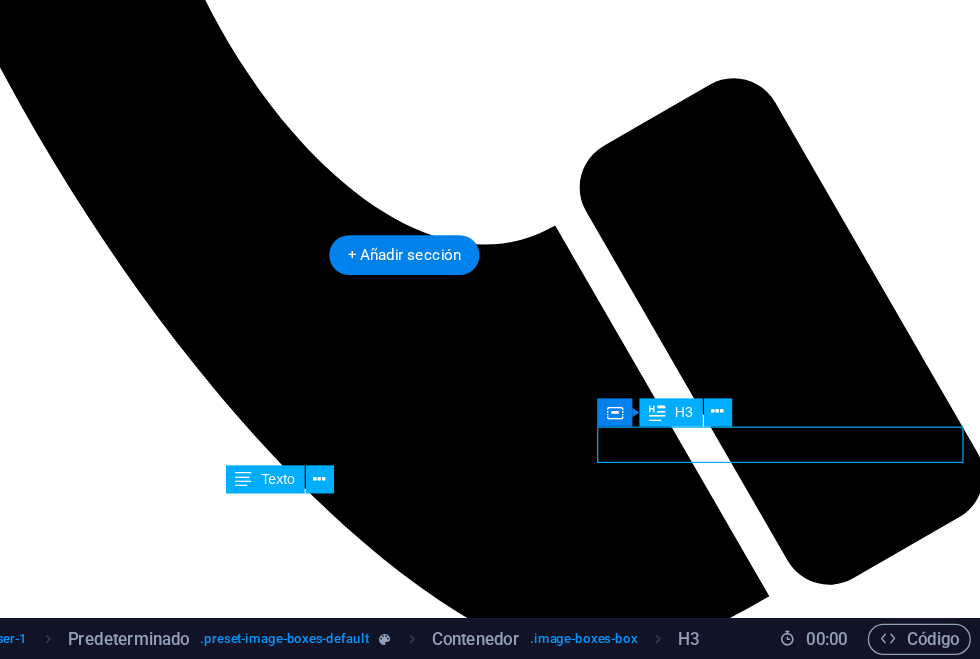 click on "[PERSON_NAME]" at bounding box center [318, 6034] 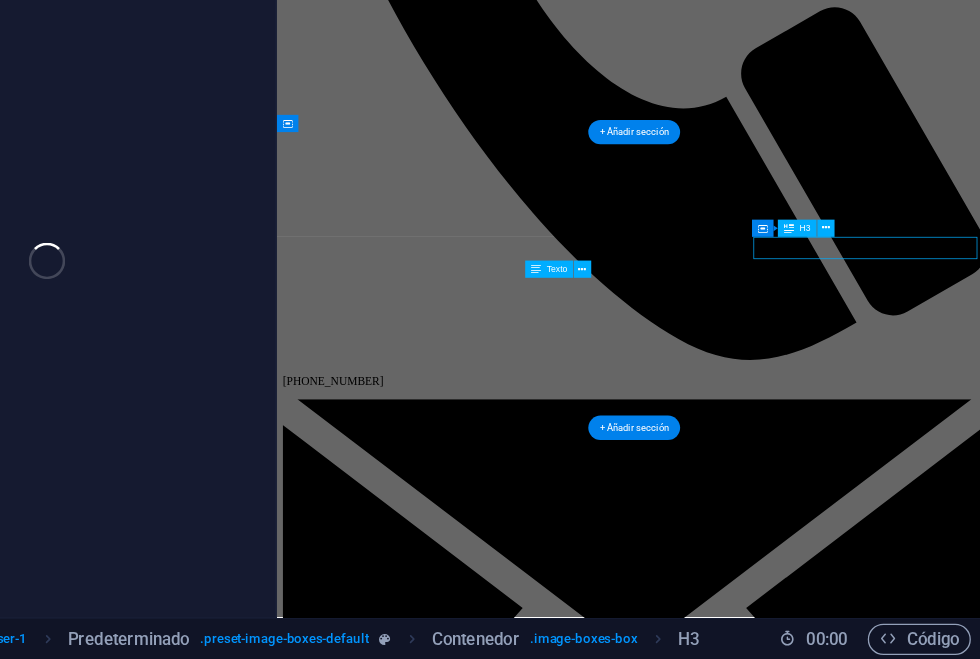scroll, scrollTop: 652, scrollLeft: 0, axis: vertical 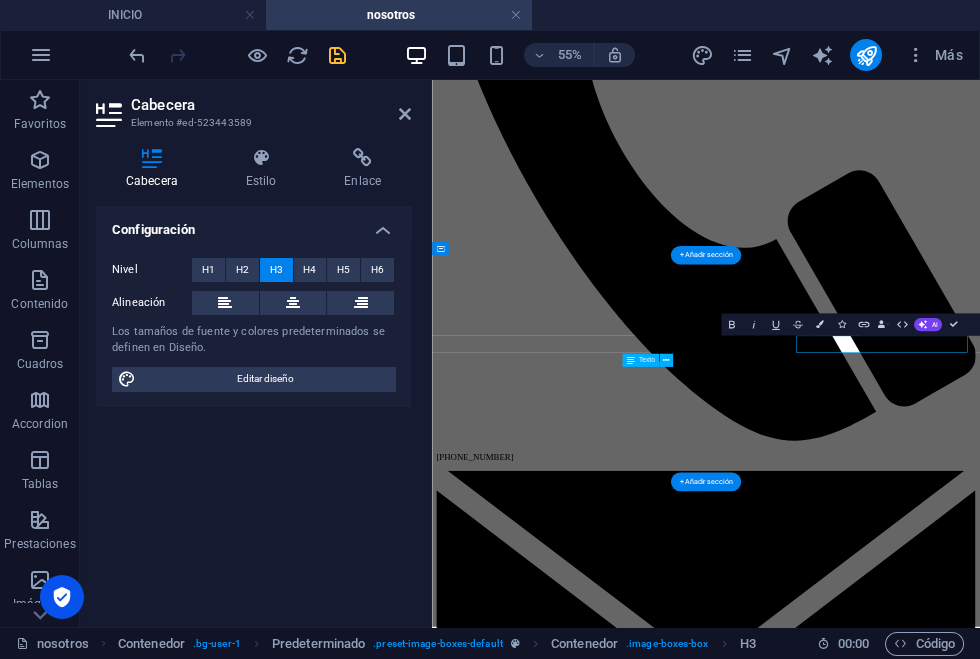 type 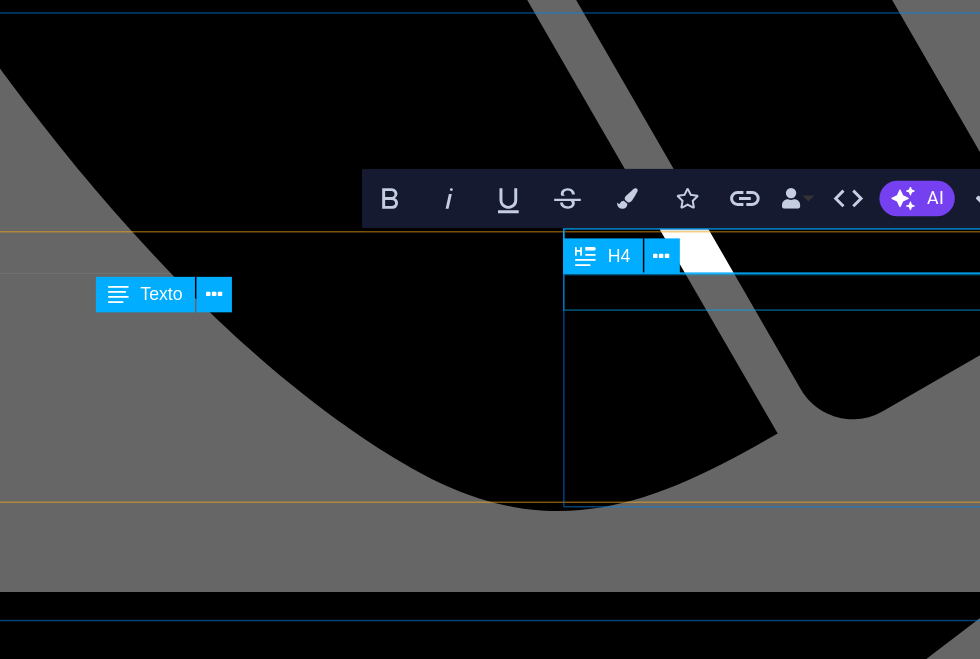 click on "Insurance Claims" at bounding box center (82, 5713) 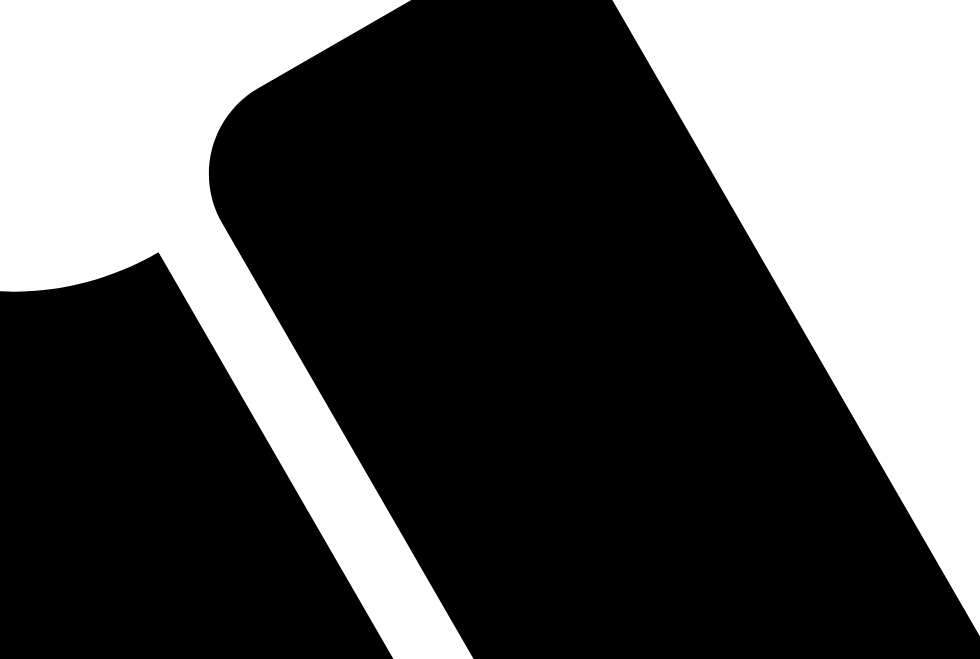 click on "Nuestro equipo [PERSON_NAME] Director Telefono Mail [PERSON_NAME] Supervisor Mail telefono [PERSON_NAME] Insurance Claims Lorem ipsum dolor sit amet, consectetur adipisicing elit. Veritatis, dolorem!" at bounding box center (-862, 5067) 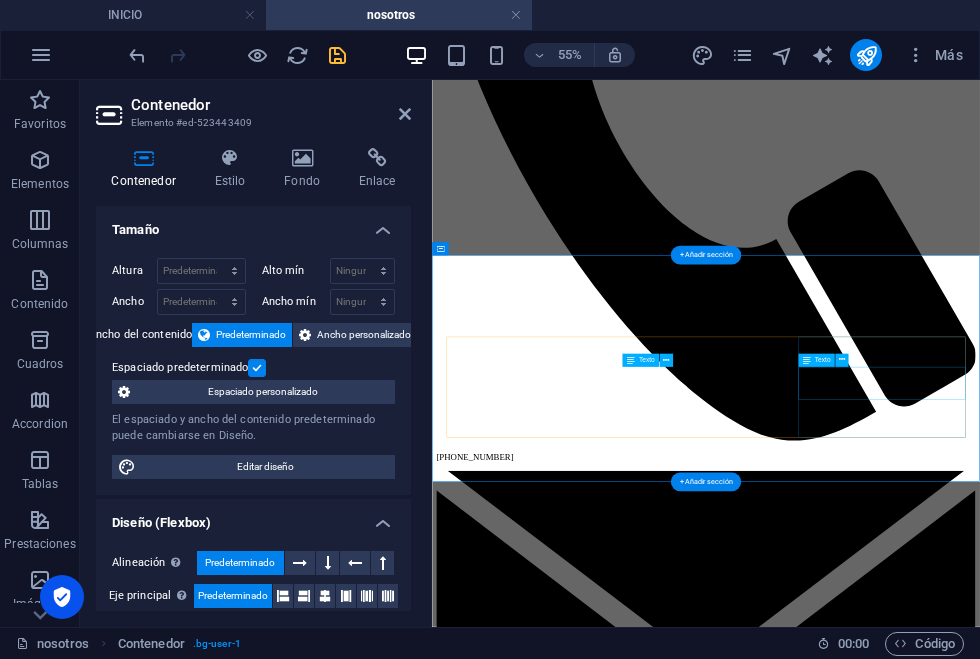 click on "Lorem ipsum dolor sit amet, consectetur adipisicing elit. Veritatis, dolorem!" at bounding box center [930, 6290] 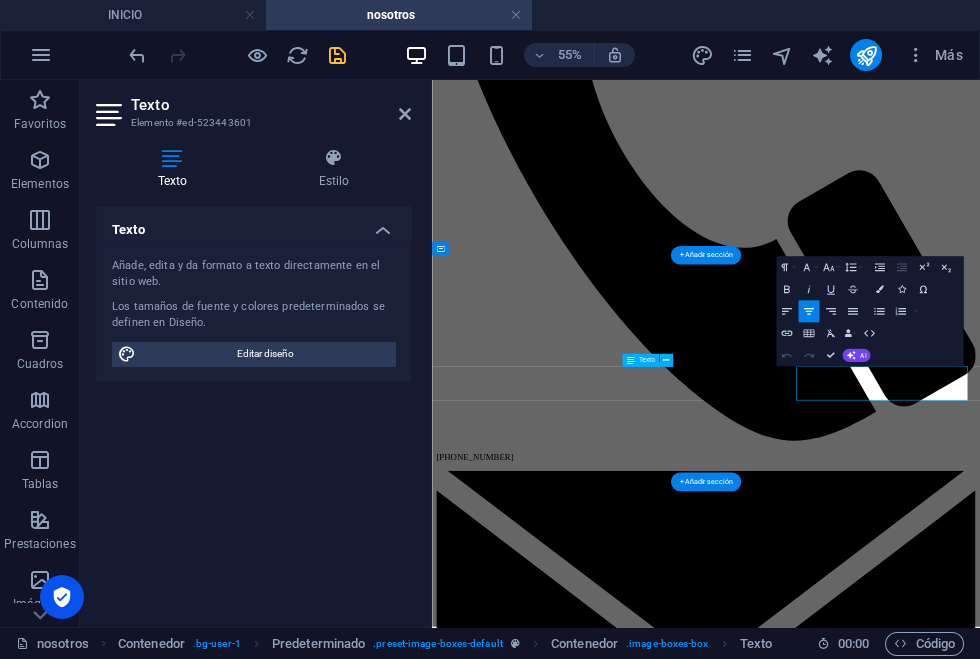 type 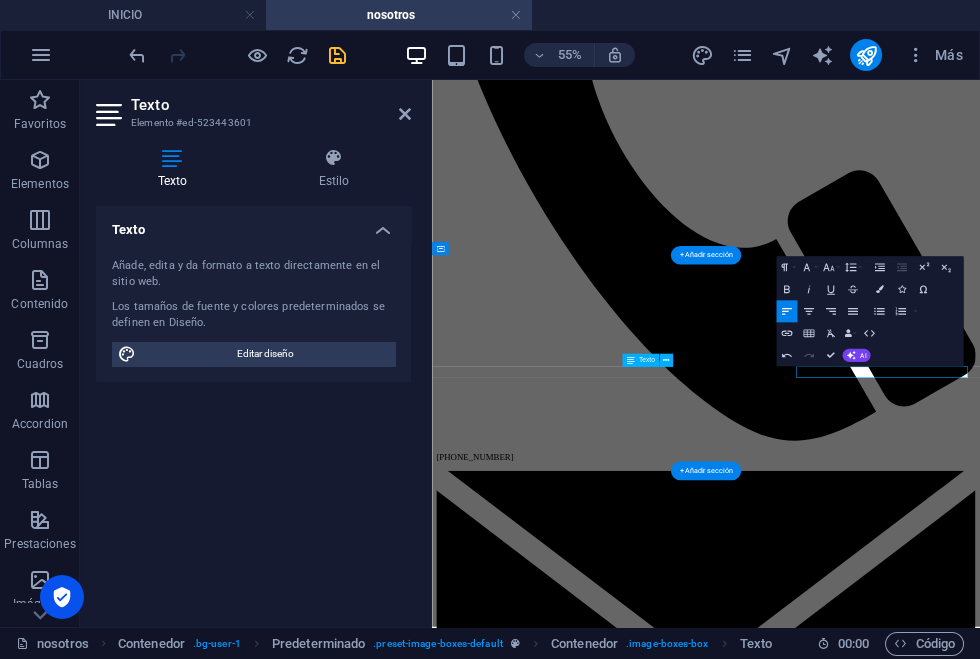 click on "CUIDAMOS TUS ACTIVOS En Grupo MCF comprendemos que cada cliente, persona y situación son únicas.  Con años de experiencia, nuestro compromiso es ofrecer un servicio profesional que resguarde los intereses de nuestros clientes y establezca un puente sólido entre empresas y las personas a través de soluciones eficaces y humanas.   Nuestro equipo, altamente capacitado, combina años de experiencia con un trato amable y empático, dando las garantías para que que cada interacción sea productiva y respetuosa. Tenemos la convicción de que la confianza y la transparencia son pilares esenciales  para la construcción de vínculos productivos y duraderos. Por ello, [DEMOGRAPHIC_DATA] firmemente en la comunicación abierta y honesta en cada etapa del proceso, asegurándonos de que sientan que están en las mejores manos." at bounding box center (930, 3668) 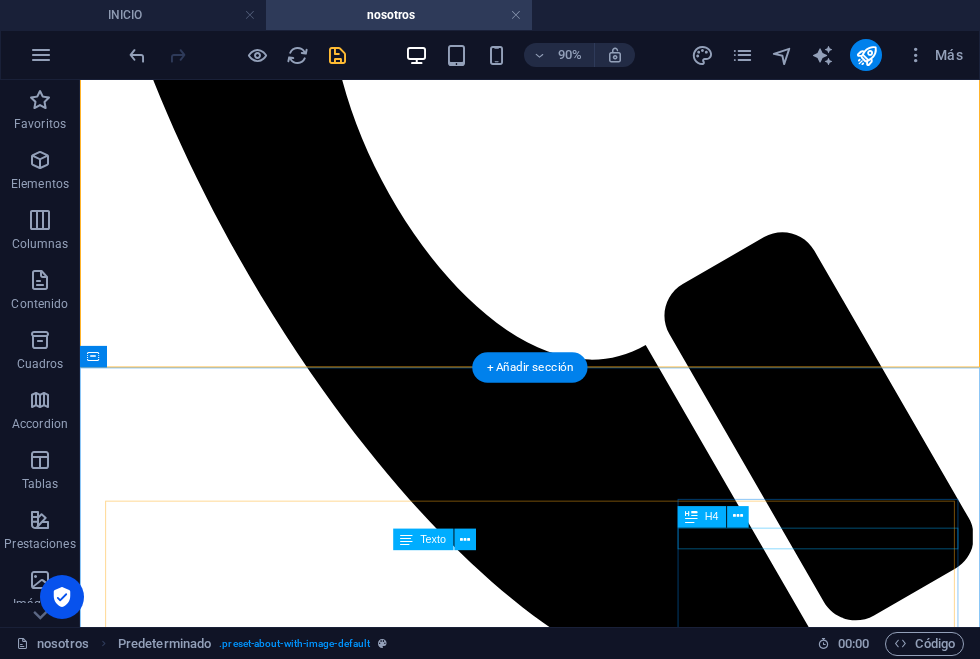 click on "Insurance Claims" at bounding box center (580, 6271) 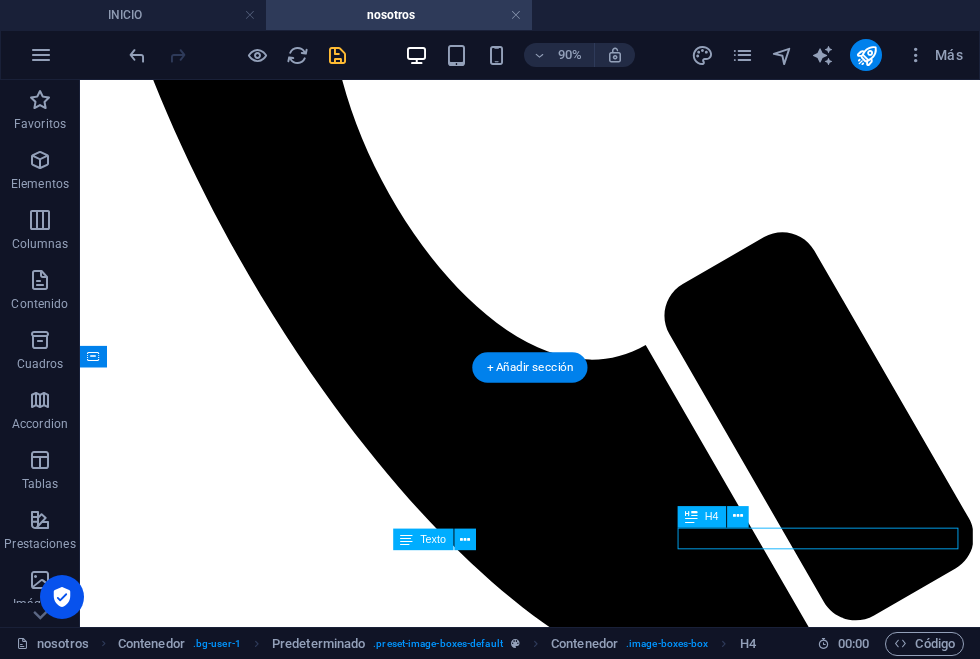 click on "Insurance Claims" at bounding box center [580, 6271] 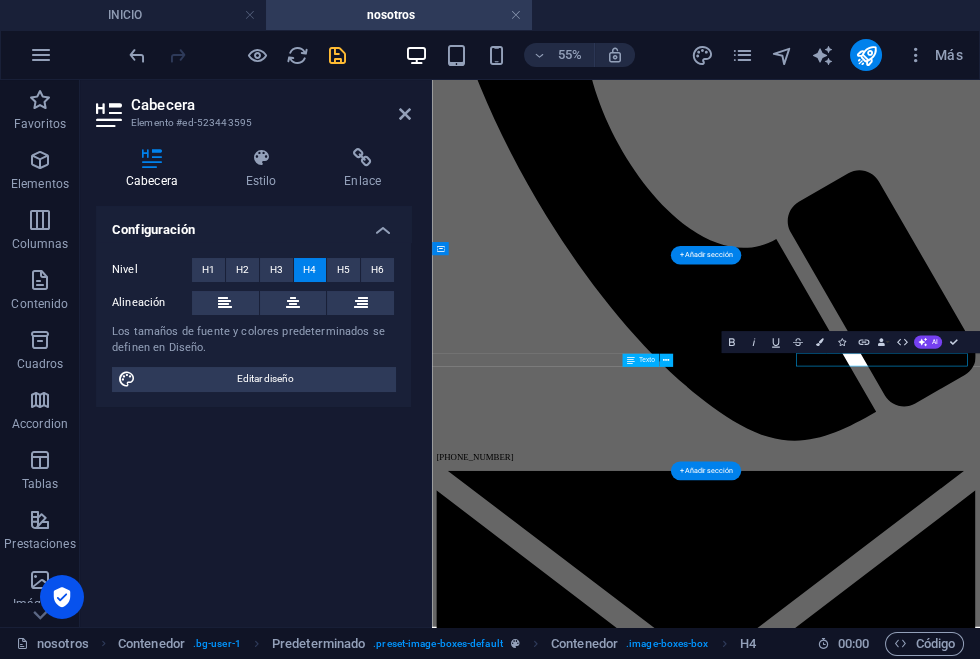 type 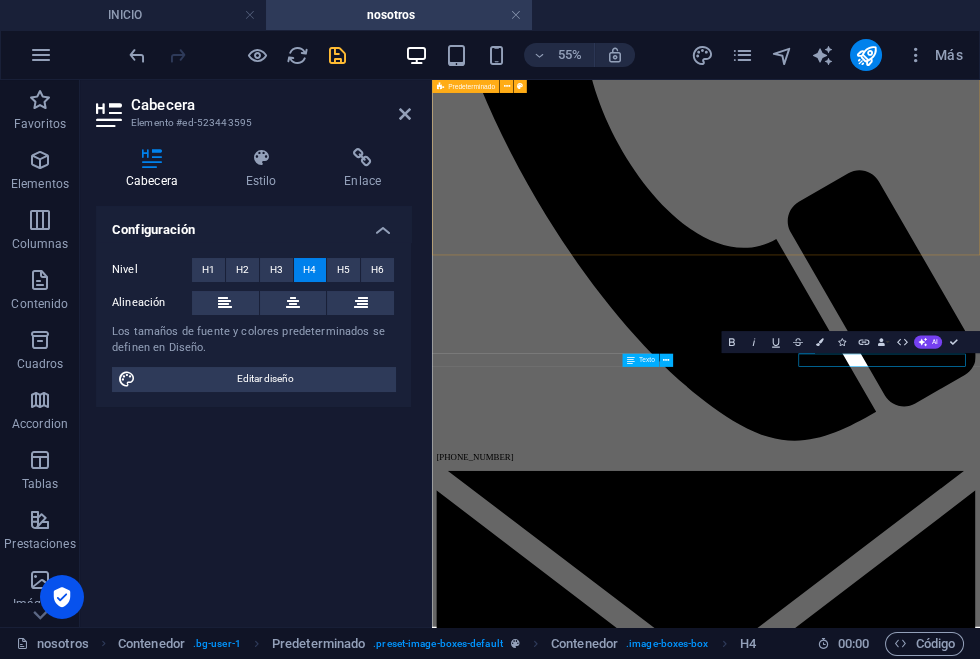 click on "CUIDAMOS TUS ACTIVOS En Grupo MCF comprendemos que cada cliente, persona y situación son únicas.  Con años de experiencia, nuestro compromiso es ofrecer un servicio profesional que resguarde los intereses de nuestros clientes y establezca un puente sólido entre empresas y las personas a través de soluciones eficaces y humanas.   Nuestro equipo, altamente capacitado, combina años de experiencia con un trato amable y empático, dando las garantías para que que cada interacción sea productiva y respetuosa. Tenemos la convicción de que la confianza y la transparencia son pilares esenciales  para la construcción de vínculos productivos y duraderos. Por ello, [DEMOGRAPHIC_DATA] firmemente en la comunicación abierta y honesta en cada etapa del proceso, asegurándonos de que sientan que están en las mejores manos." at bounding box center [930, 3668] 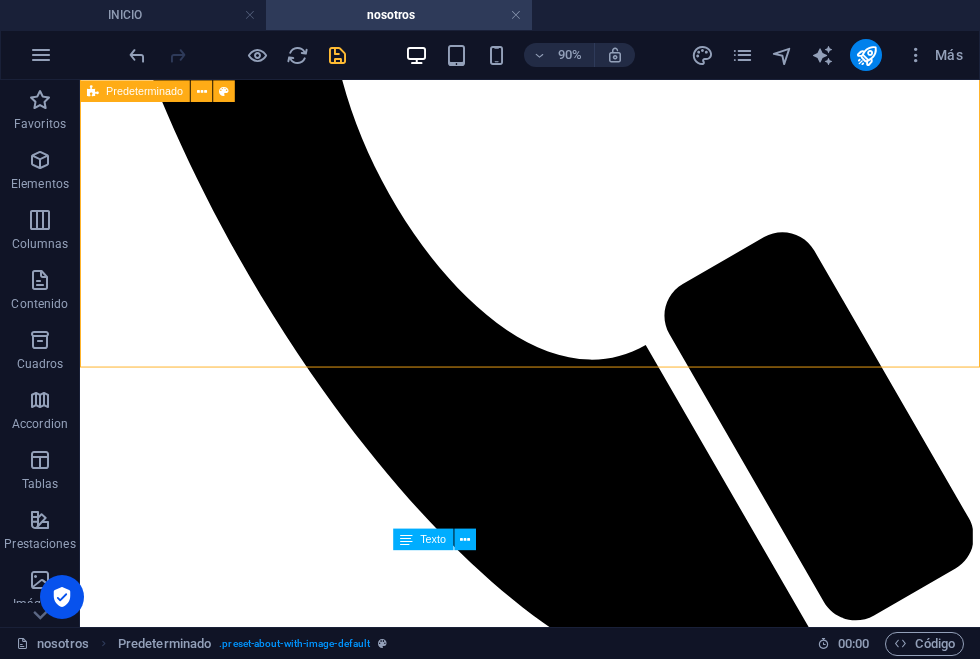 click at bounding box center [337, 55] 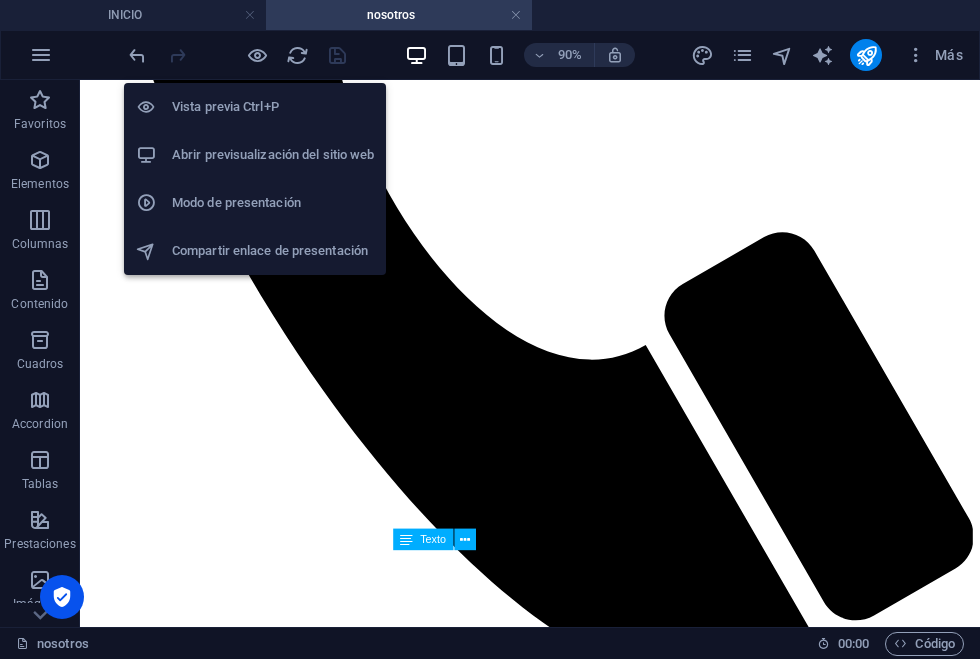 click on "Abrir previsualización del sitio web" at bounding box center [273, 155] 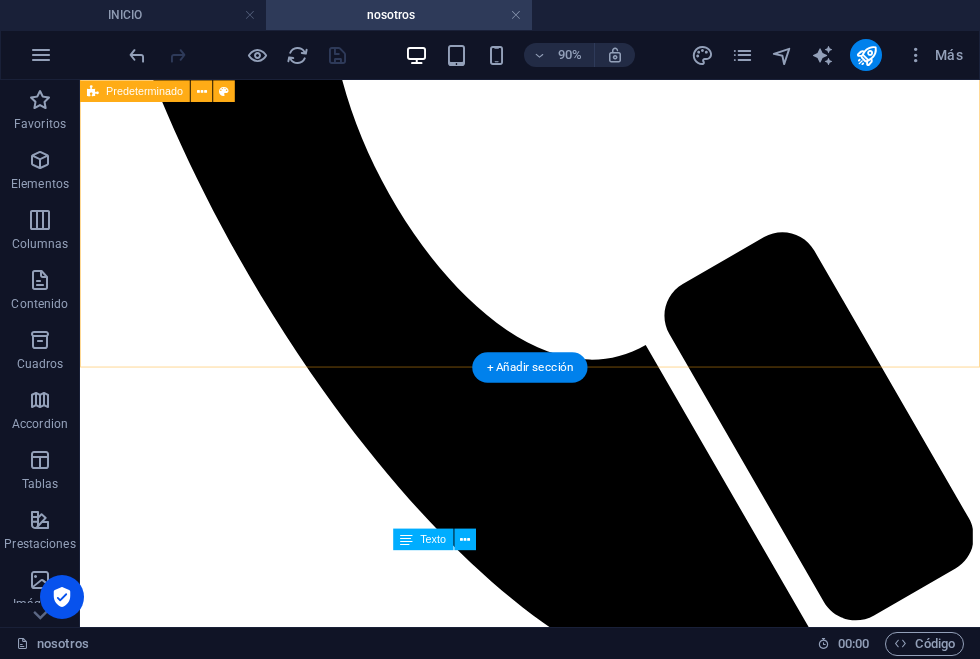 click on "CUIDAMOS TUS ACTIVOS En Grupo MCF comprendemos que cada cliente, persona y situación son únicas.  Con años de experiencia, nuestro compromiso es ofrecer un servicio profesional que resguarde los intereses de nuestros clientes y establezca un puente sólido entre empresas y las personas a través de soluciones eficaces y humanas.   Nuestro equipo, altamente capacitado, combina años de experiencia con un trato amable y empático, dando las garantías para que que cada interacción sea productiva y respetuosa. Tenemos la convicción de que la confianza y la transparencia son pilares esenciales  para la construcción de vínculos productivos y duraderos. Por ello, [DEMOGRAPHIC_DATA] firmemente en la comunicación abierta y honesta en cada etapa del proceso, asegurándonos de que sientan que están en las mejores manos." at bounding box center (580, 3682) 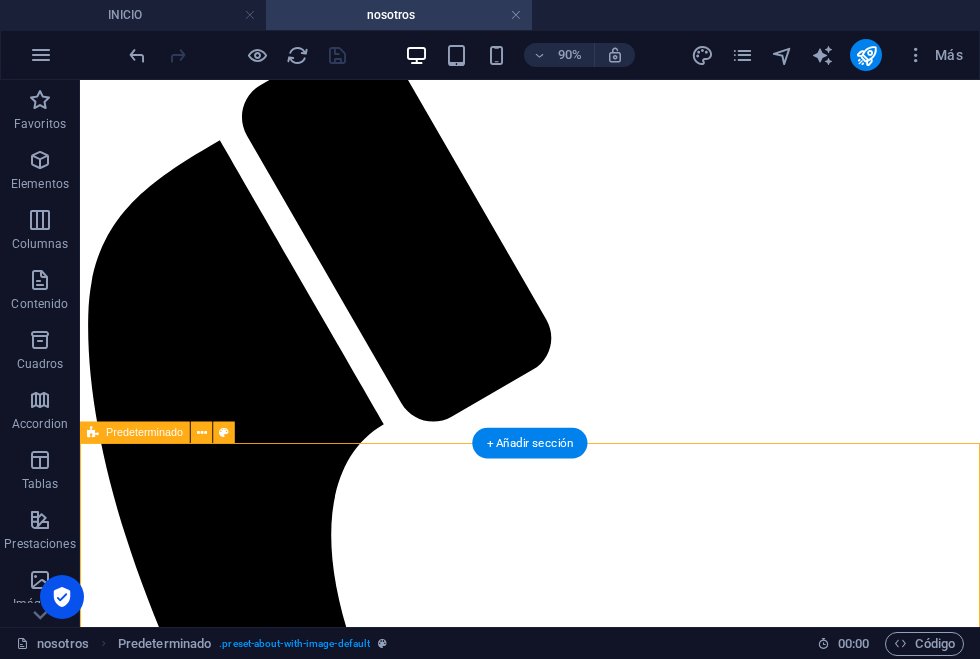 scroll, scrollTop: 58, scrollLeft: 0, axis: vertical 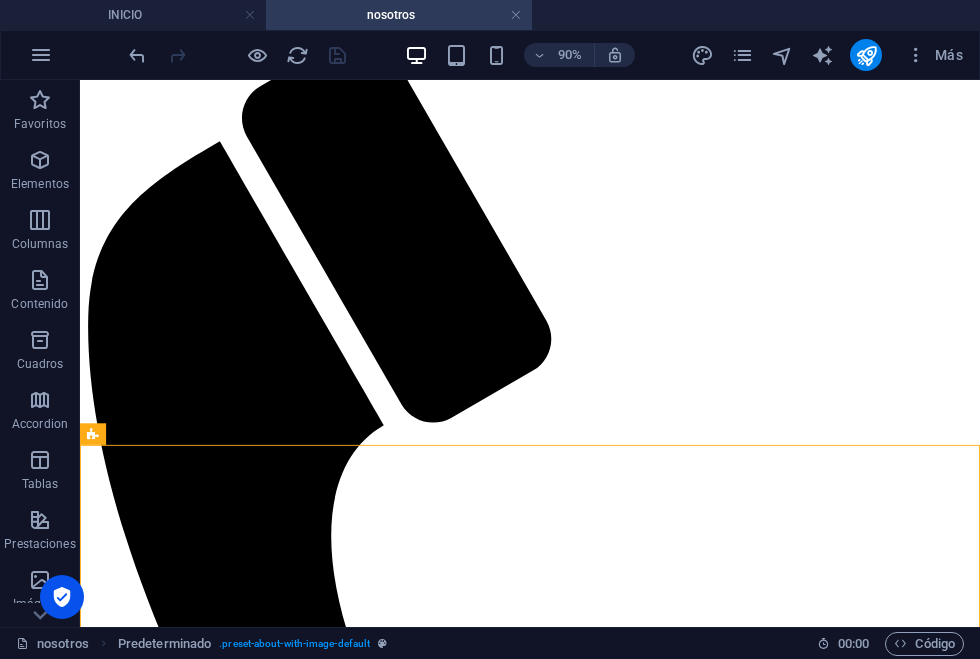 click on "Más" at bounding box center (830, 55) 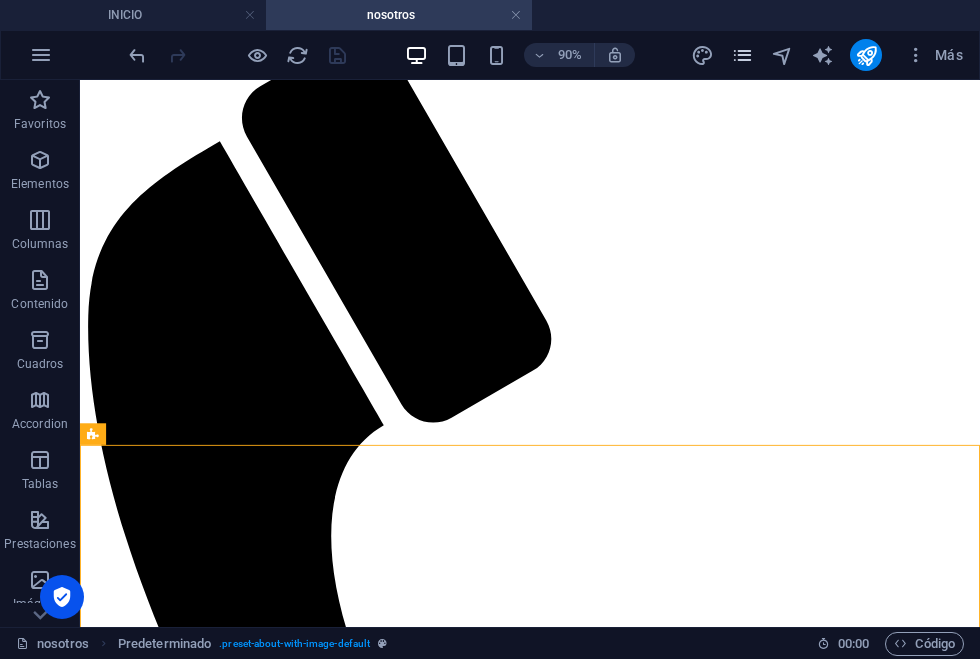 click at bounding box center [742, 55] 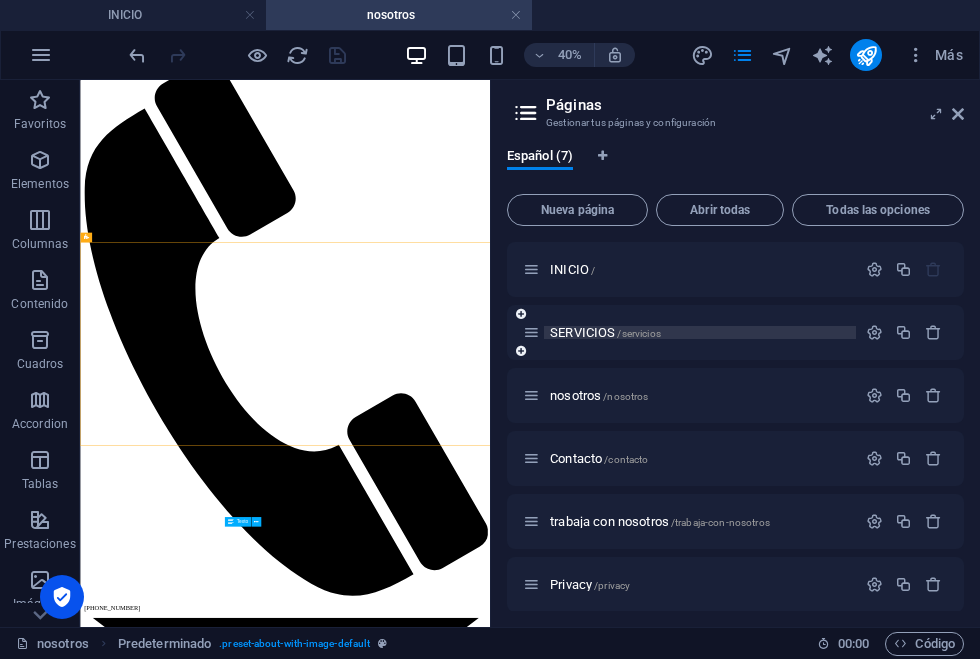 click on "SERVICIOS /servicios" at bounding box center [605, 332] 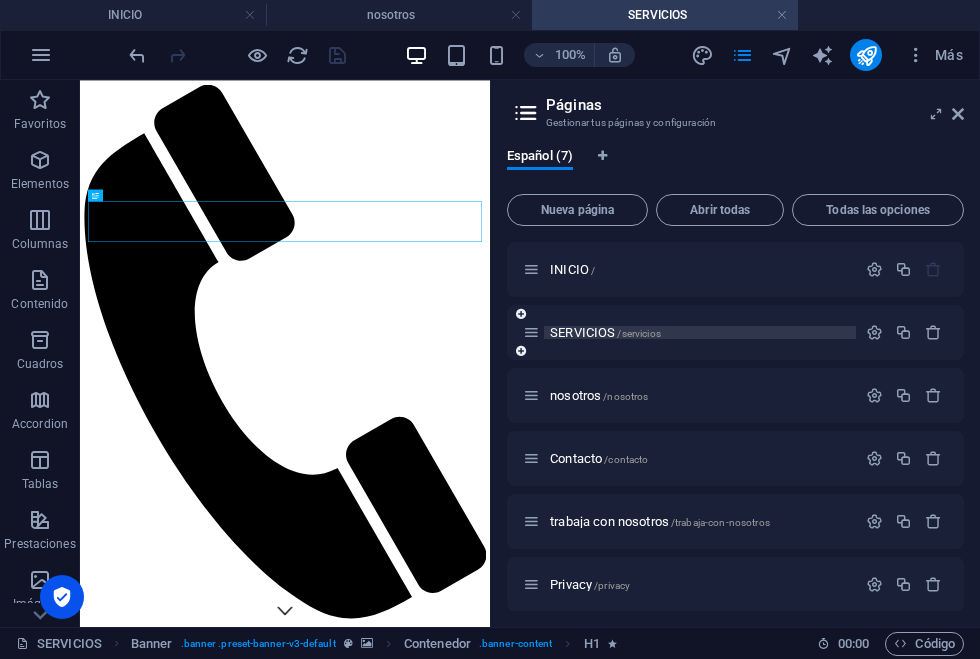 scroll, scrollTop: 0, scrollLeft: 0, axis: both 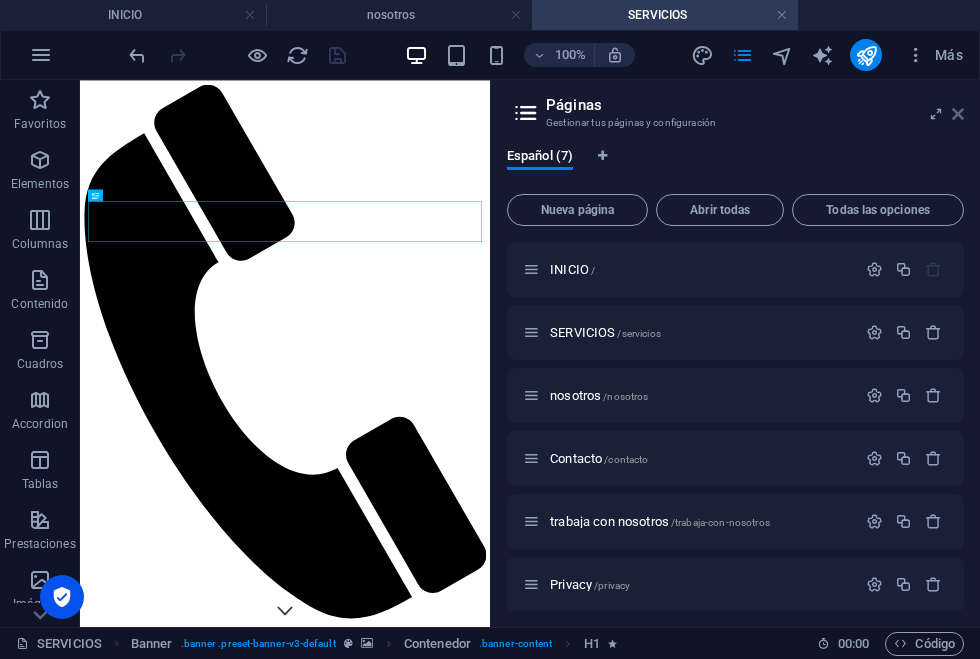 click at bounding box center (958, 114) 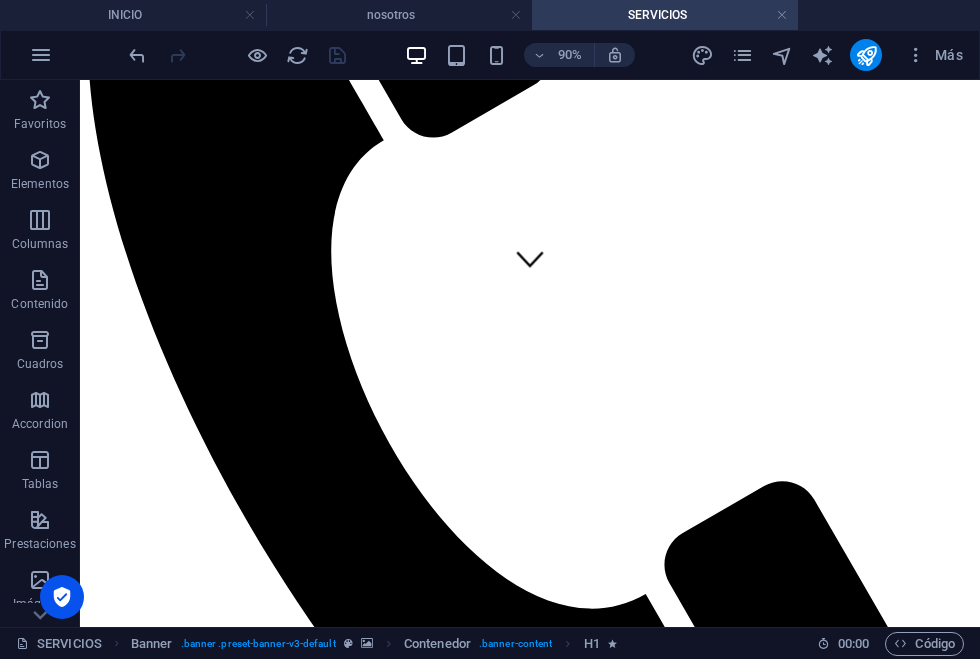 scroll, scrollTop: 372, scrollLeft: 0, axis: vertical 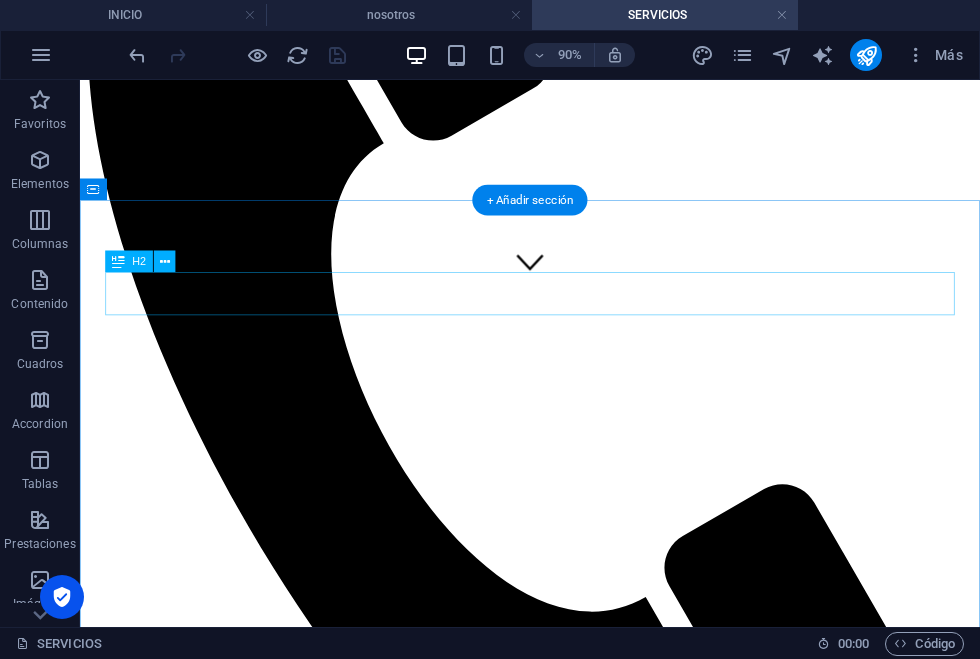 click on "We are the experts for all cases" at bounding box center [580, 3813] 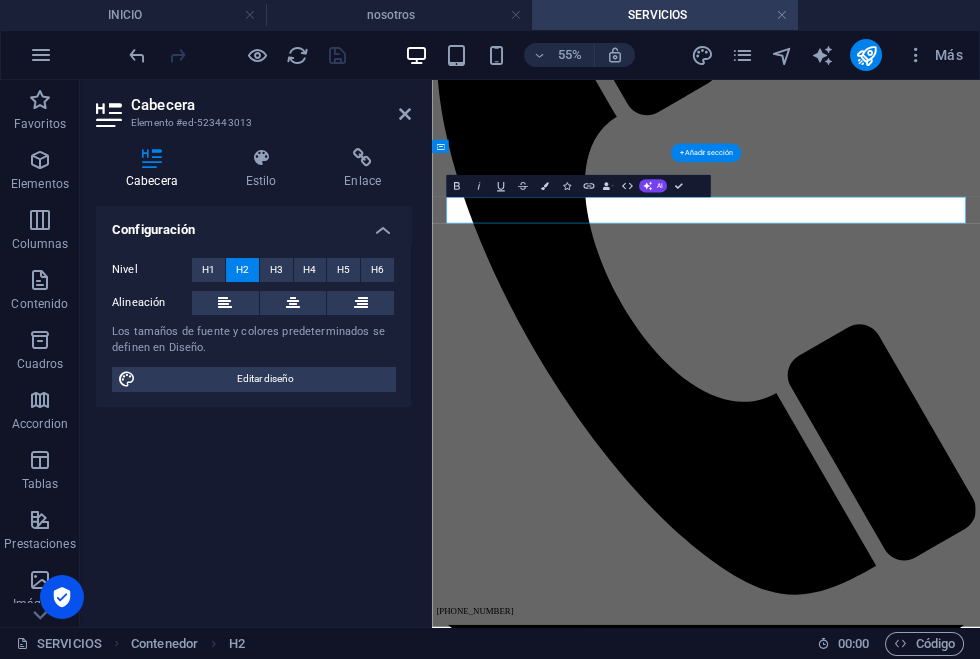 type 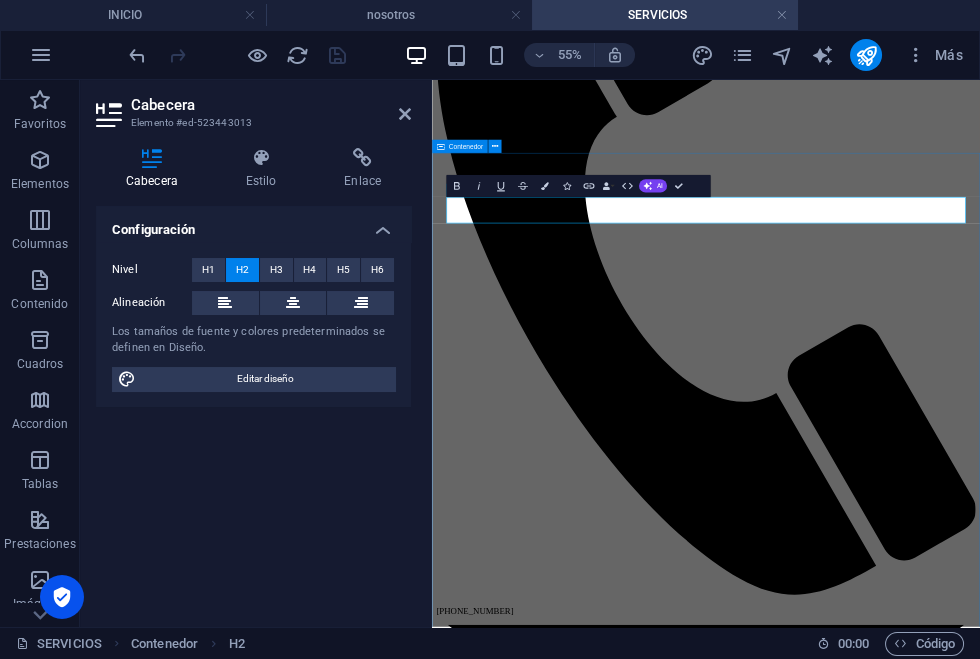 click on "Nuestros servicios Gestión de cobranzas Gestión de cobranzas Contamos con un equipo especializado en recuperación de activos.  Nuestros procedimientos estructurados y herramientas tecnológicas potencian un proceso de gestión eficiente y efectivo.  Un enfoque estratégico que va desde la segmentación de clientes hasta un acercamiento humano a la problemática de la [PERSON_NAME] de cada persona, conviven y resultan en un proceso de recupero de deudas humano, efectivo y profesional. Contáctanos Educación financiera Educación Financiera En el mundo actual, la educación financiera es critica para el desarrollo y la toma de decisiones. Por eso creamos un espacio que pueda agregar valor a quienes interactúan con nosotros. Descubre más Servicios Legales Servicios Legales Les acercamos a un equipo de profesionales en varias ramas del derecho. Contáctanos" at bounding box center (930, 5115) 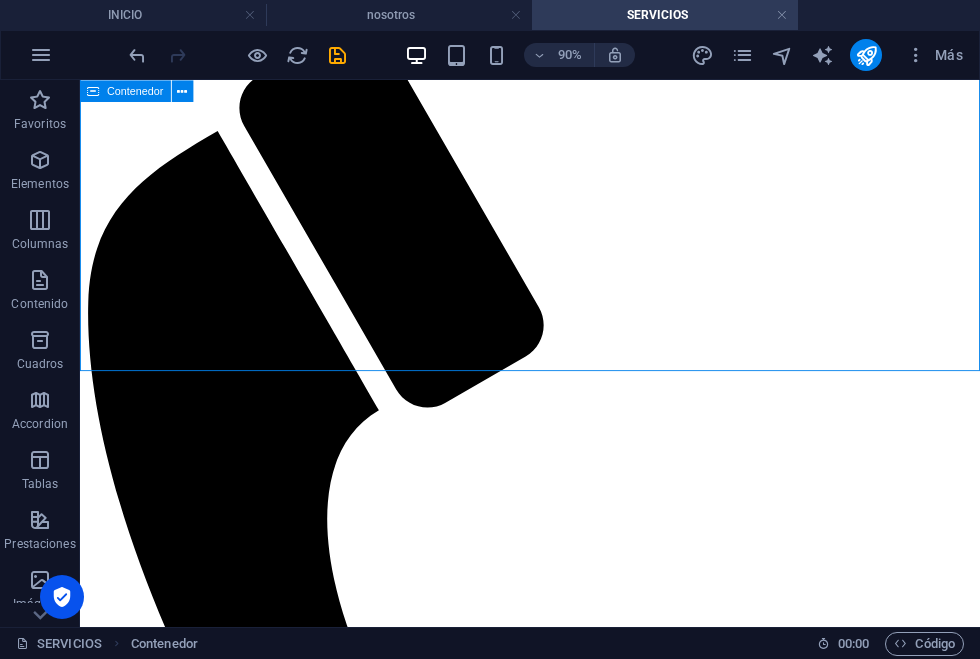 scroll, scrollTop: 2354, scrollLeft: 0, axis: vertical 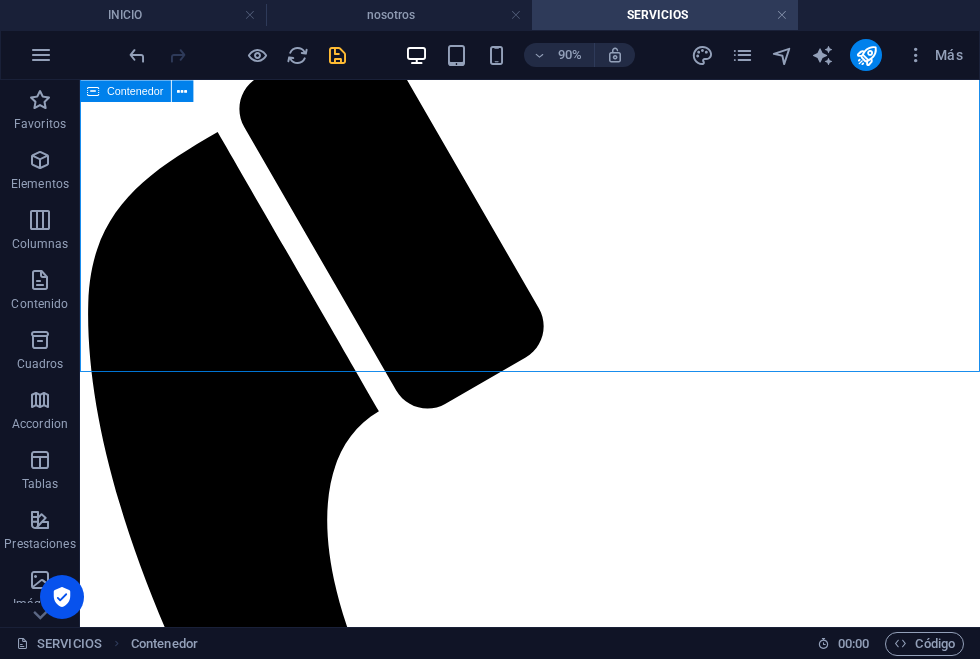 click at bounding box center [337, 55] 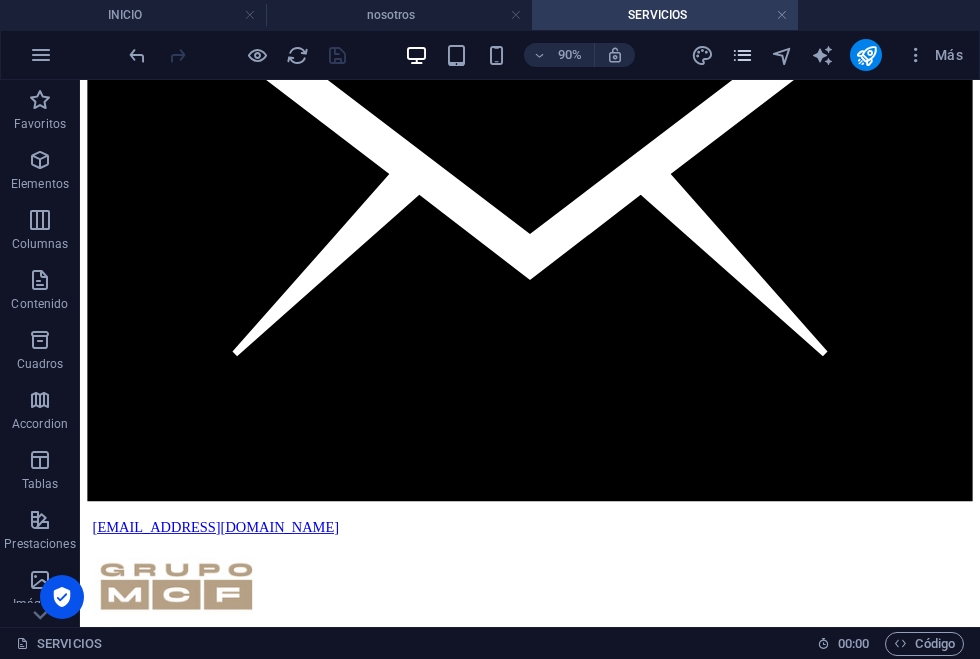 click at bounding box center [742, 55] 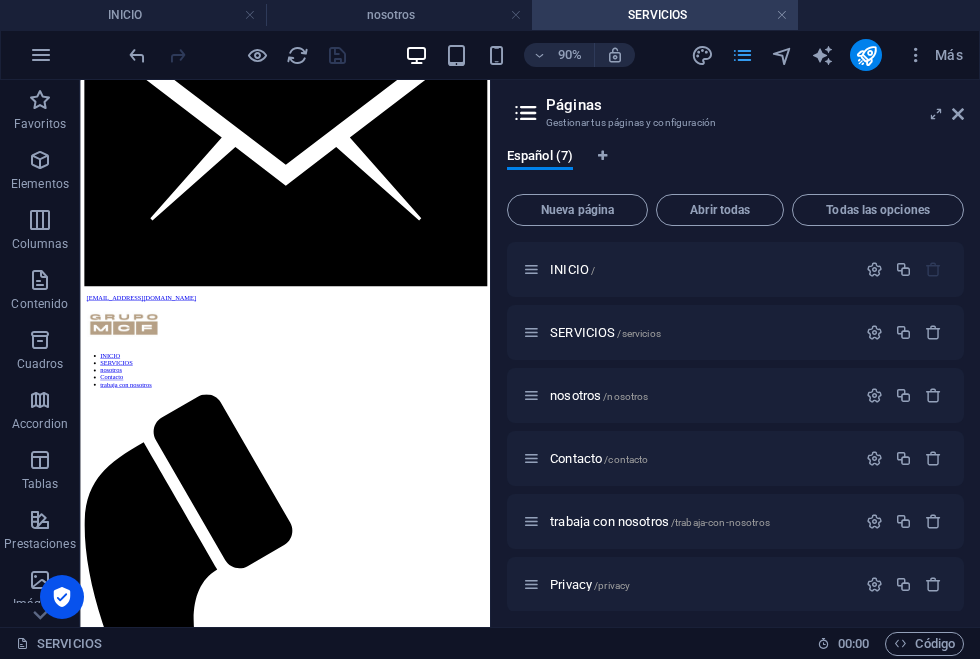 scroll, scrollTop: 1287, scrollLeft: 0, axis: vertical 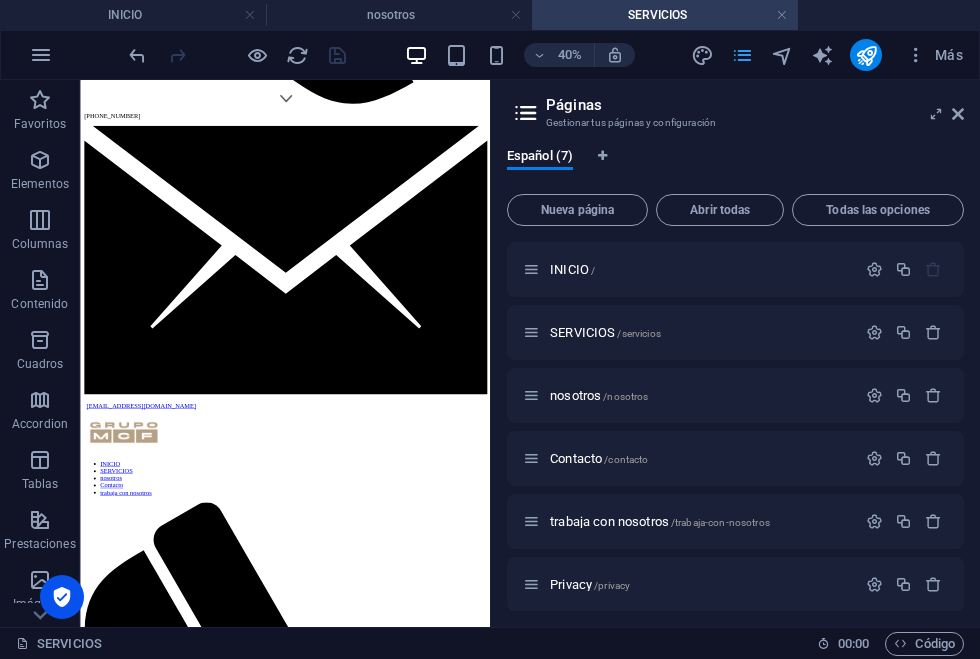 click at bounding box center (742, 55) 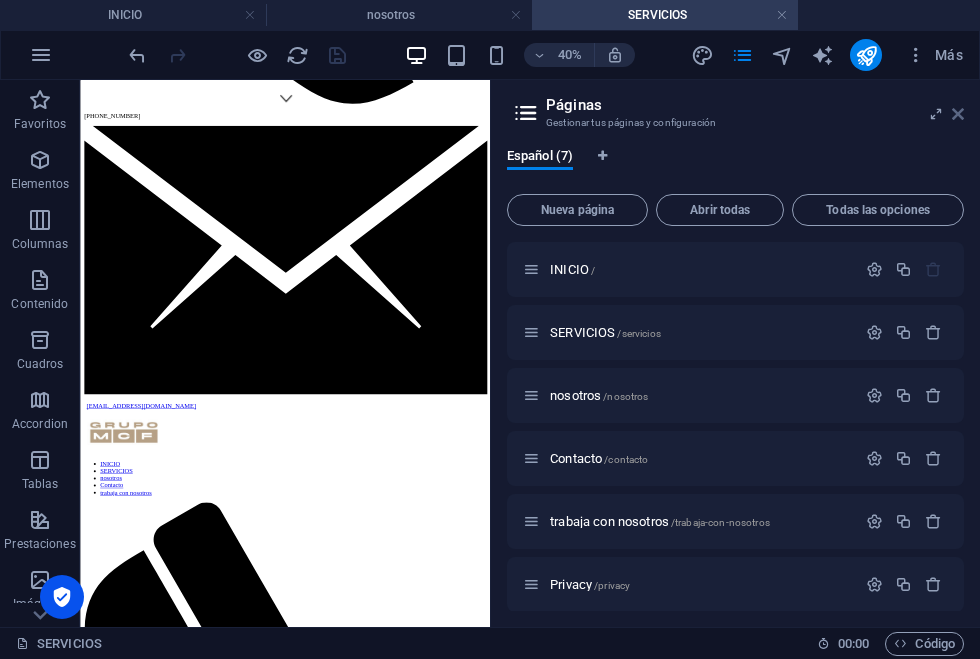 click at bounding box center [958, 114] 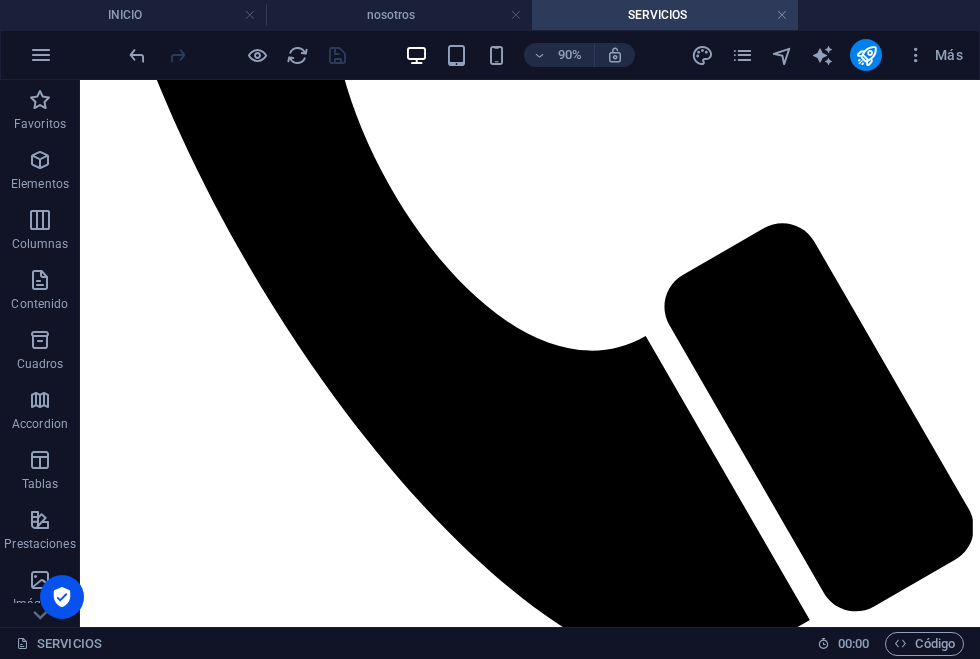 scroll, scrollTop: 661, scrollLeft: 0, axis: vertical 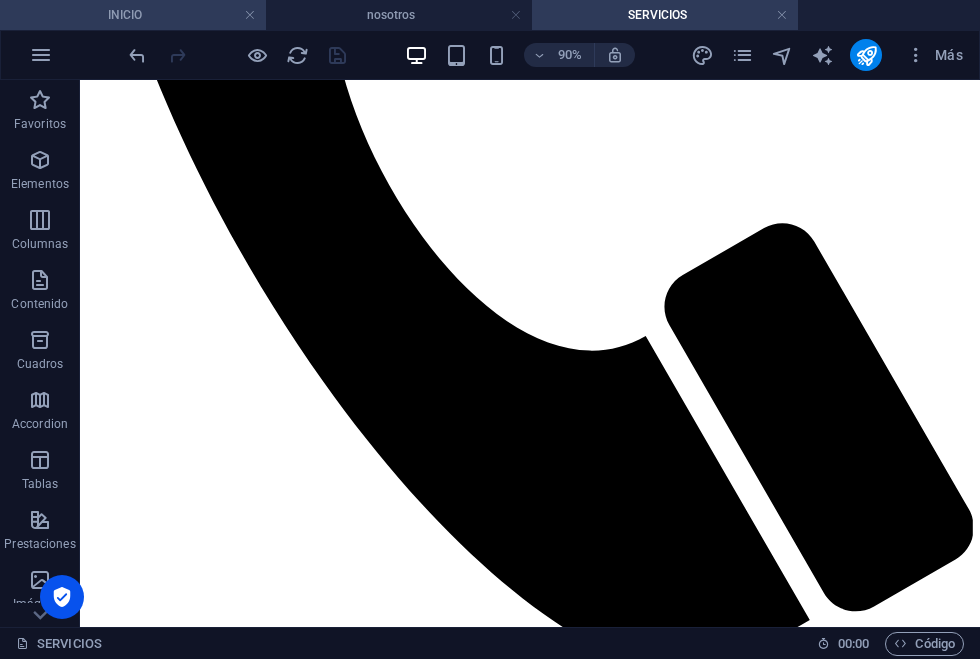 click on "INICIO" at bounding box center (133, 15) 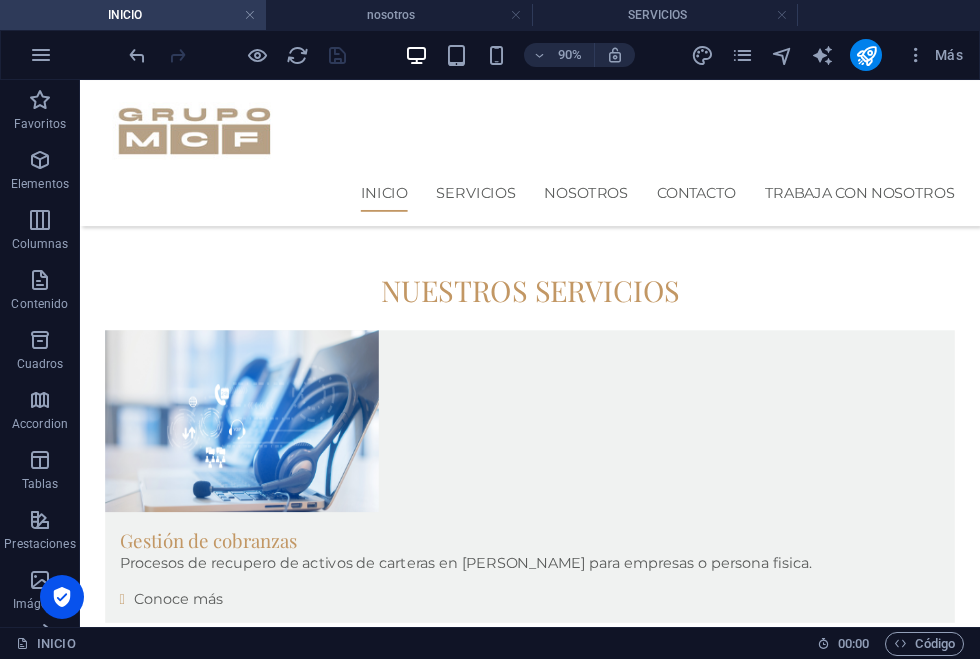 scroll, scrollTop: 813, scrollLeft: 0, axis: vertical 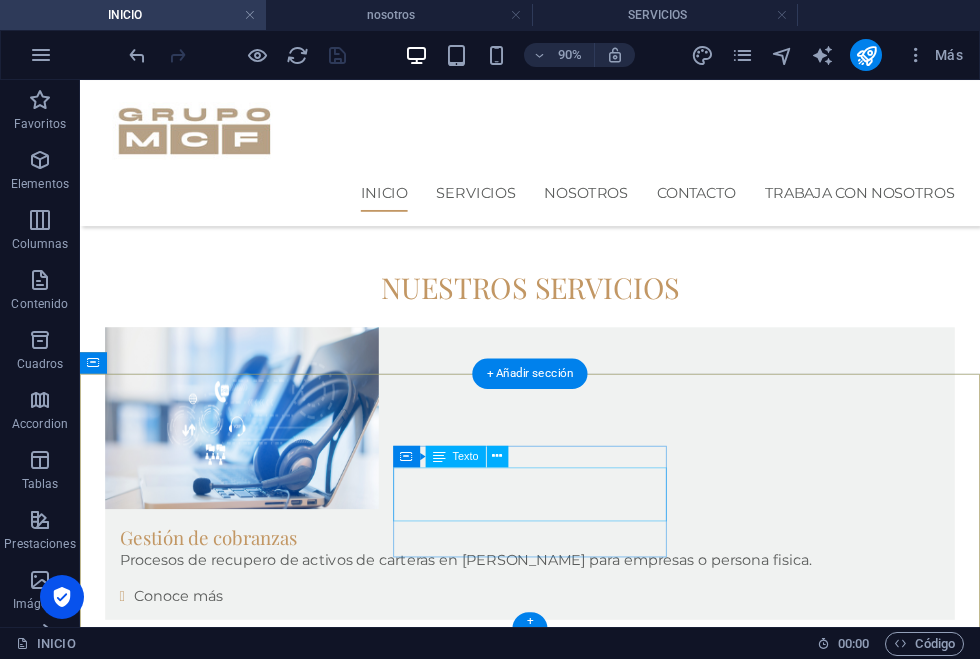 click on "Gestión de cobranzas Asesoría Fianciera Cobranza Judicial" at bounding box center (568, 2587) 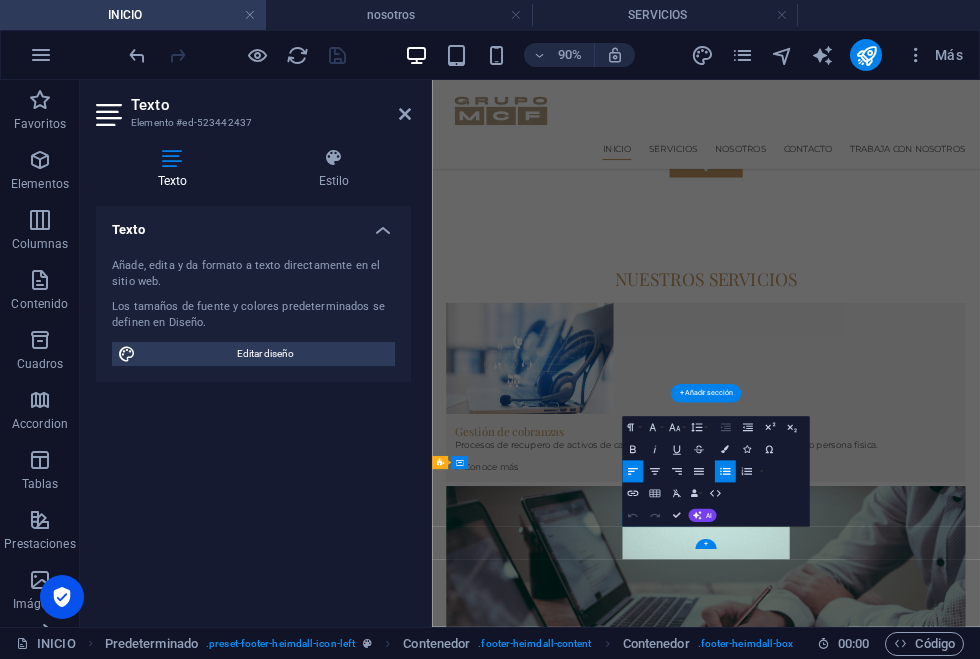 scroll, scrollTop: 558, scrollLeft: 0, axis: vertical 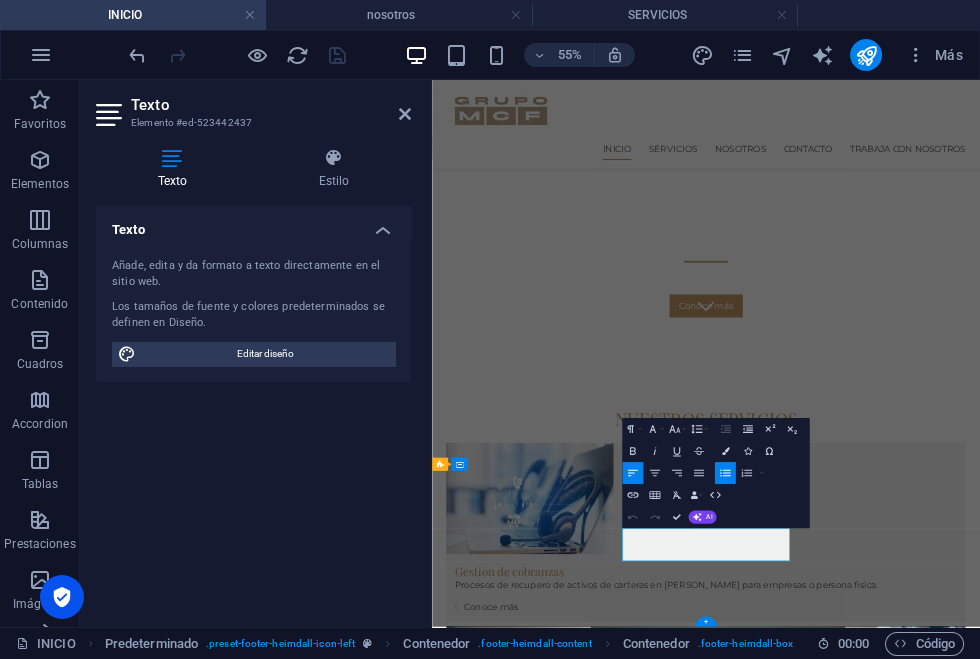 click on "Cobranza Judicial" at bounding box center (928, 2993) 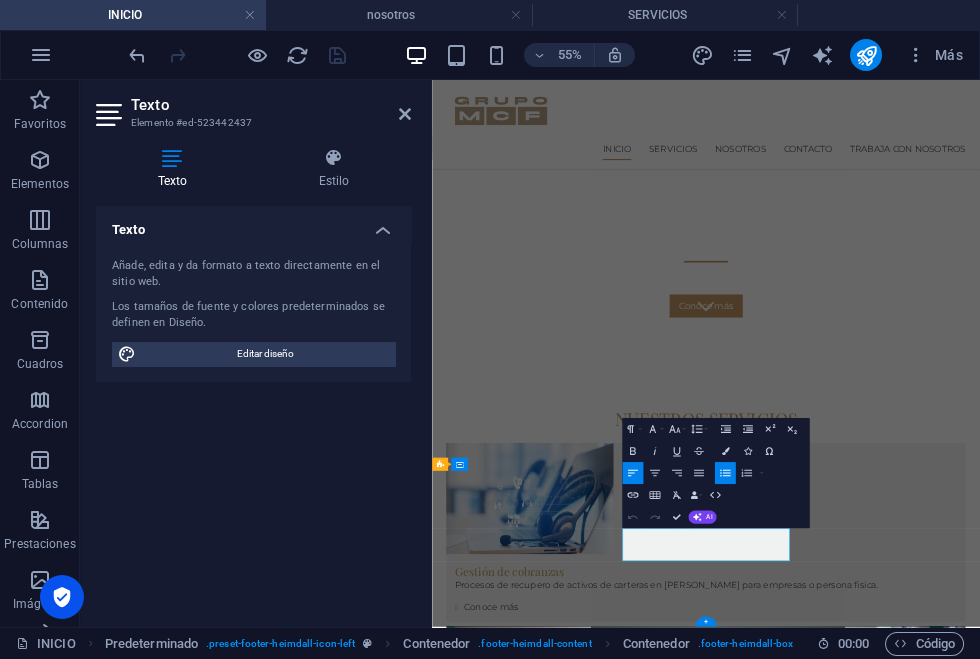 click on "Asesoría [PERSON_NAME]" at bounding box center (928, 2973) 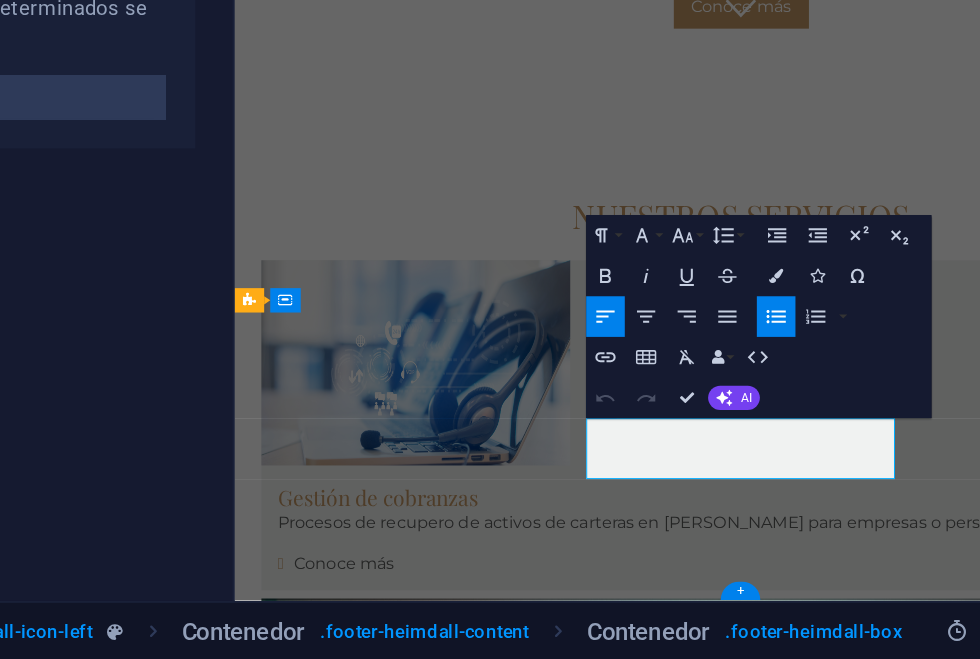 click on "Asesoría [PERSON_NAME]" at bounding box center (730, 2484) 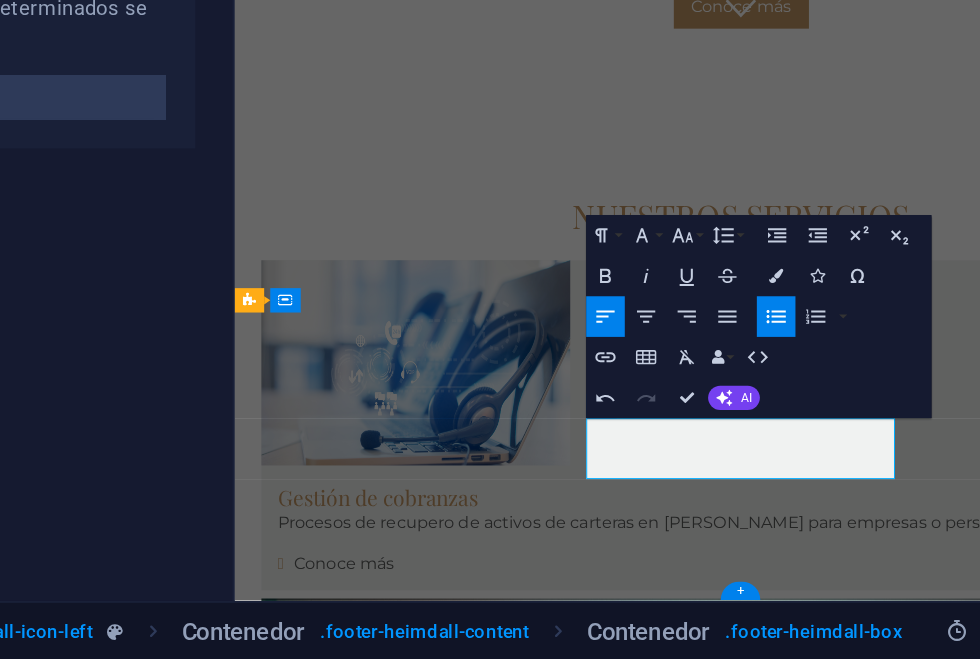 click on "Cobranza Judicial" at bounding box center [730, 2504] 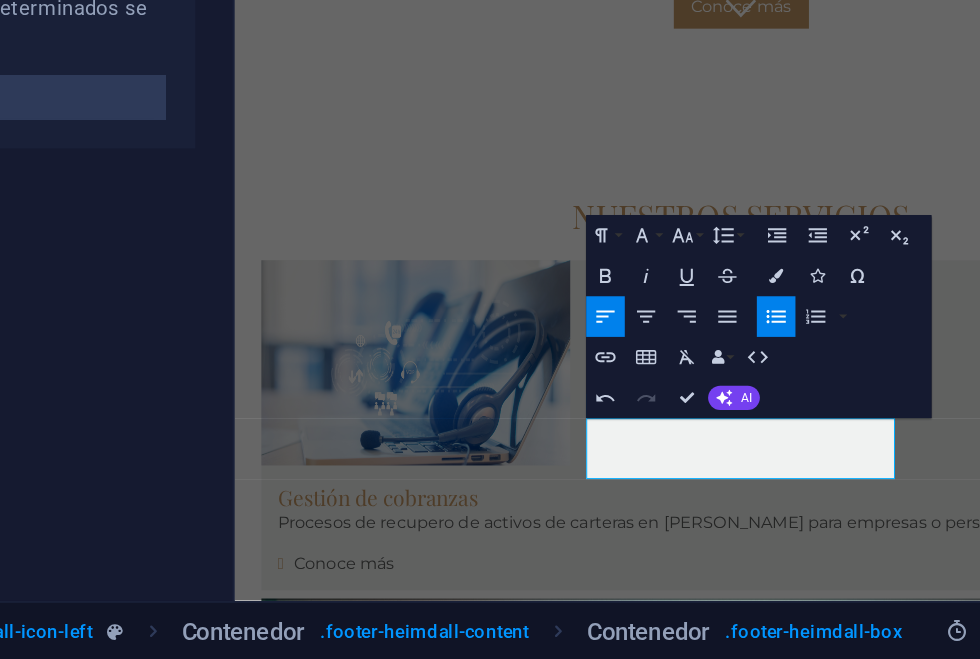 click on "Texto Estilo Texto Añade, edita y da formato a texto directamente en el sitio web. Los tamaños de fuente y colores predeterminados se definen en Diseño. Editar diseño Alineación Alineado a la izquierda Centrado Alineado a la derecha Predeterminado Element Diseño La forma en la que este elemento se expande en la disposición (Flexbox). Tamaño Predeterminado automático px % 1/1 1/2 1/3 1/4 1/5 1/6 1/7 1/8 1/9 1/10 Crecer Reducir Comprar Disposición de contenedor Visible Visible Opacidad 100 % Desbordamiento Espaciado Margen Predeterminado automático px % rem vw vh Personalizado Personalizado automático px % rem vw vh automático px % rem vw vh automático px % rem vw vh automático px % rem vw vh Espaciado Predeterminado px rem % vh vw Personalizado Personalizado px rem % vh vw px rem % vh vw px rem % vh vw px rem % vh vw Borde Estilo              - Ancho 1 automático px rem % vh vw Personalizado Personalizado 1 automático px rem % vh vw 1 automático px rem % vh vw 1 automático px rem %" at bounding box center [253, 379] 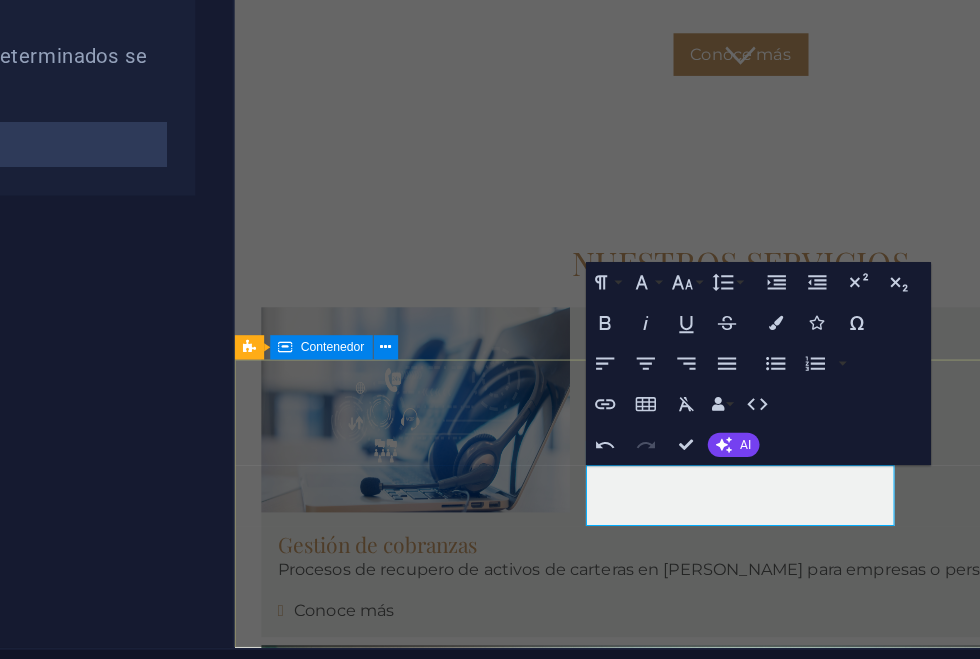 click on "EXPLORA NUESTRO SITIO Inicio Servicios Nosotros Contacto Privacy SERVICIOS Gestión de cobranzas Educación Financiera Cobranza Judicial CONTACTO Misiones 1486 Piso 5 [PHONE_NUMBER] [EMAIL_ADDRESS][DOMAIN_NAME] Lun-Vie: 8am- 6pm" at bounding box center [732, 2516] 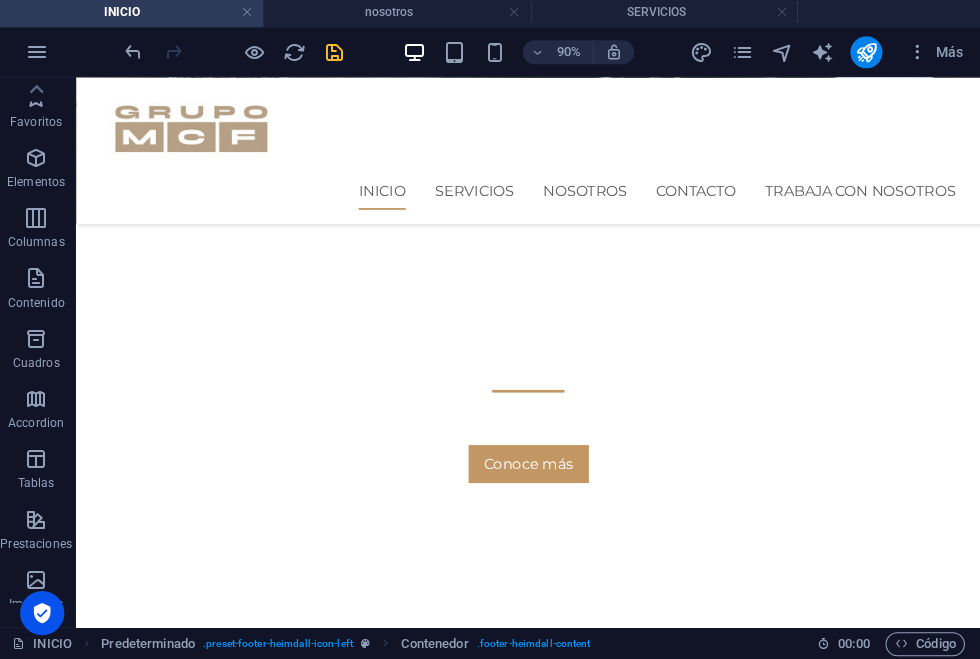 scroll, scrollTop: 400, scrollLeft: 0, axis: vertical 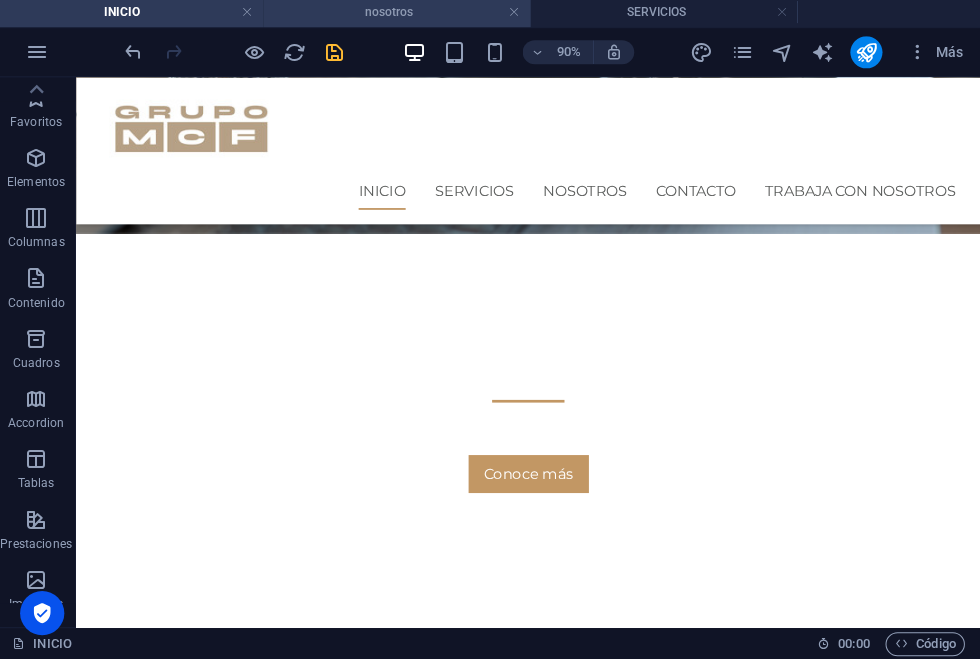 click on "nosotros" at bounding box center [399, 15] 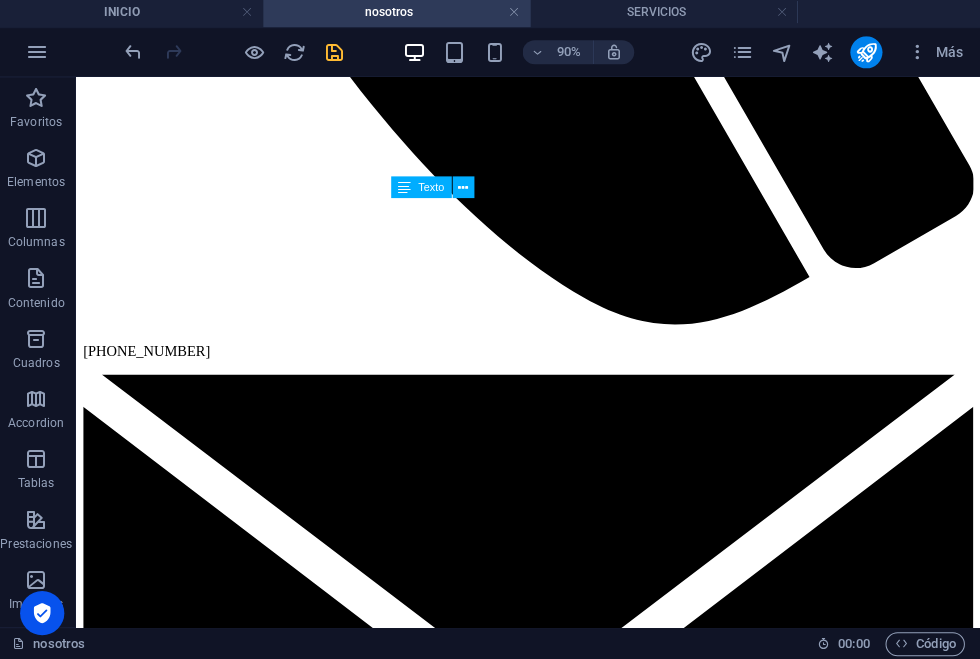 scroll, scrollTop: 1039, scrollLeft: 0, axis: vertical 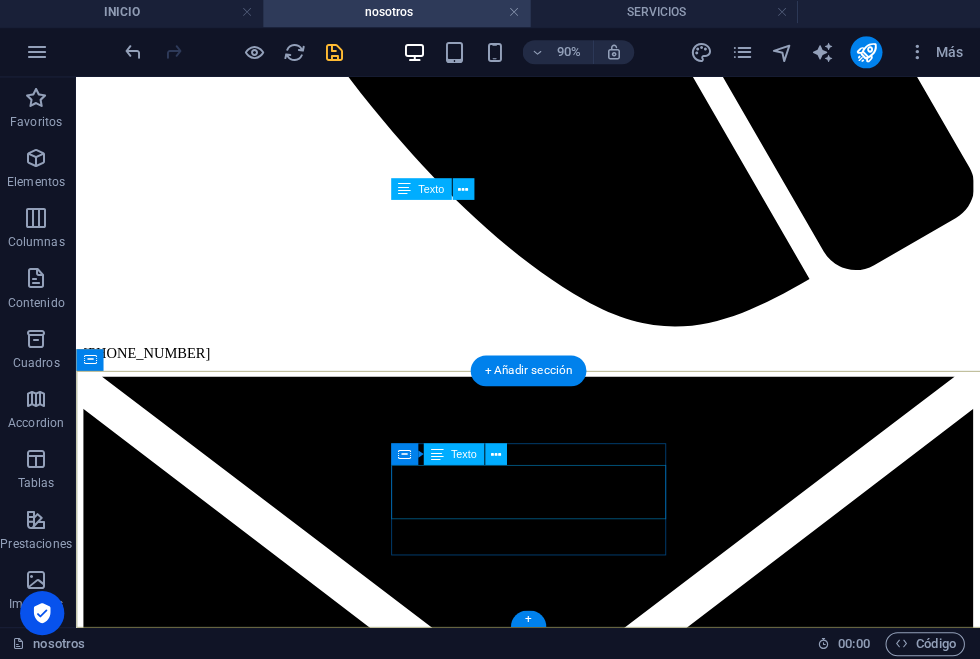 click on "Gestión de cobranzas Asesoría Fianciera Cobranza Judicial" at bounding box center [576, 7134] 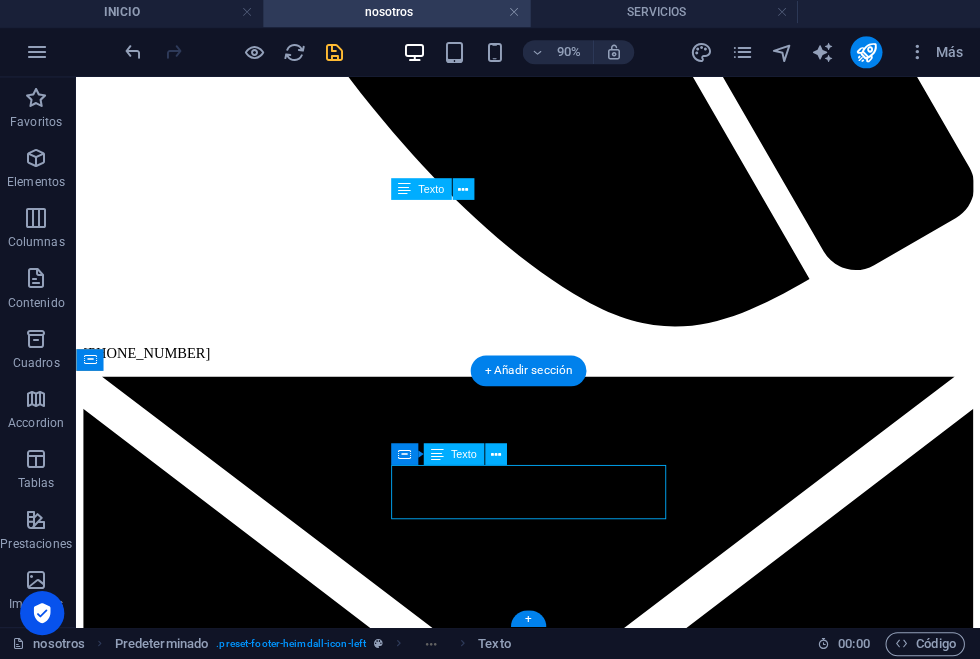 click on "Gestión de cobranzas Asesoría Fianciera Cobranza Judicial" at bounding box center [576, 7134] 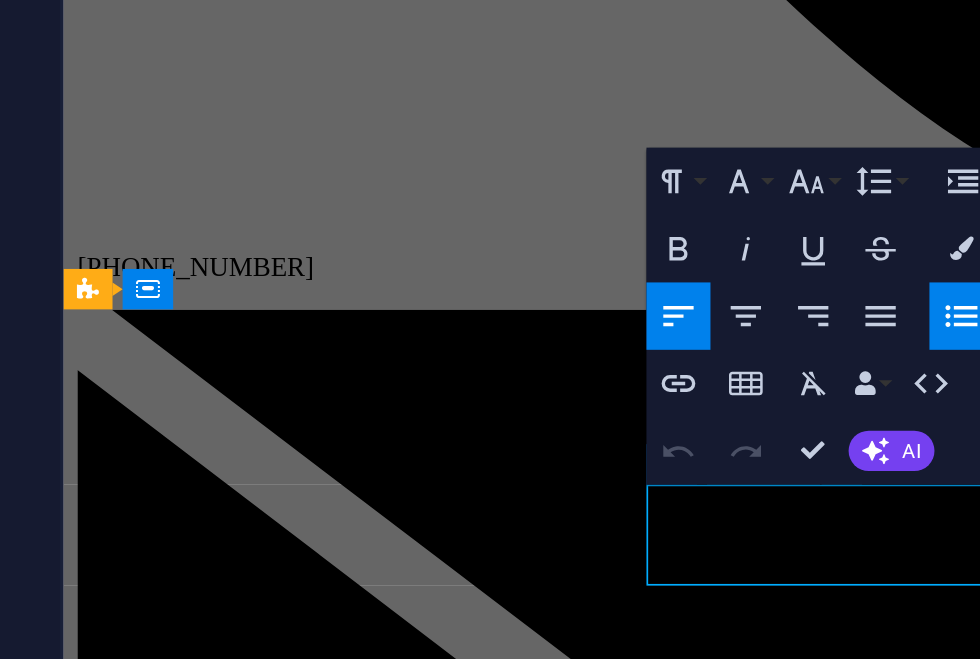 type 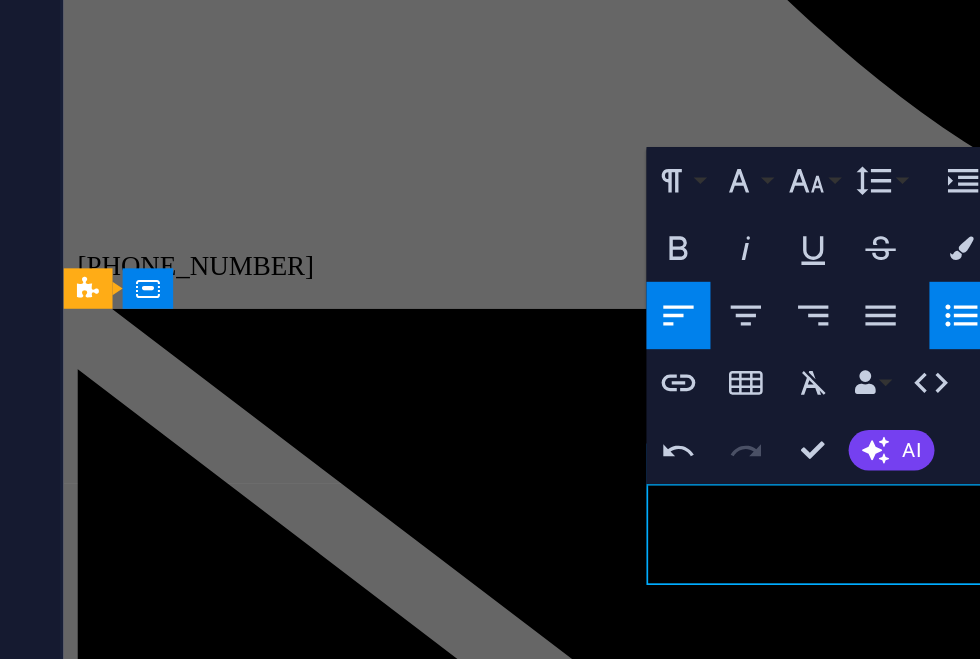 click on "Educacion  Fianciera" at bounding box center (581, 6531) 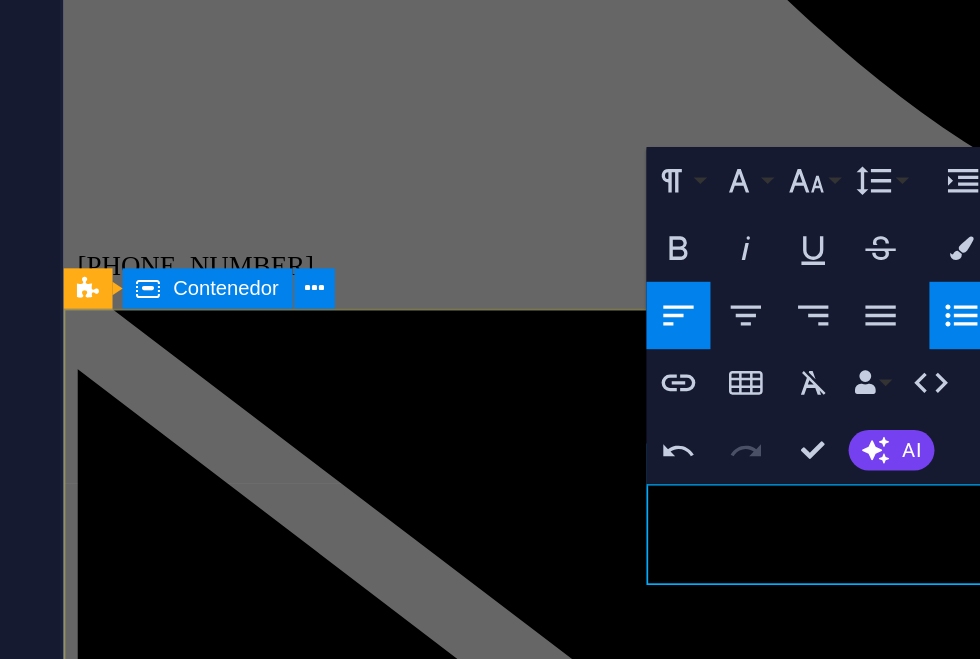 click on "EXPLORA NUESTRO SITIO Inicio Servicios Nosotros Contacto Privacy SERVICIOS Gestión de cobranzas Educación Financiera Cobranza Judicial CONTACTO Misiones 1486 Piso 5 [PHONE_NUMBER] [EMAIL_ADDRESS][DOMAIN_NAME] Lun-Vie: 8am- 6pm" at bounding box center [561, 6988] 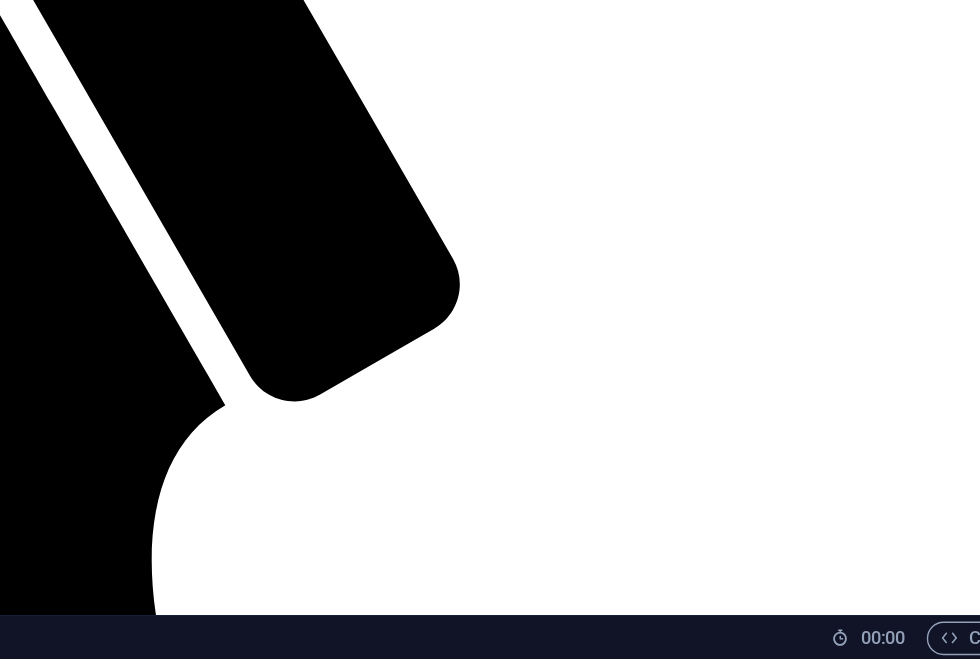 scroll, scrollTop: 0, scrollLeft: 0, axis: both 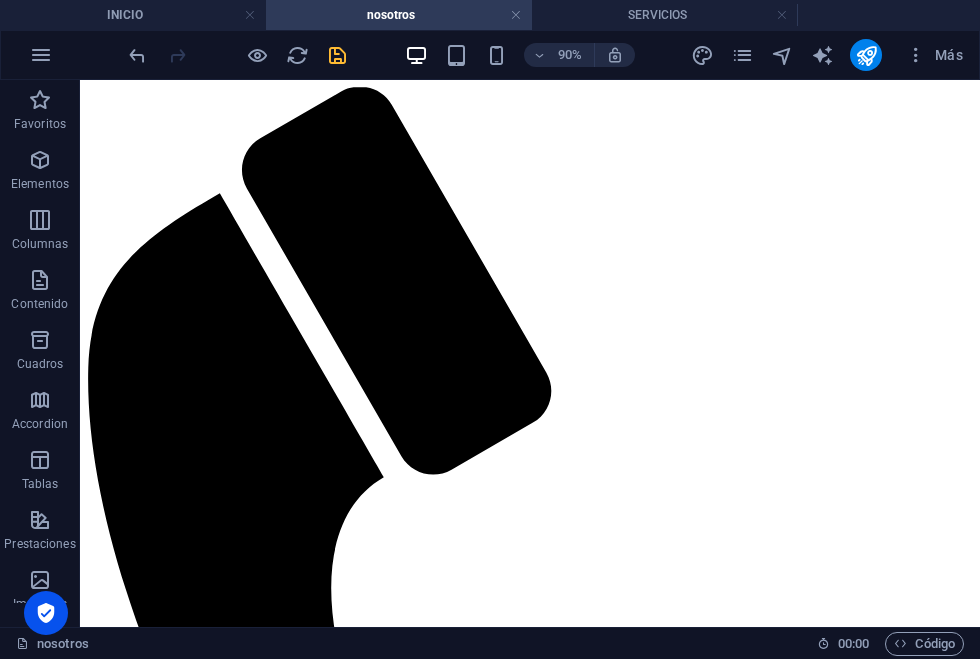 click at bounding box center [337, 55] 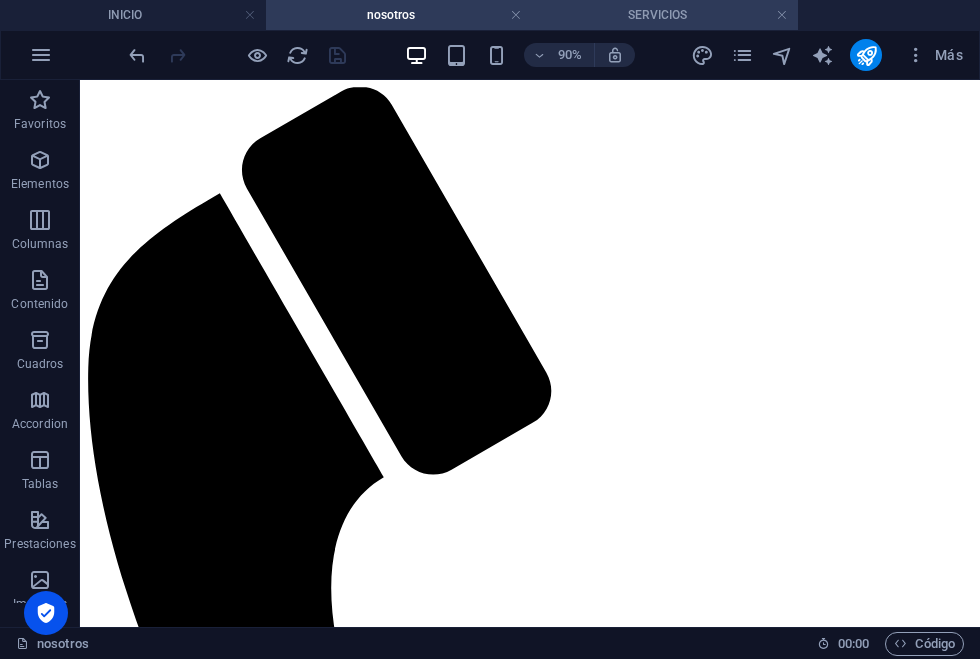 click on "SERVICIOS" at bounding box center [665, 15] 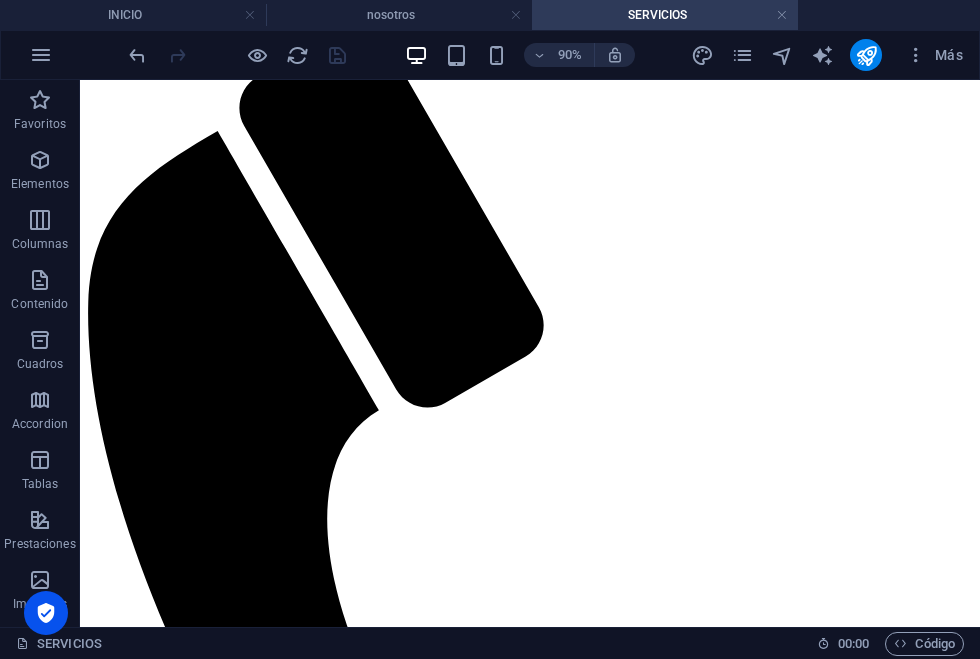 scroll, scrollTop: 2354, scrollLeft: 0, axis: vertical 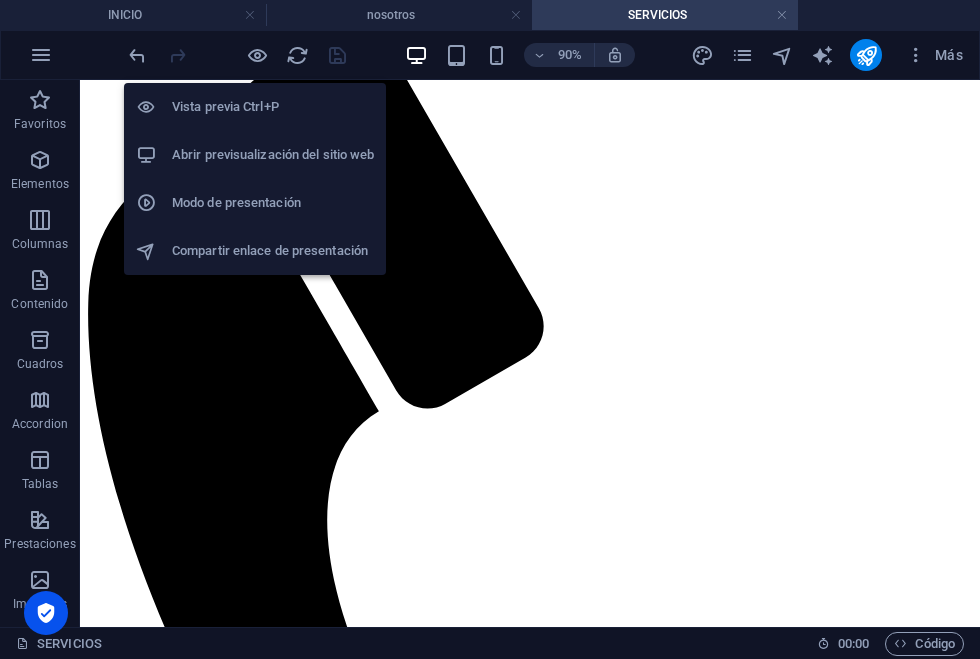click on "Abrir previsualización del sitio web" at bounding box center [273, 155] 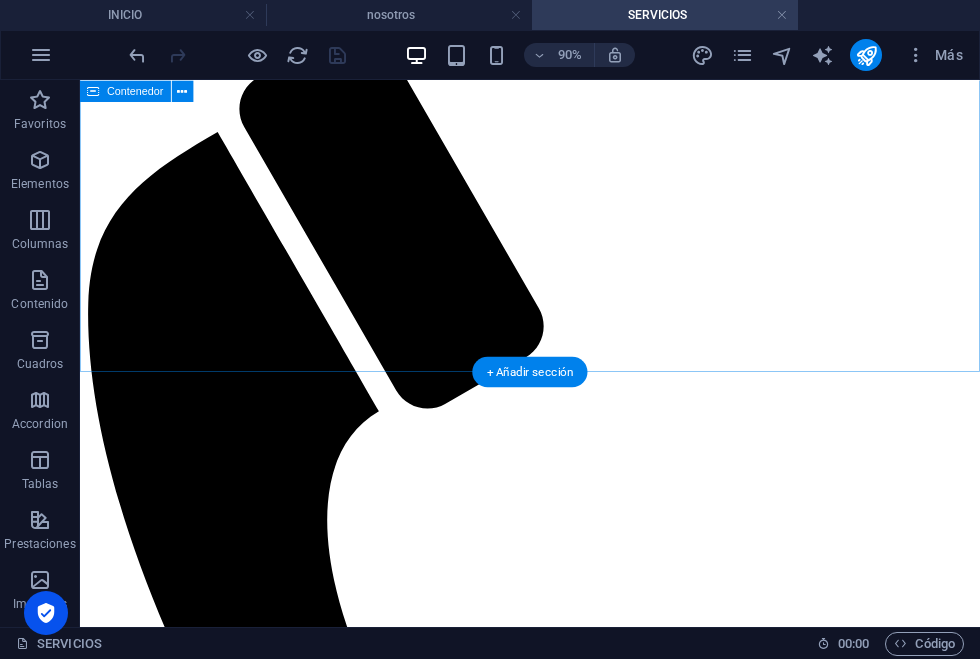 click on "Nuestros servicios Gestión de cobranzas Gestión de cobranzas Contamos con un equipo especializado en recuperación de activos.  Nuestros procedimientos estructurados y herramientas tecnológicas potencian un proceso de gestión eficiente y efectivo.  Un enfoque estratégico que va desde la segmentación de clientes hasta un acercamiento humano a la problemática de la [PERSON_NAME] de cada persona, conviven y resultan en un proceso de recupero de deudas humano, efectivo y profesional. Contáctanos Educación financiera Educación Financiera En el mundo actual, la educación financiera es critica para el desarrollo y la toma de decisiones. Por eso creamos un espacio que pueda agregar valor a quienes interactúan con nosotros. Descubre más Servicios Legales Servicios Legales Les acercamos a un equipo de profesionales en varias ramas del derecho. Contáctanos" at bounding box center [580, 3148] 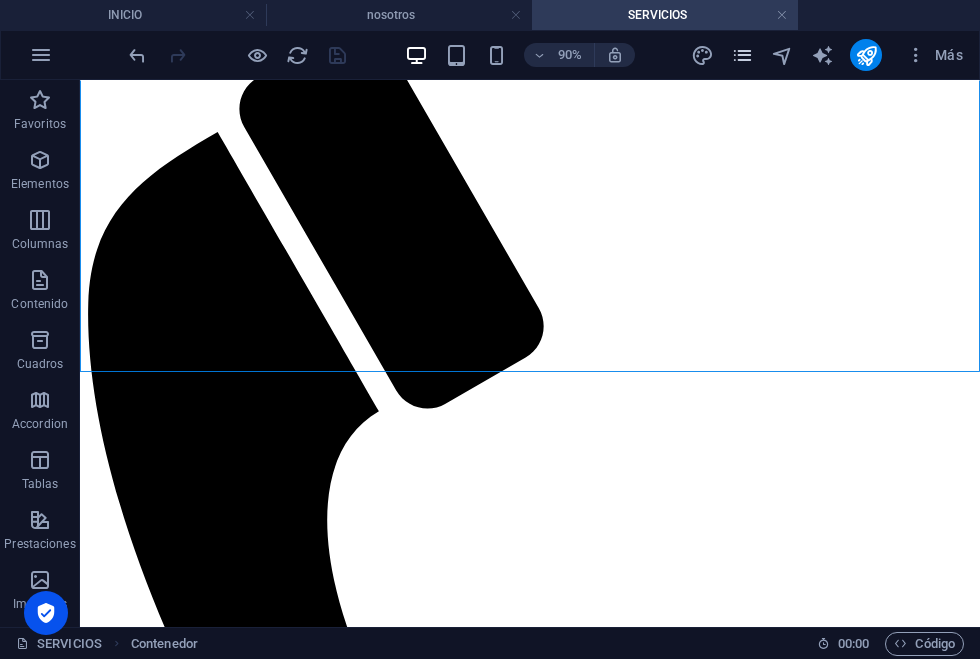 click at bounding box center [742, 55] 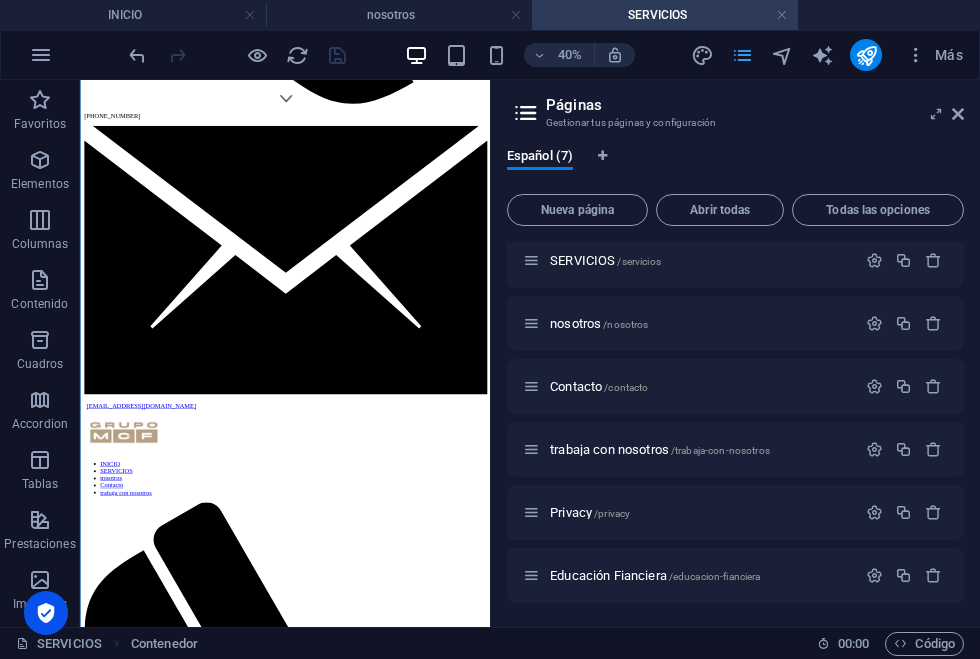 scroll, scrollTop: 72, scrollLeft: 0, axis: vertical 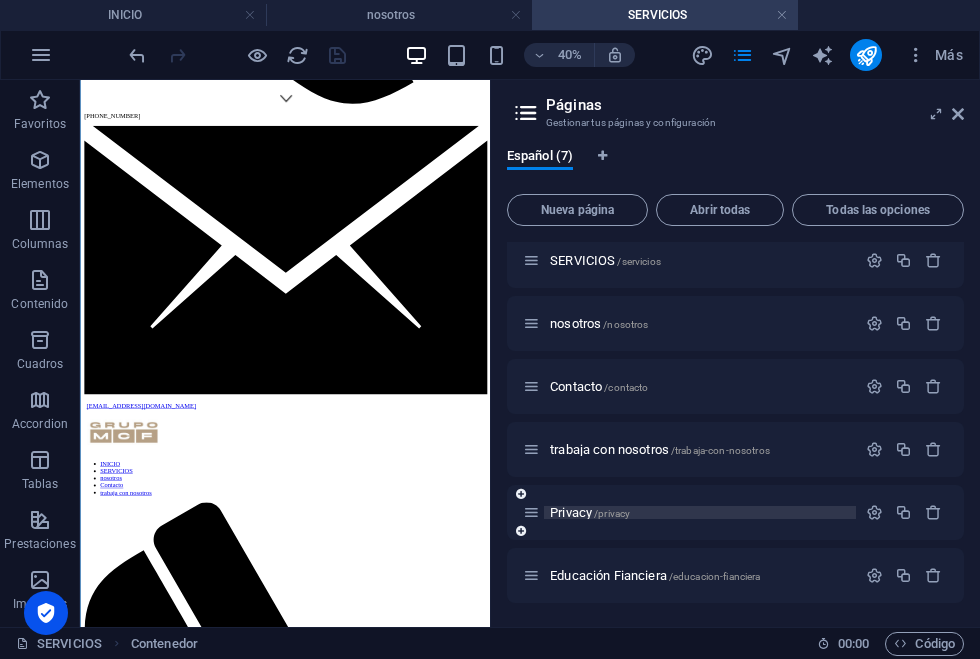 click on "Privacy /privacy" at bounding box center [689, 512] 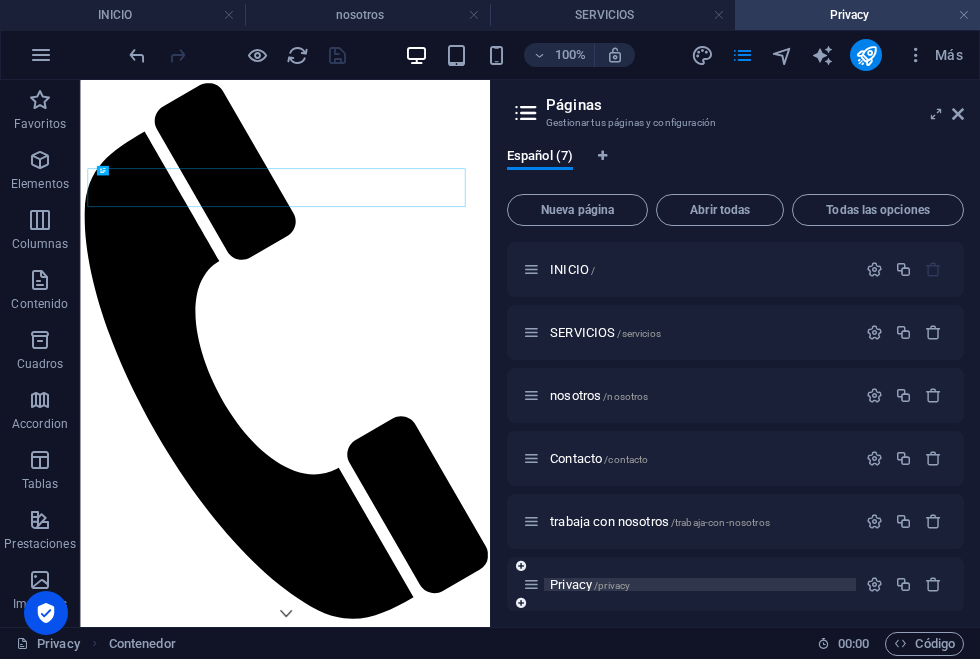 scroll, scrollTop: 0, scrollLeft: 0, axis: both 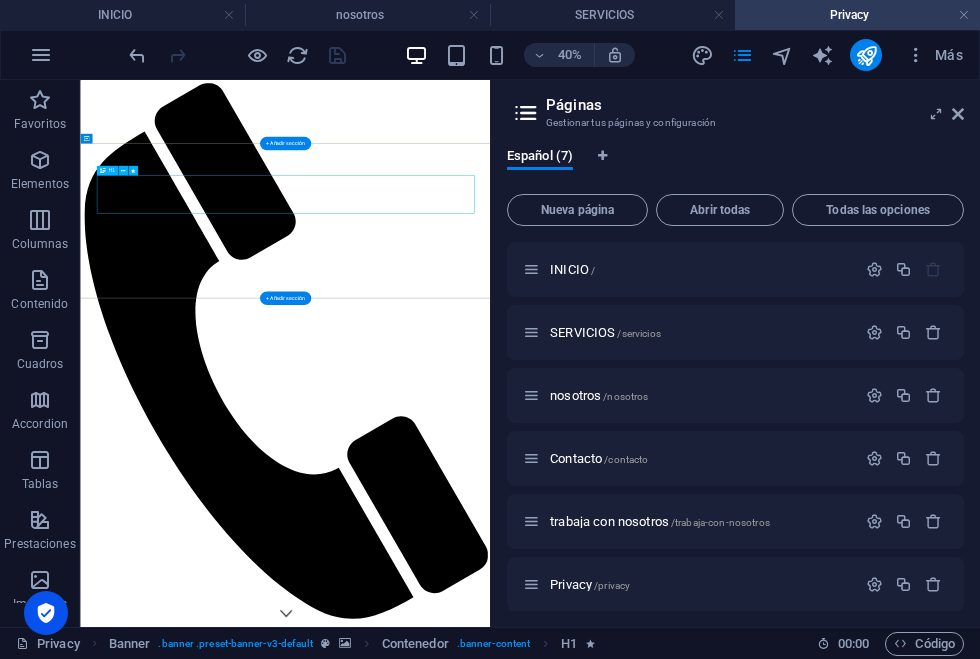 click on "Privacy" at bounding box center (592, 4810) 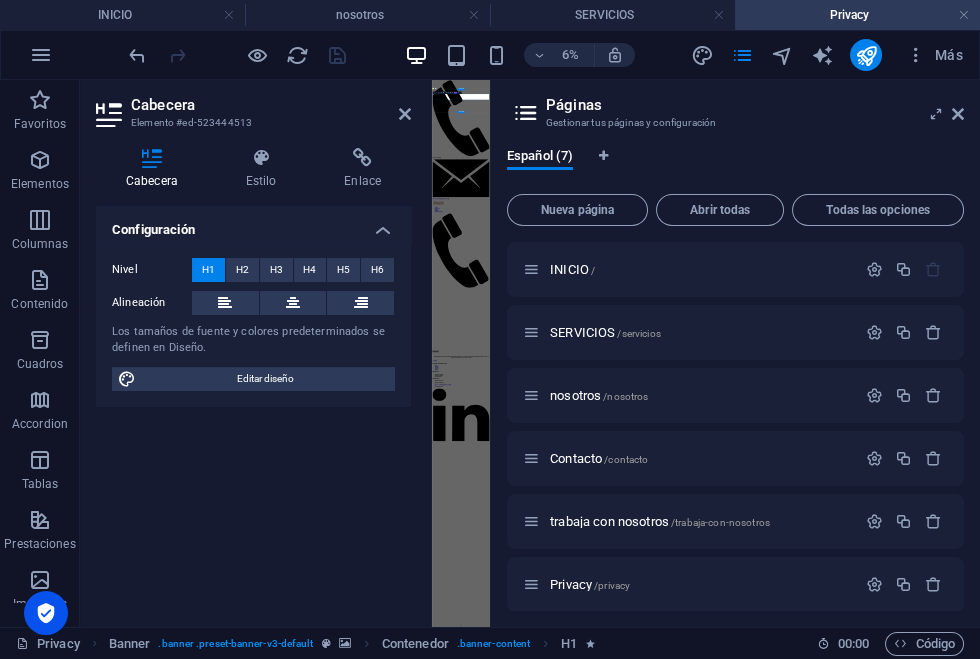 click on "Páginas Gestionar tus páginas y configuración Español (7) Nueva página Abrir todas Todas las opciones INICIO / SERVICIOS /servicios nosotros /nosotros Contacto /contacto trabaja con nosotros /trabaja-con-nosotros Privacy /privacy Educación Fianciera /educacion-fianciera" at bounding box center (735, 353) 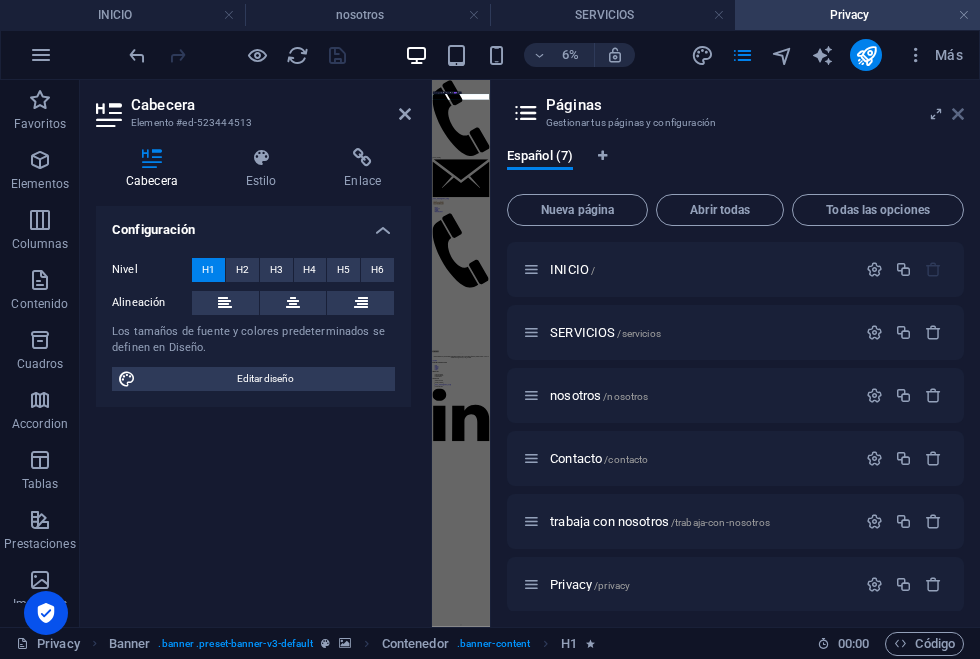 click at bounding box center [958, 114] 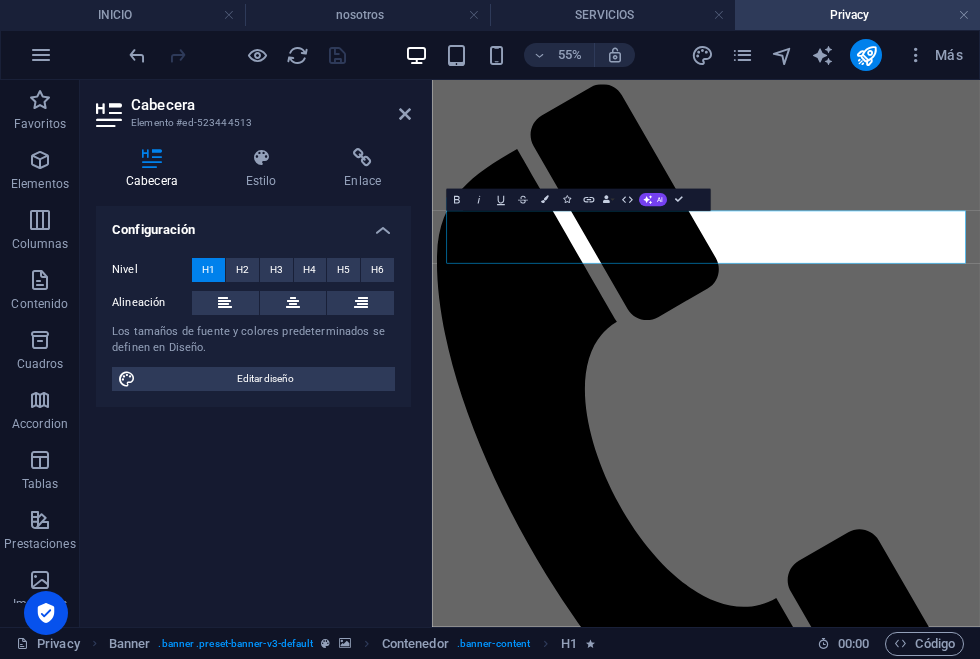 click on "Privacy" at bounding box center (492, 4714) 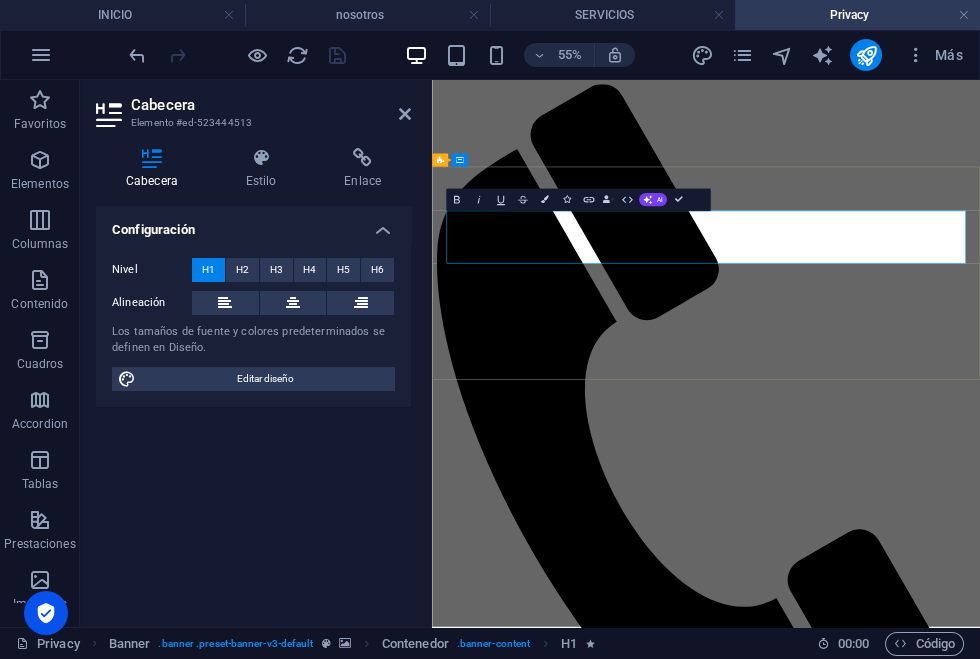 type 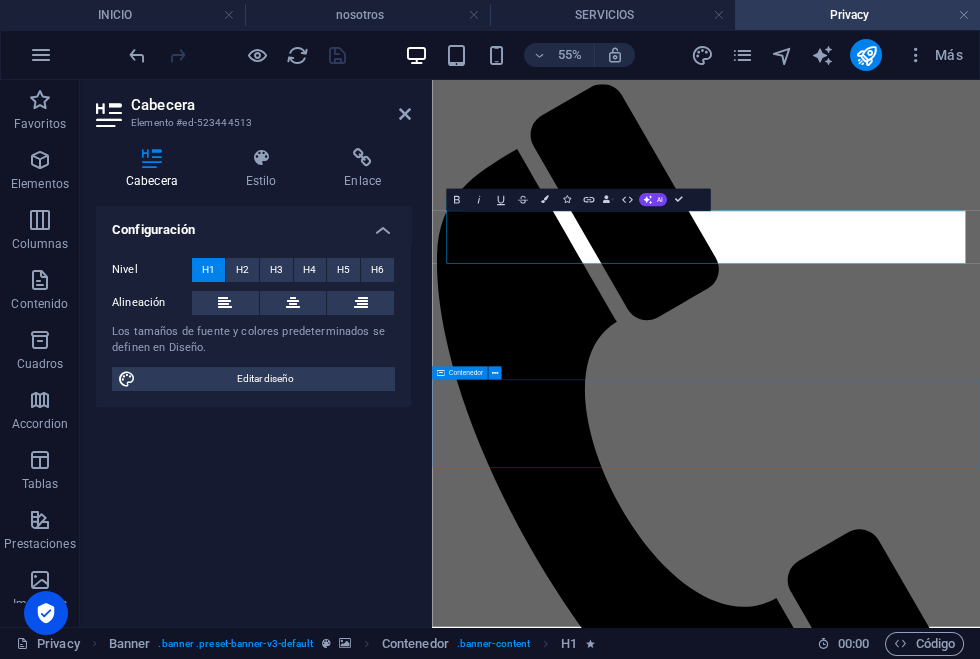 click at bounding box center (930, 4246) 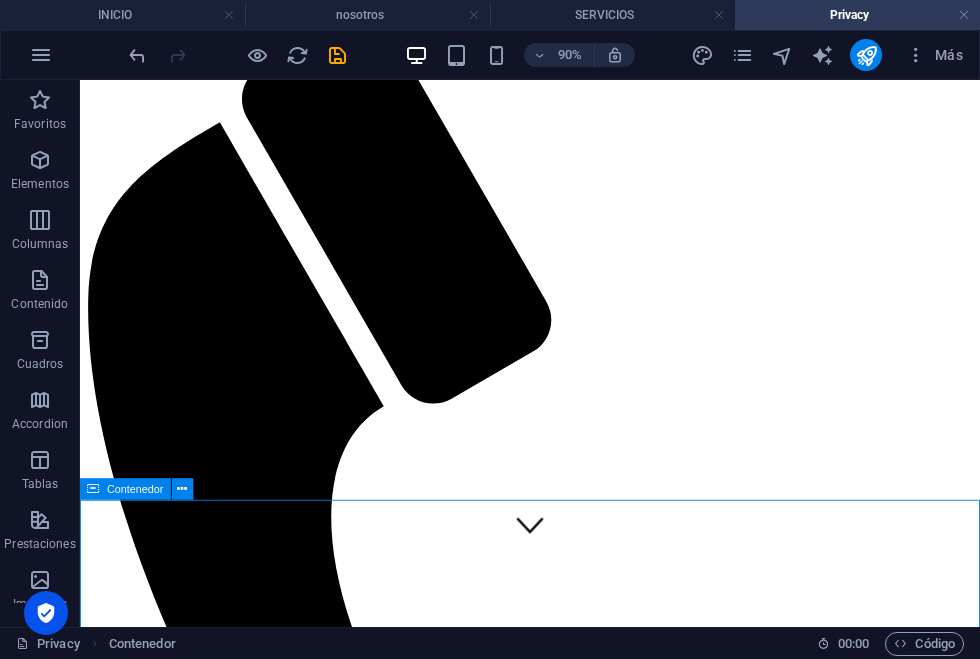 scroll, scrollTop: 80, scrollLeft: 0, axis: vertical 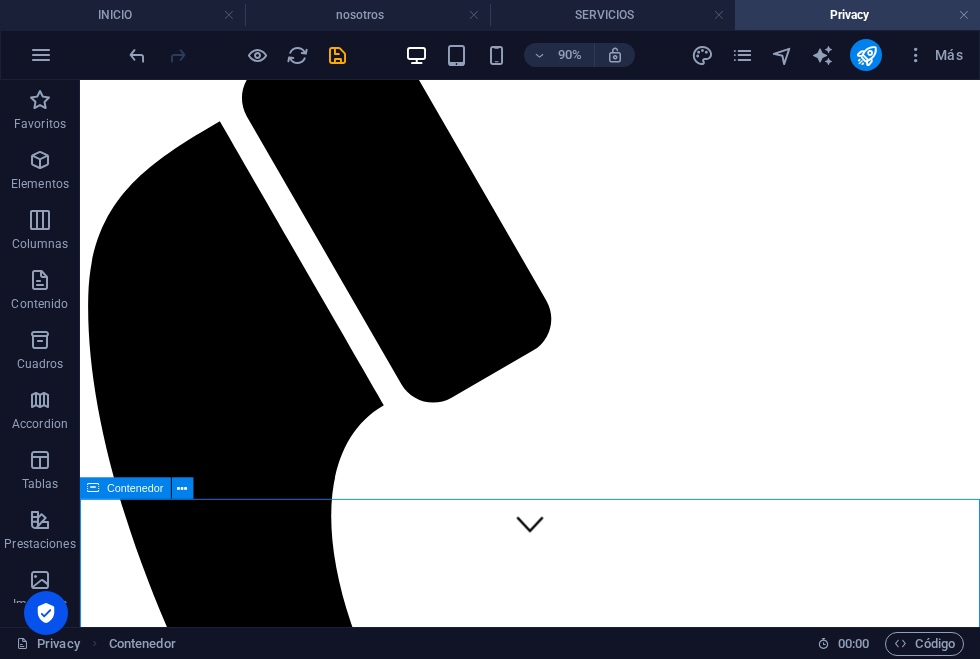 click on "Privacidad" at bounding box center (580, 4010) 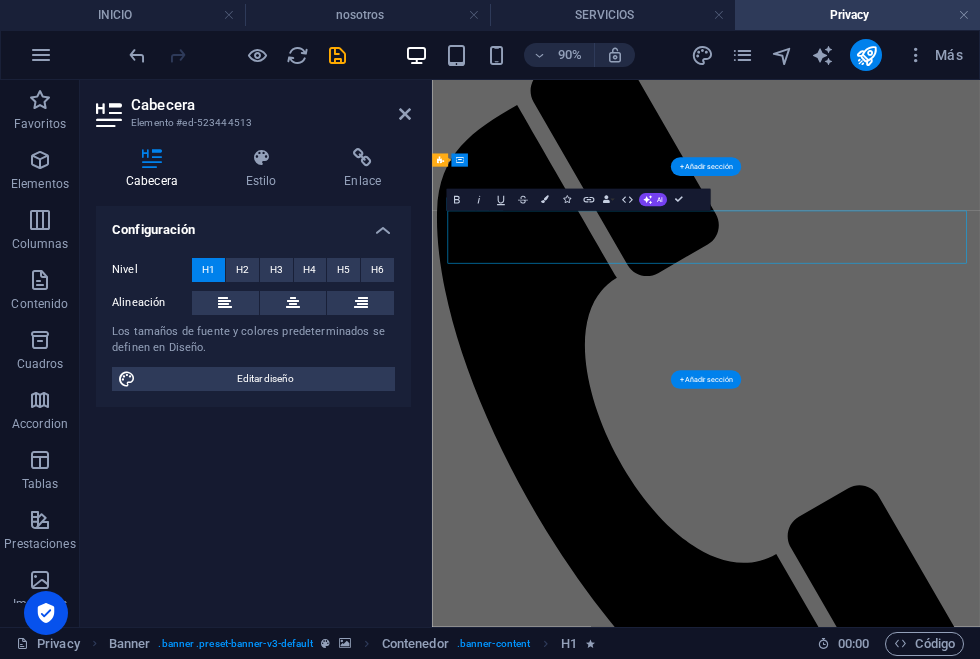 scroll, scrollTop: 0, scrollLeft: 0, axis: both 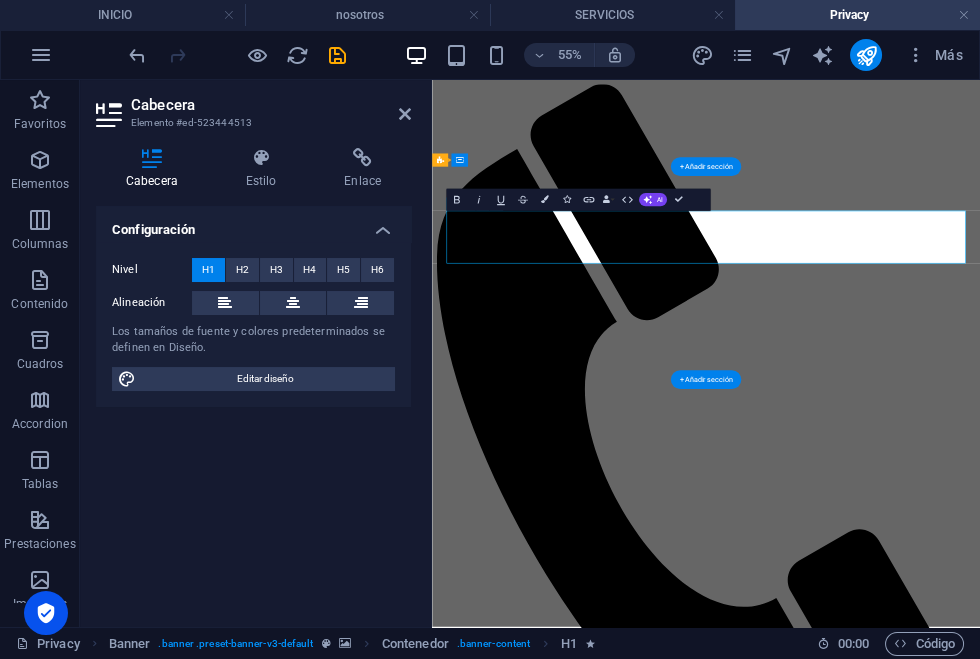 type 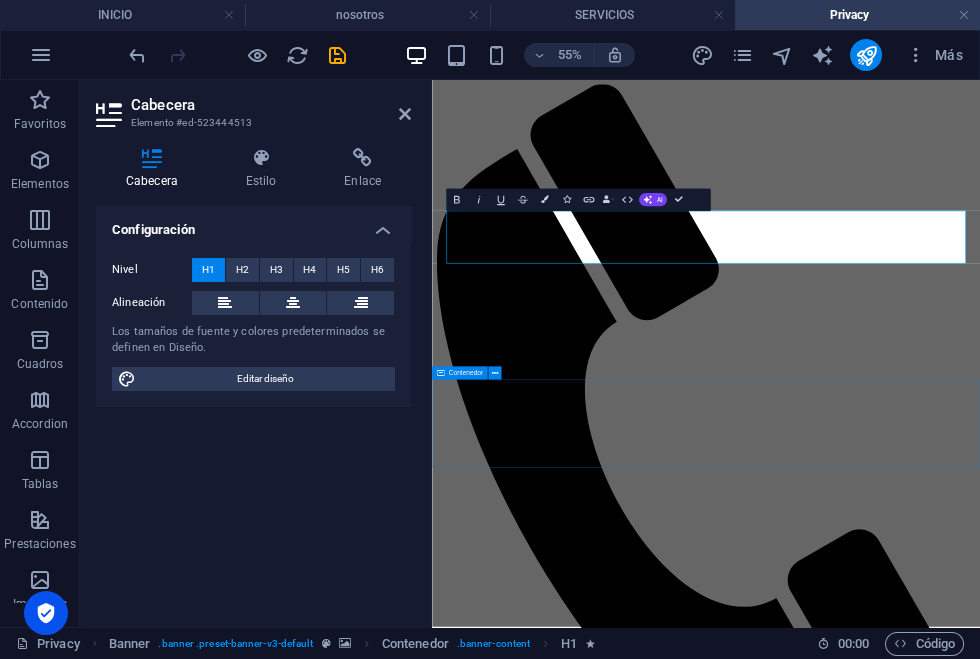 click at bounding box center [930, 4246] 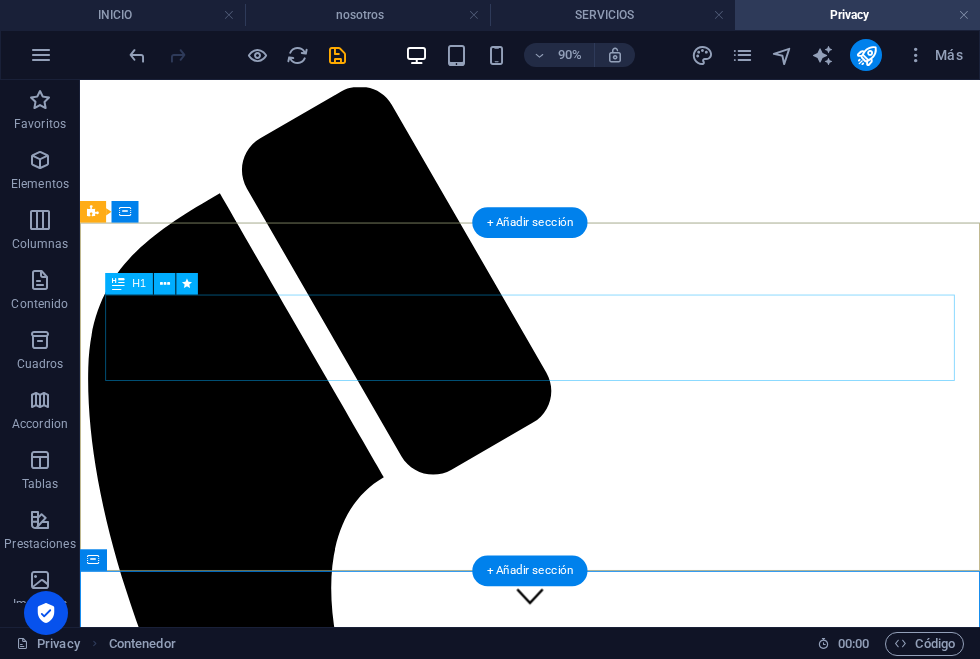 click on "Privacy" at bounding box center [580, 4090] 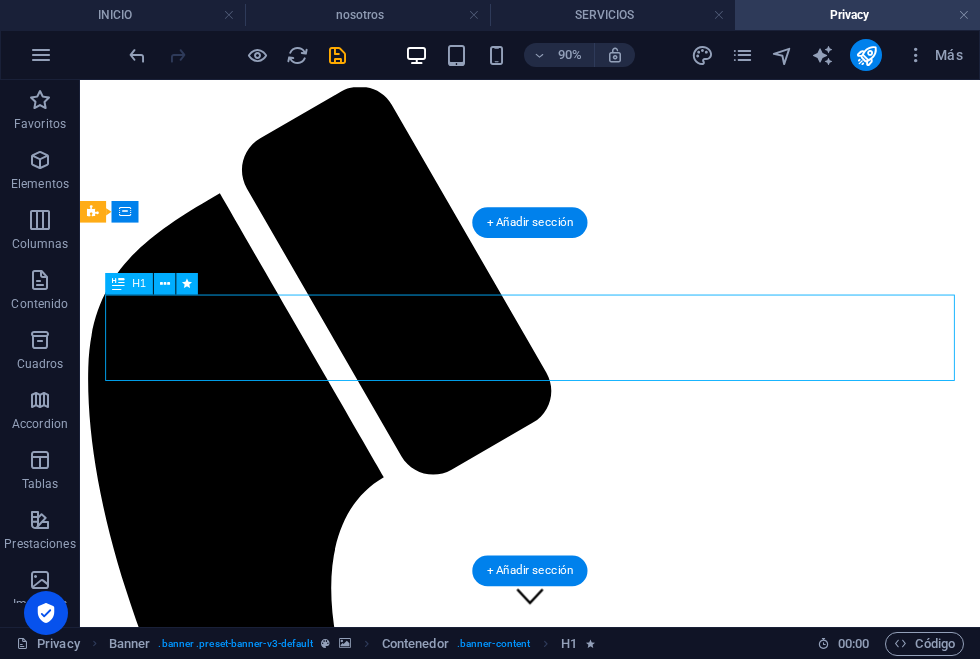 click on "Consetetur sadipscing elitr, sed diam nonumy eirmod tempor invidunt ut labore et dolore magna aliquyam erat, sed diam voluptua. At vero eos et accusam et justo duo [PERSON_NAME] et ea rebum." at bounding box center [580, 4193] 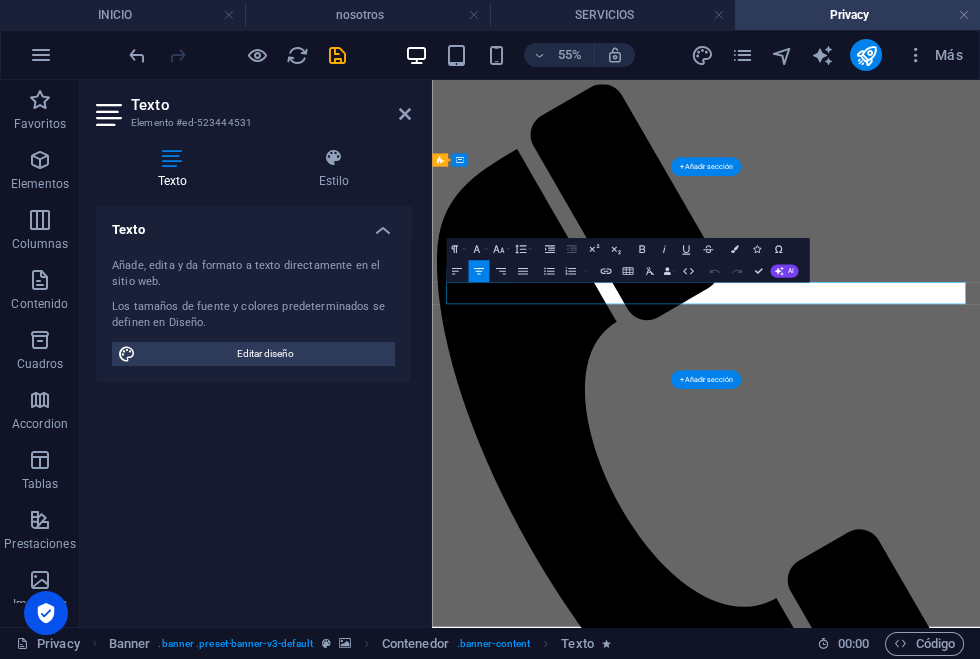type 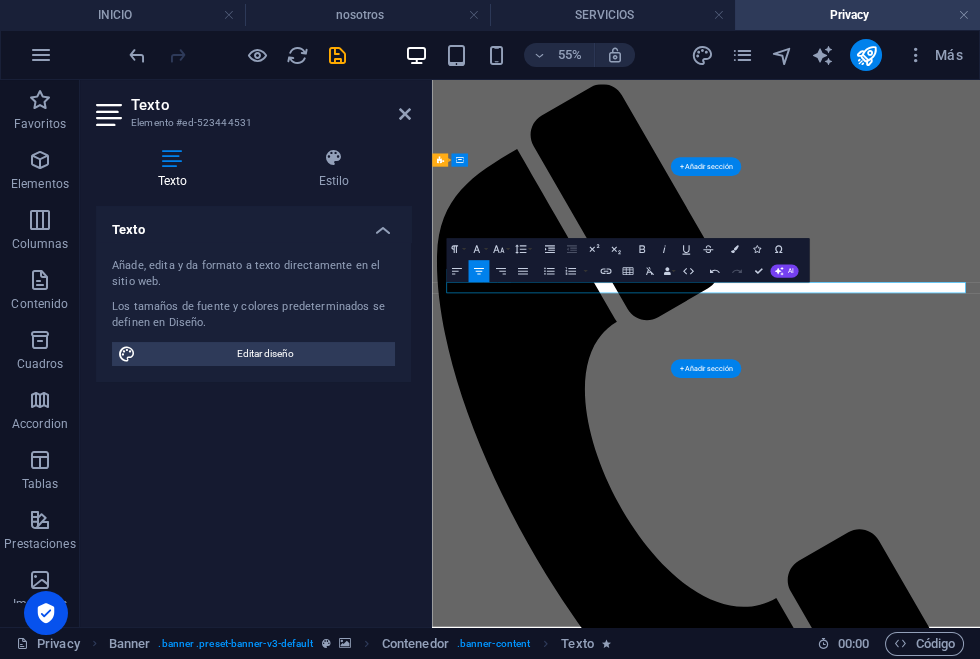 click at bounding box center [930, 4208] 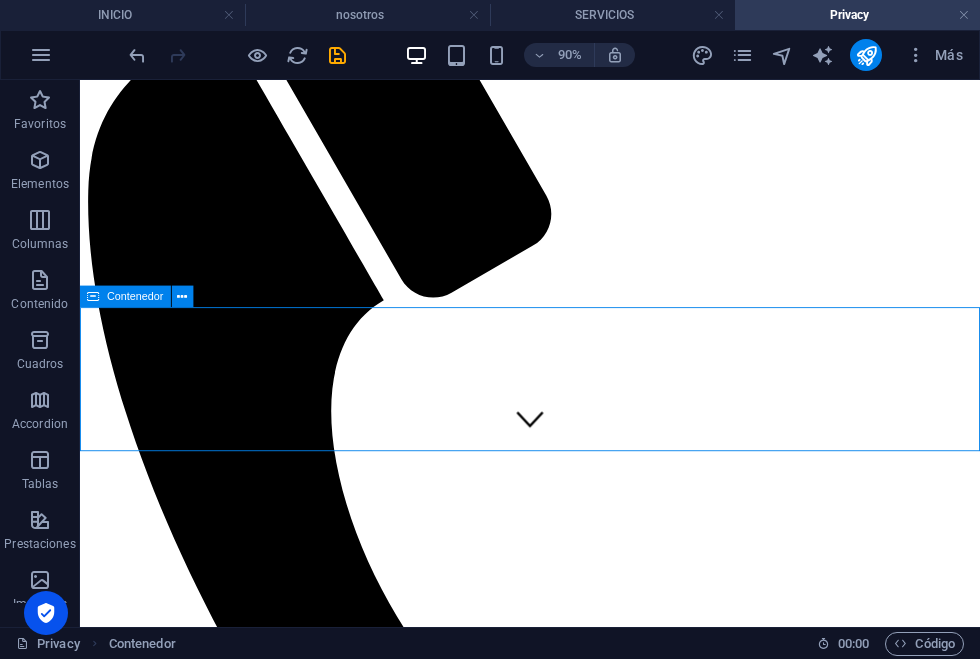 scroll, scrollTop: 194, scrollLeft: 0, axis: vertical 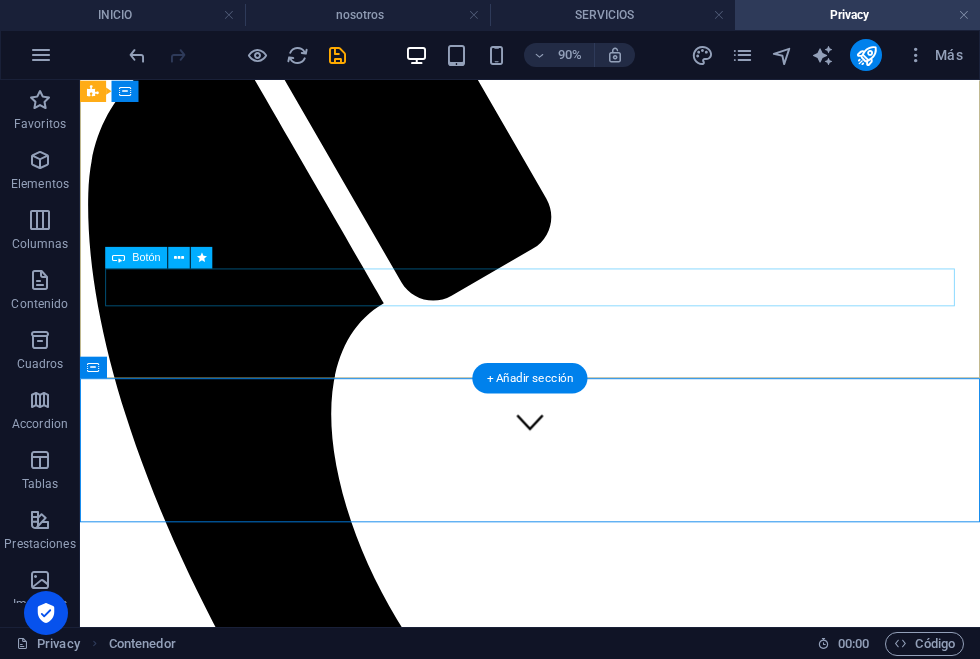 click on "Learn more" at bounding box center [580, 4019] 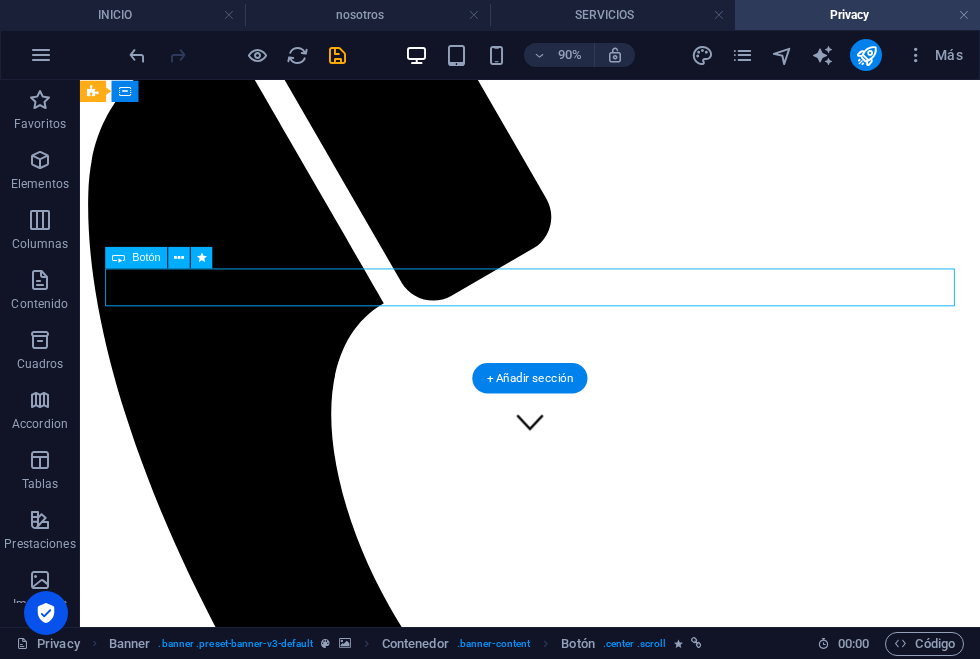click on "Learn more" at bounding box center [580, 4019] 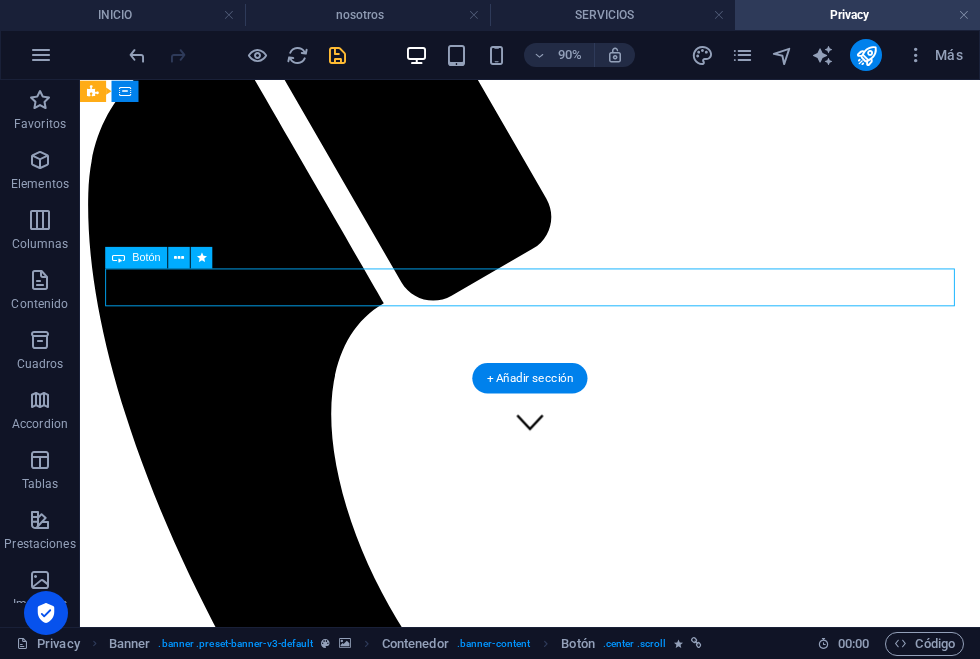 click at bounding box center [337, 55] 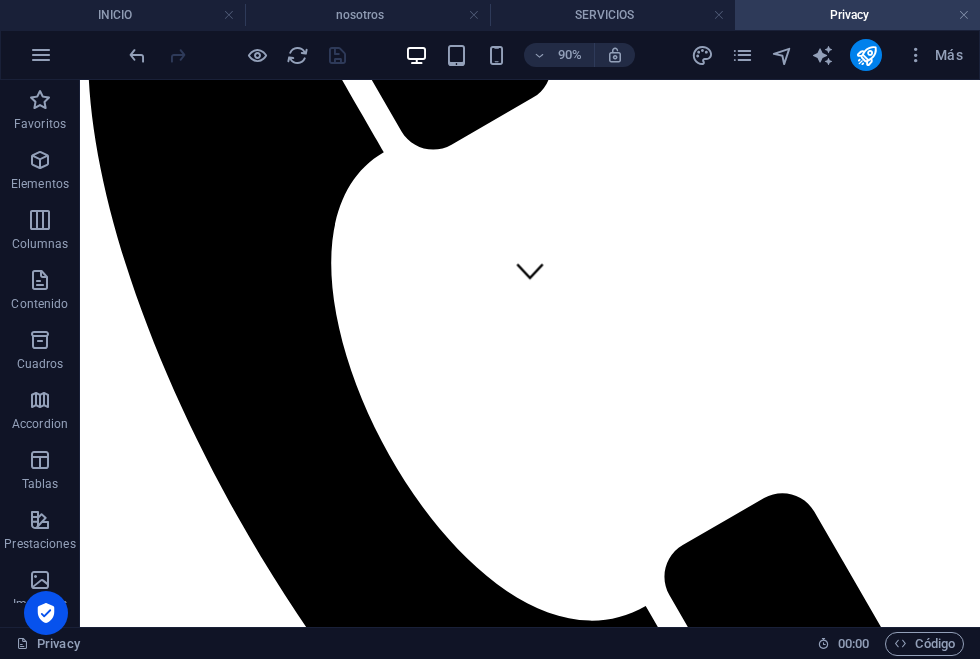 scroll, scrollTop: 361, scrollLeft: 0, axis: vertical 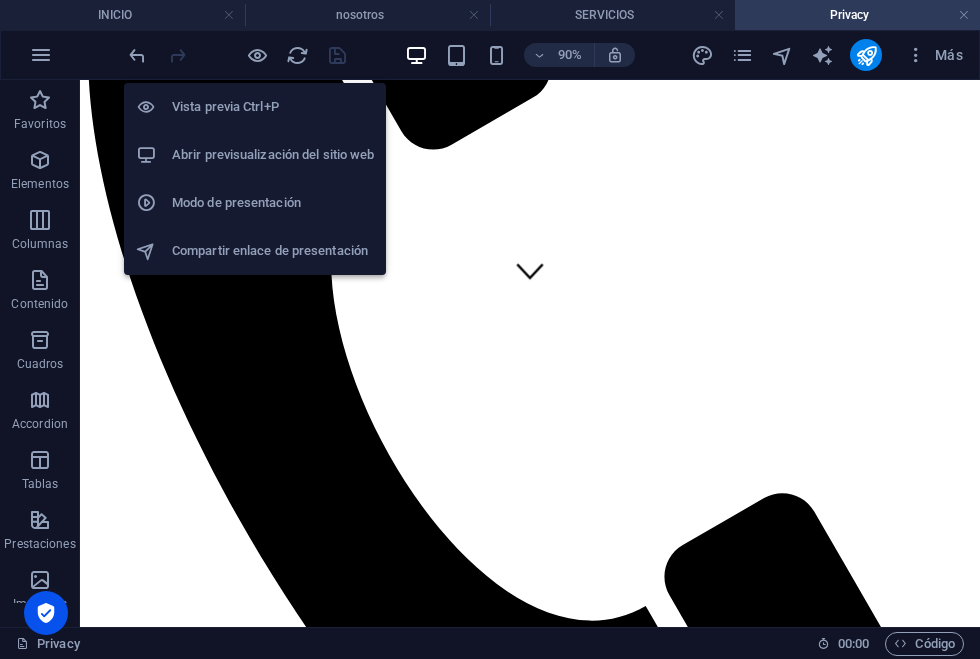 click on "Abrir previsualización del sitio web" at bounding box center [273, 155] 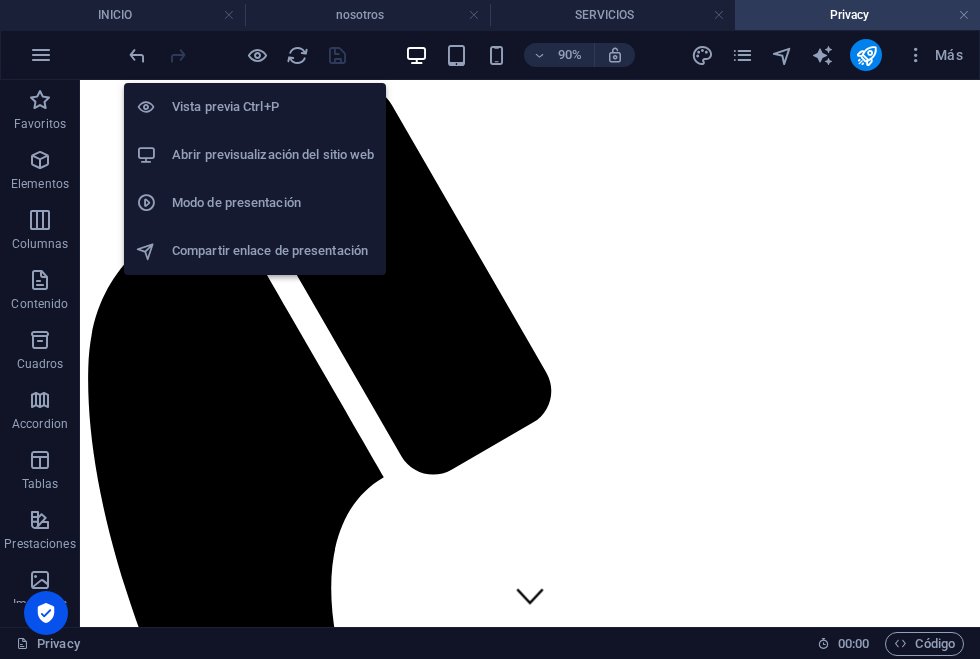scroll, scrollTop: 0, scrollLeft: 0, axis: both 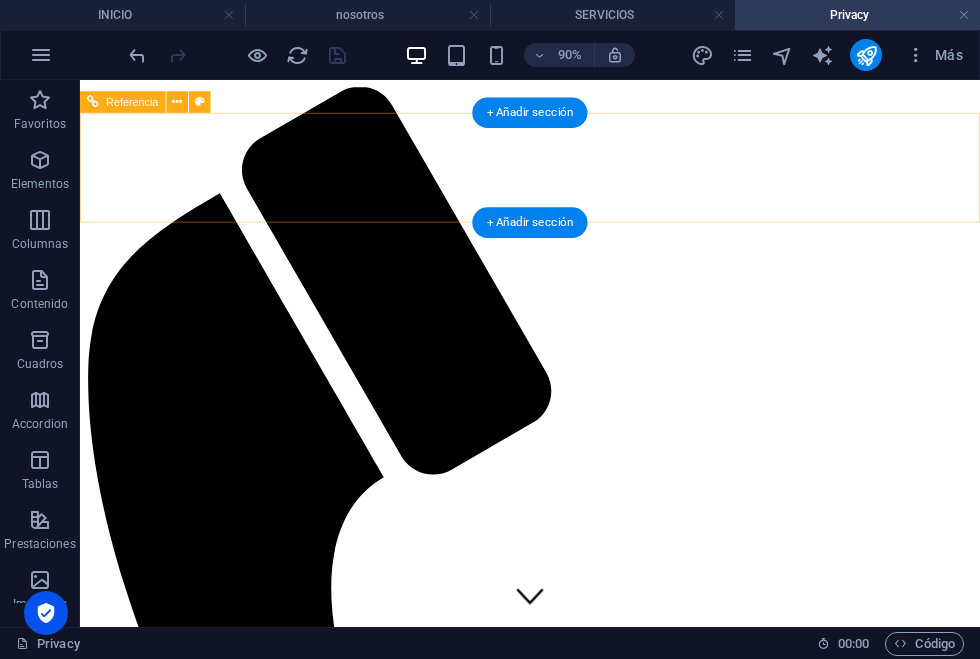 click on "INICIO SERVICIOS nosotros Contacto trabaja con nosotros" at bounding box center [580, 2911] 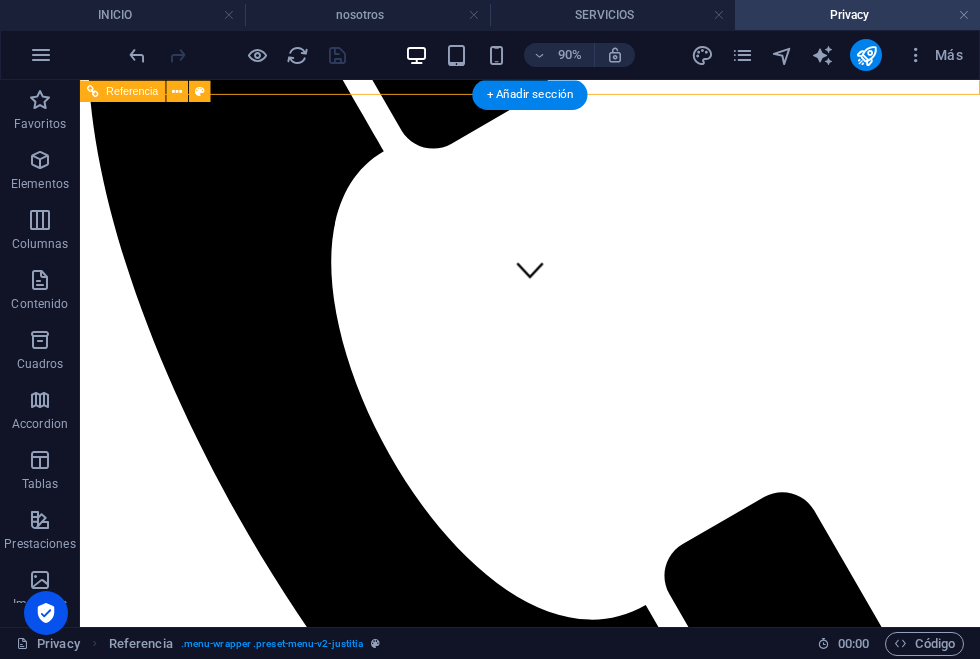 scroll, scrollTop: 361, scrollLeft: 0, axis: vertical 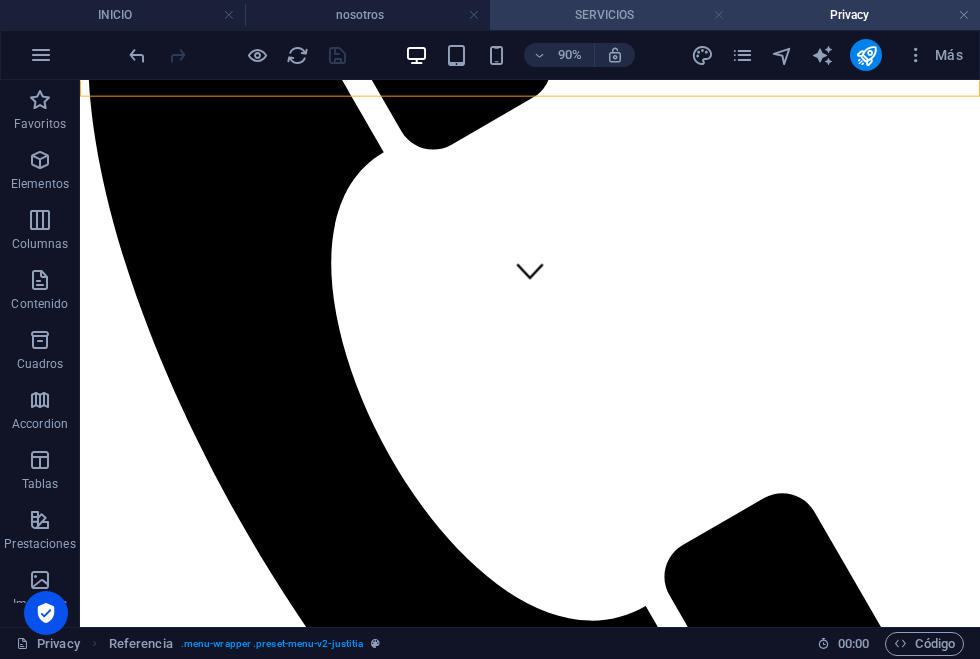 click at bounding box center (719, 15) 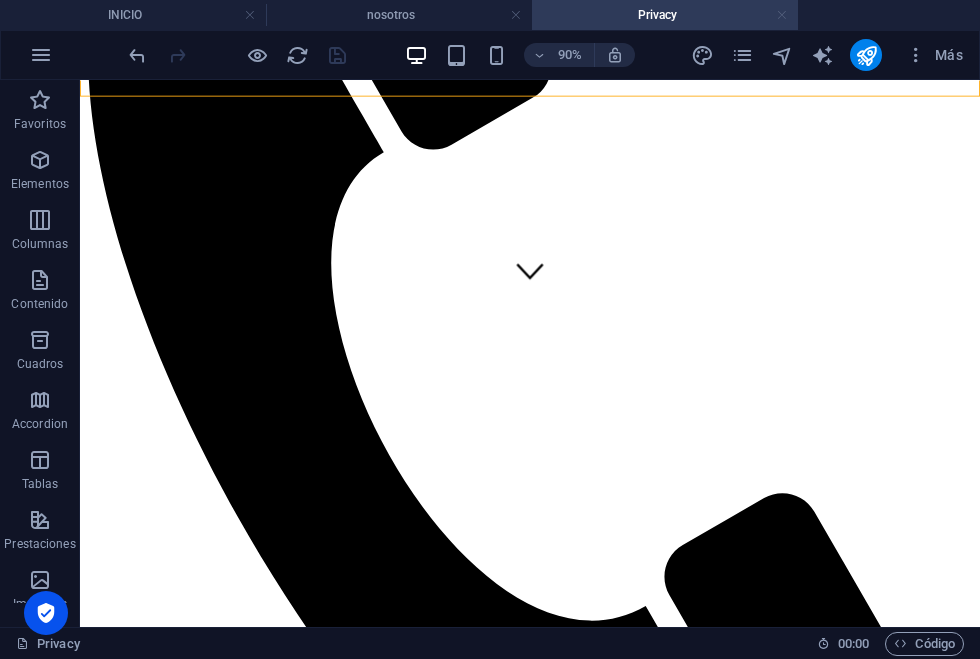 click at bounding box center (782, 15) 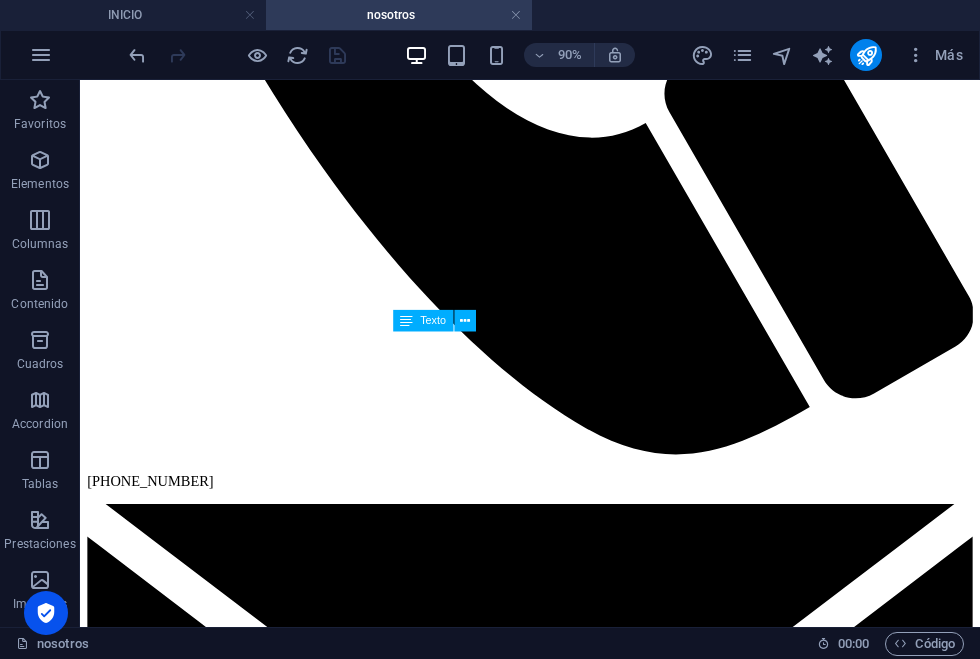 scroll, scrollTop: 870, scrollLeft: 0, axis: vertical 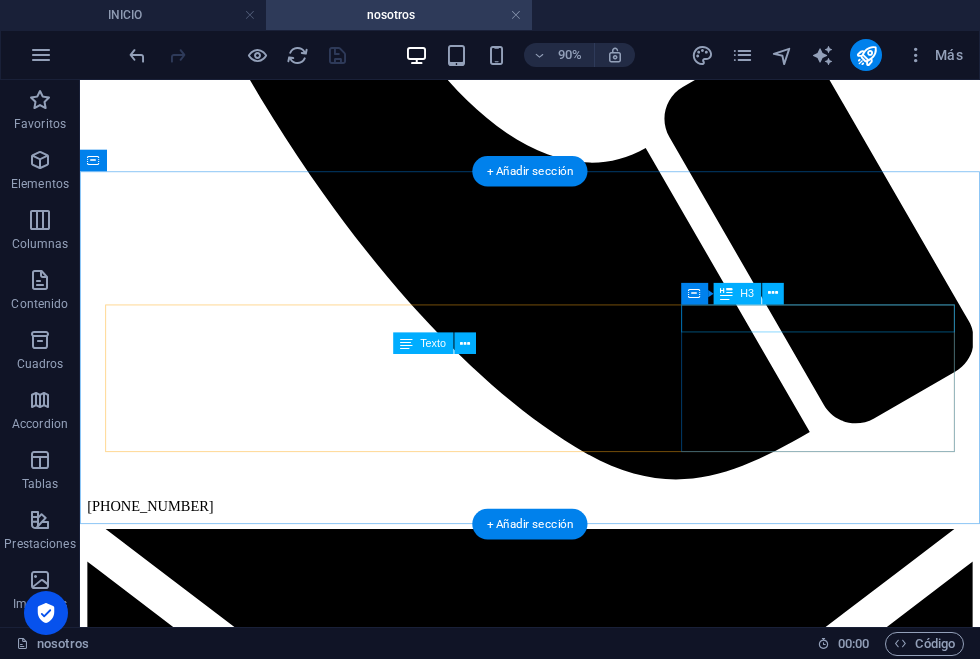 click on "[PERSON_NAME]" at bounding box center [580, 6012] 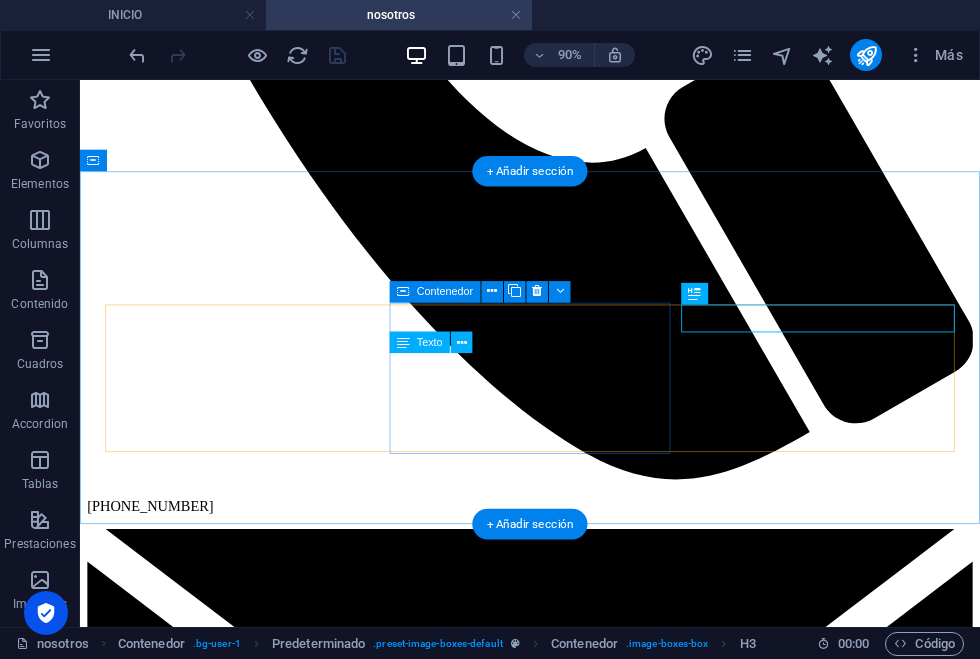 click on "[PERSON_NAME] Supervisor Mail telefono" at bounding box center (580, 5447) 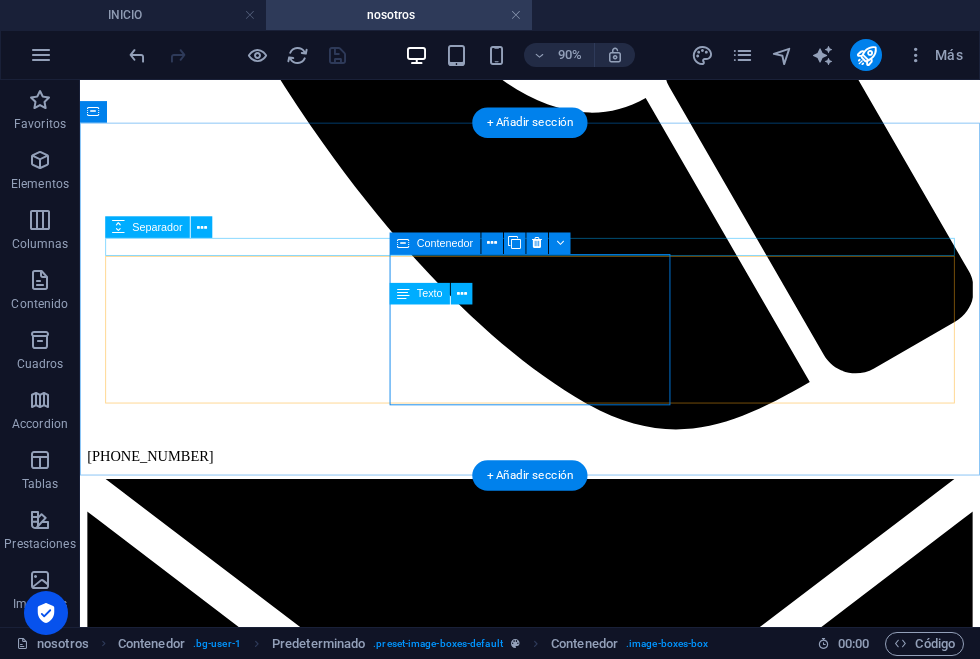 scroll, scrollTop: 928, scrollLeft: 0, axis: vertical 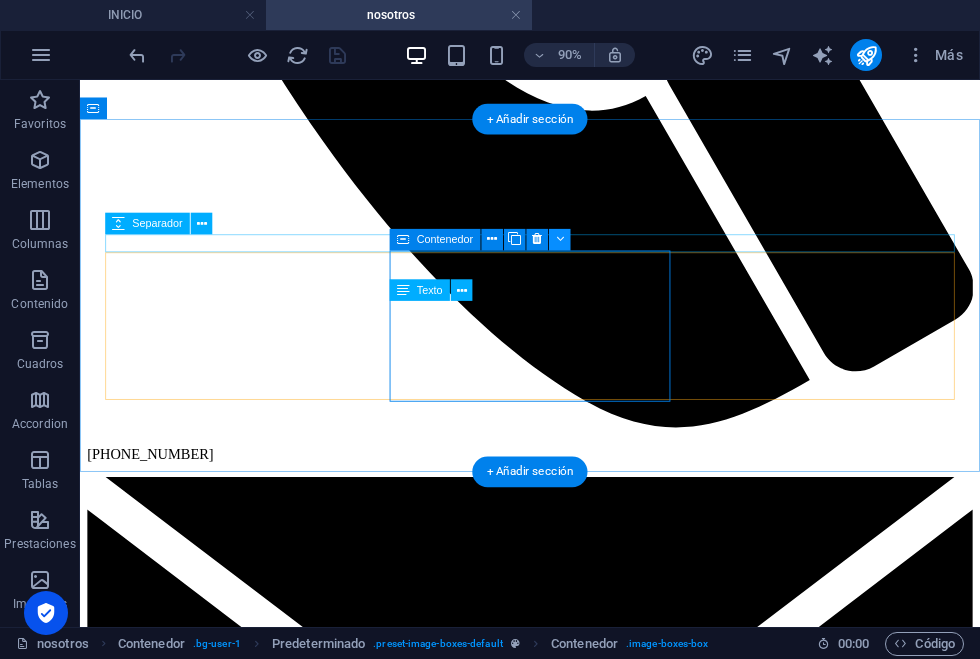 click at bounding box center [560, 239] 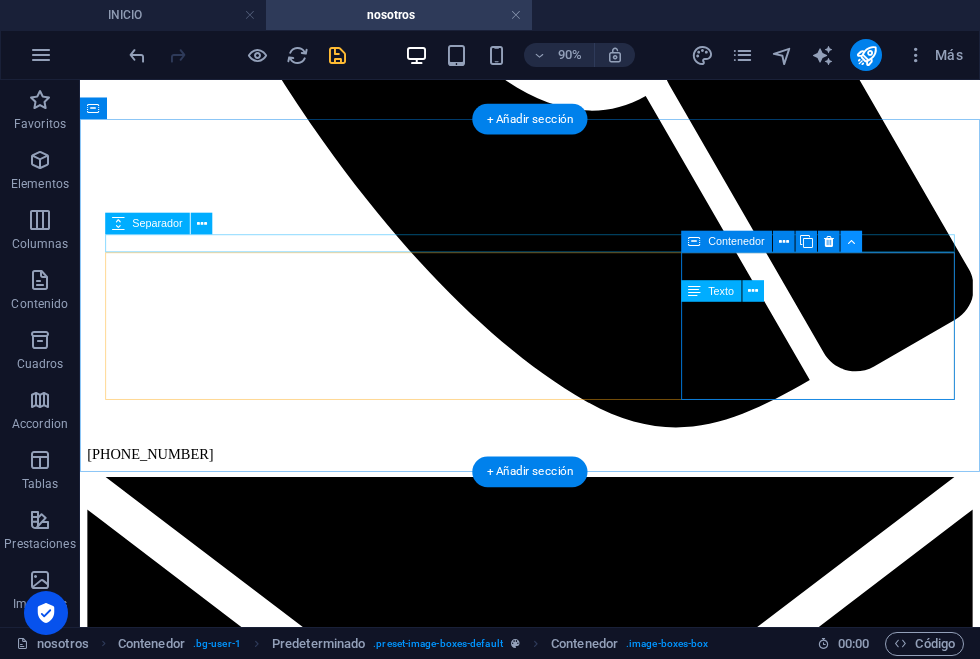 click at bounding box center [851, 241] 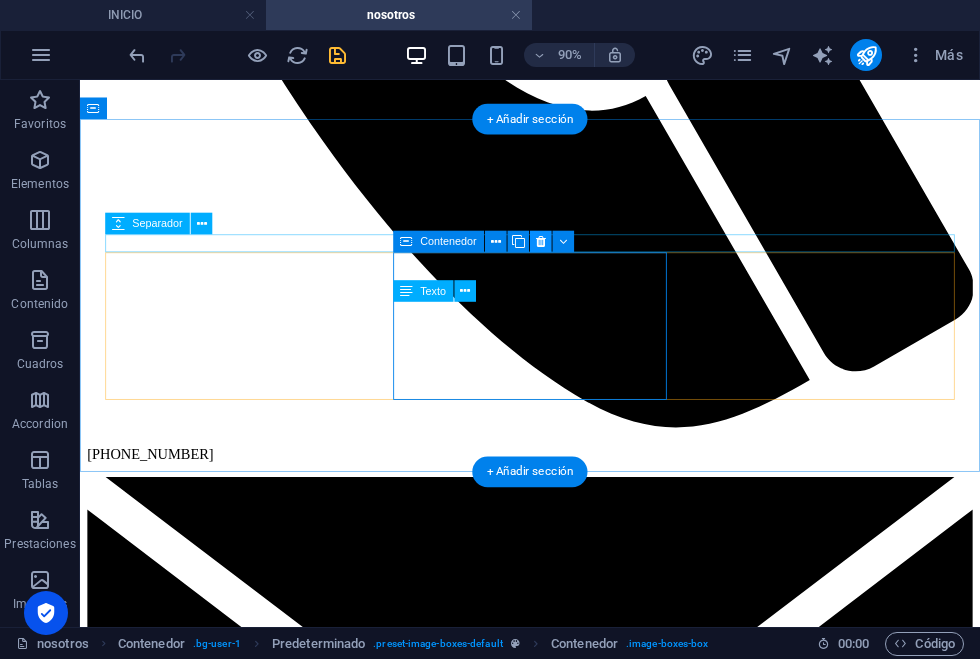 click at bounding box center [541, 241] 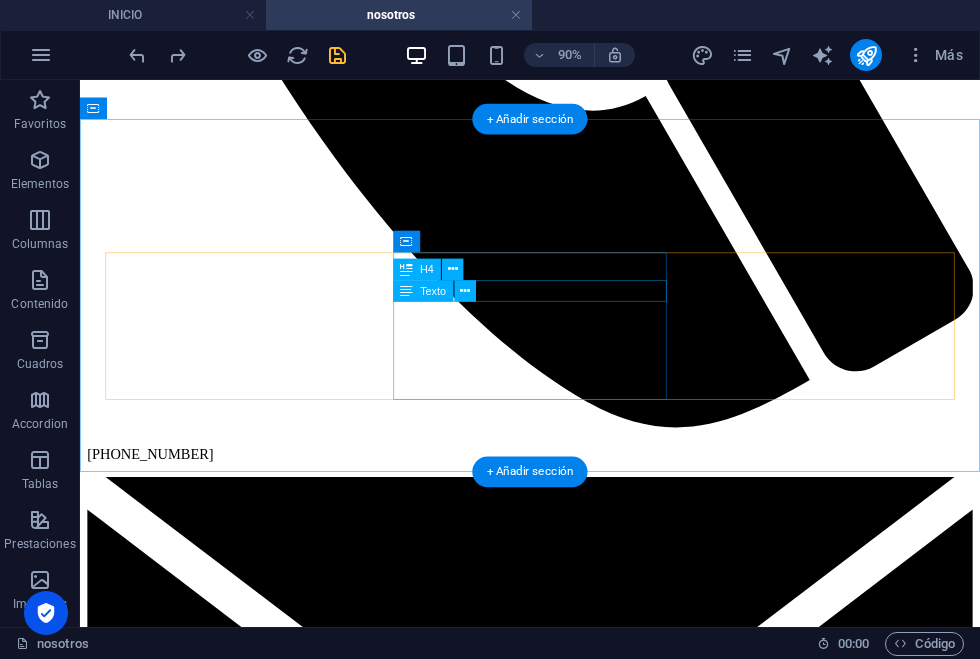 click on "Supervisor" at bounding box center (580, 4908) 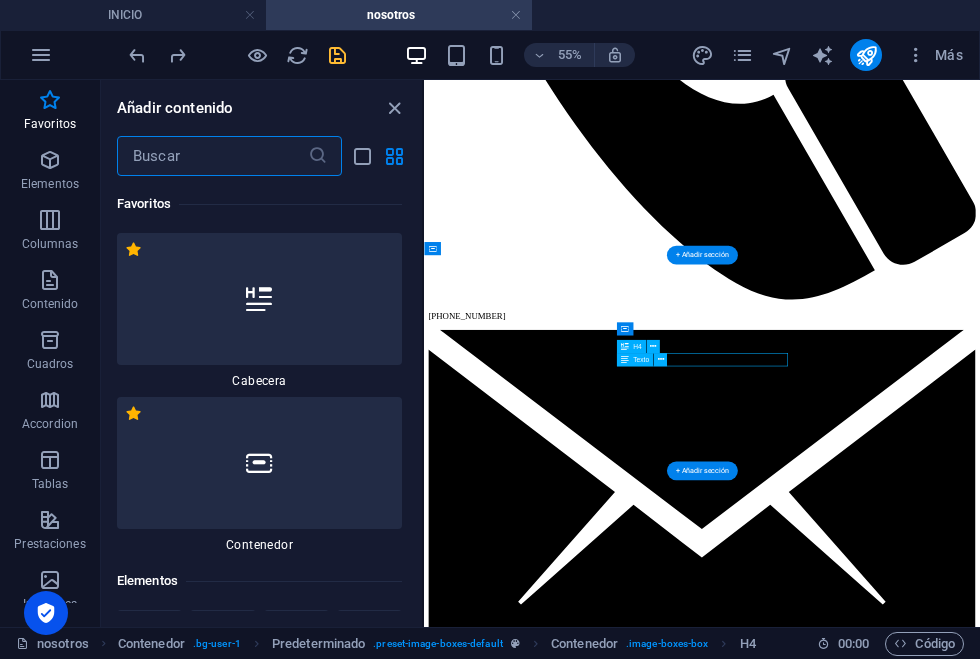 scroll, scrollTop: 652, scrollLeft: 0, axis: vertical 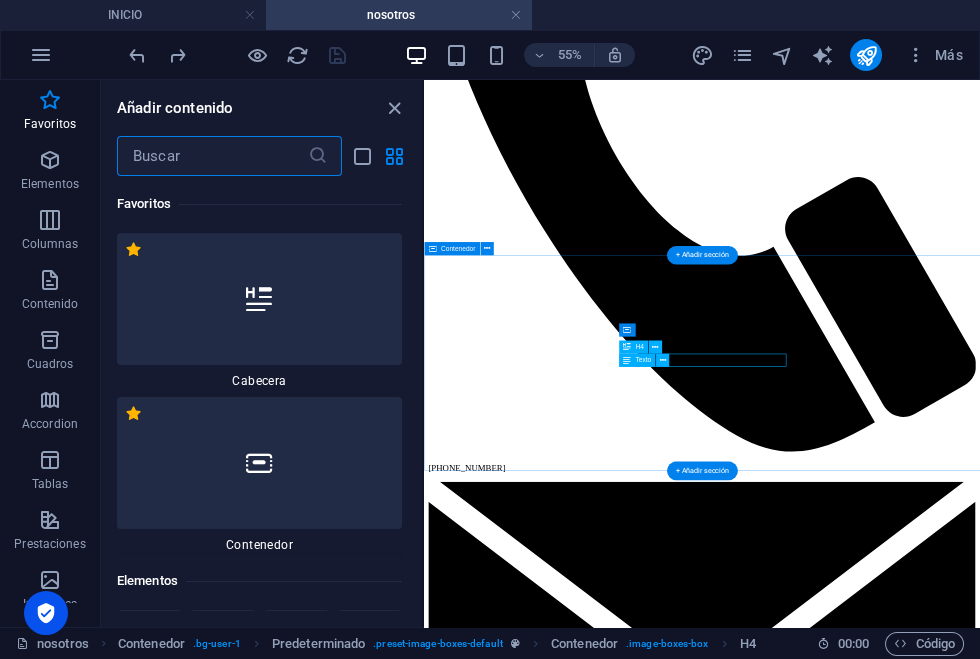 click on "Nuestro equipo [PERSON_NAME] Director Telefono Mail [PERSON_NAME] Supervisor Mail telefono [PERSON_NAME] Supervisor Mail telefono" at bounding box center [929, 5658] 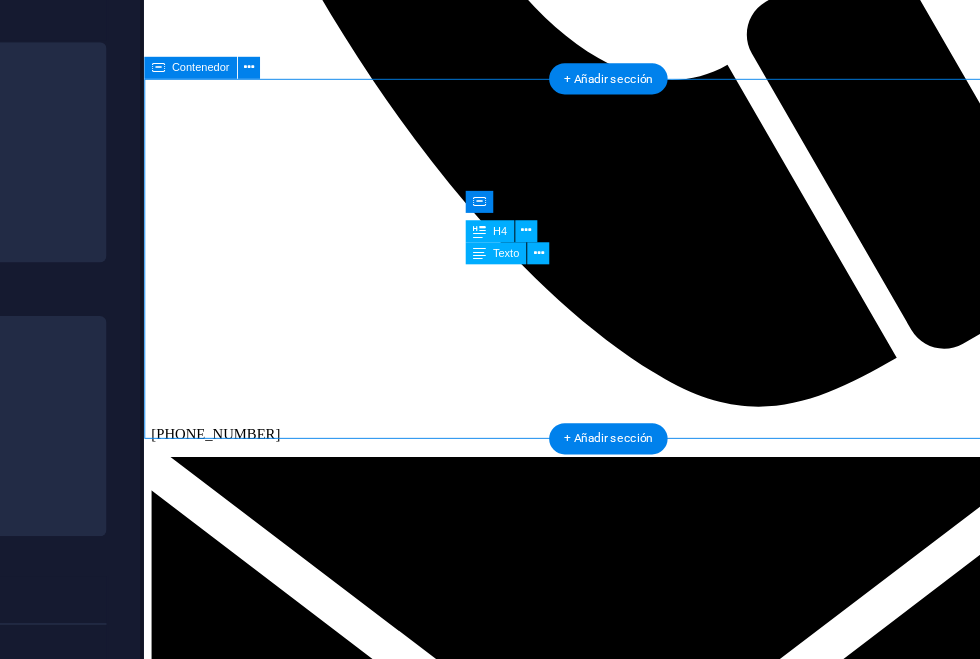 click on "Nuestro equipo [PERSON_NAME] Director Telefono Mail [PERSON_NAME] Supervisor Mail telefono [PERSON_NAME] Supervisor Mail telefono" at bounding box center [648, 5365] 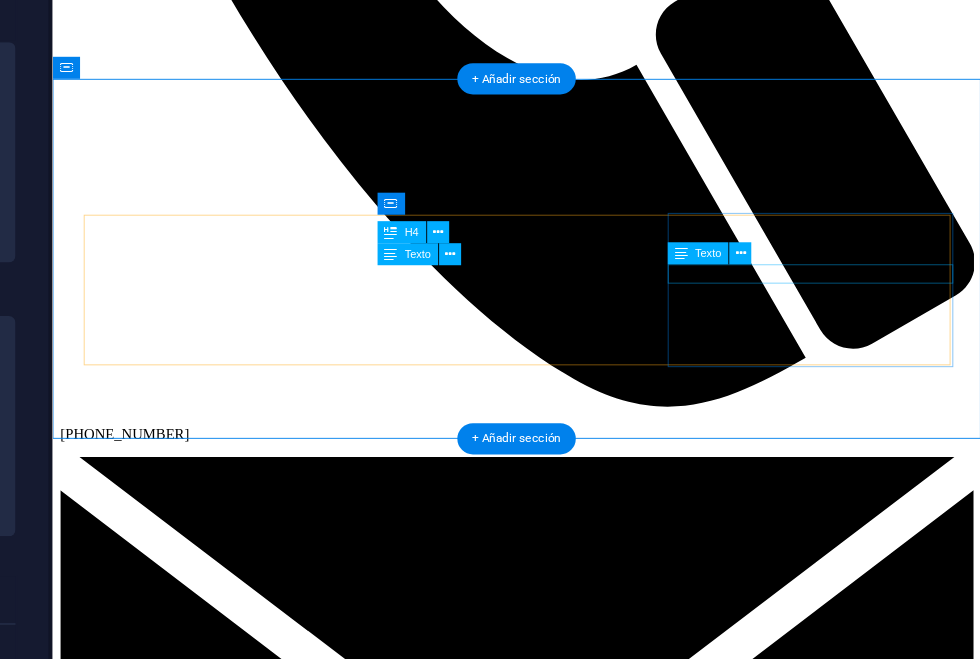 click on "Mail telefono" at bounding box center [556, 6074] 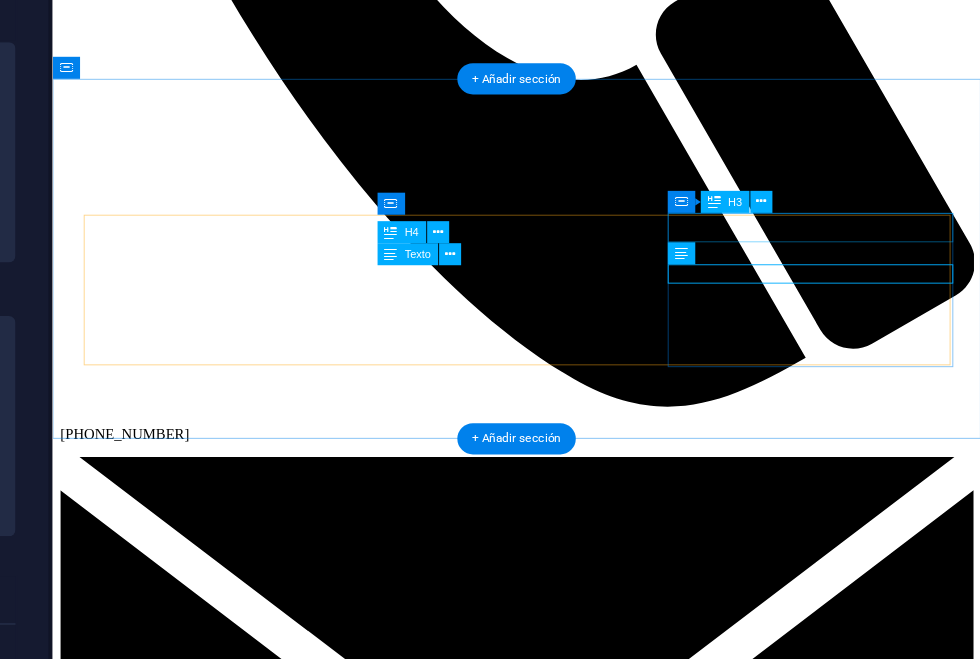 click on "[PERSON_NAME]" at bounding box center (556, 5994) 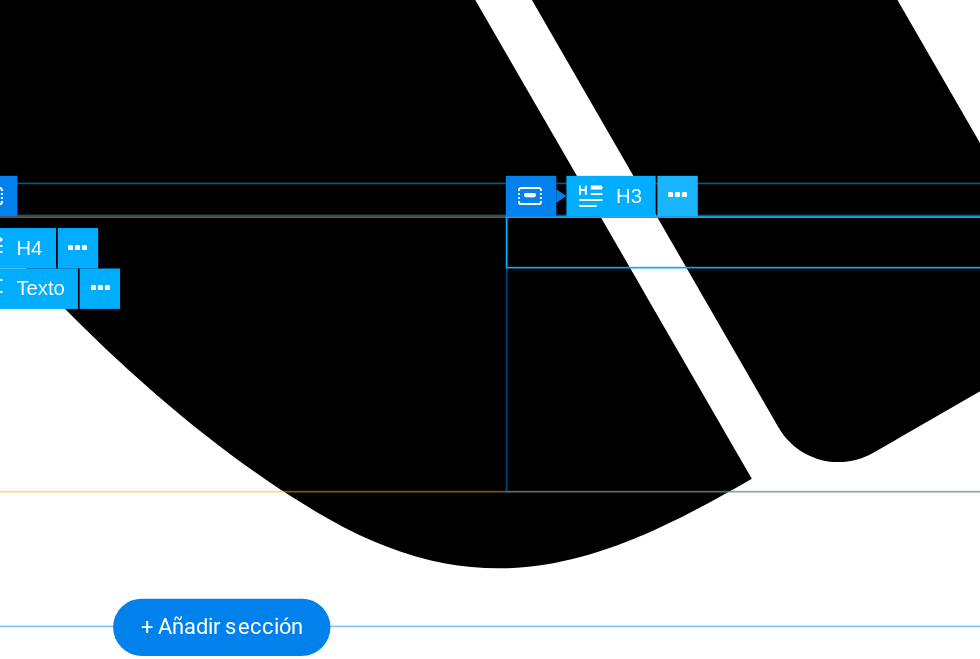 click at bounding box center (851, 330) 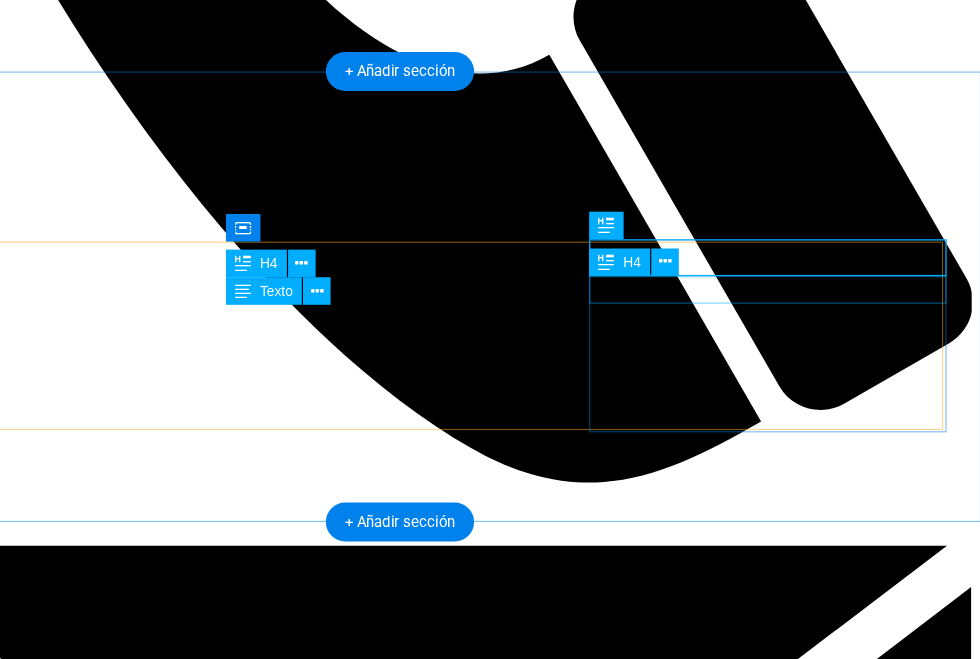 click on "Supervisor" at bounding box center (324, 5954) 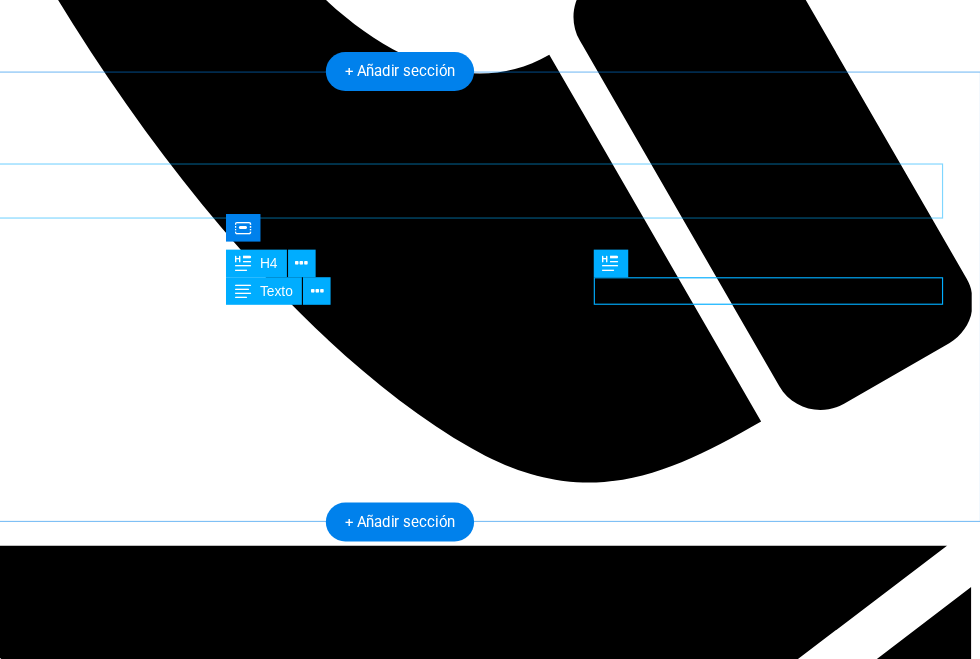 click on "Nuestro equipo" at bounding box center (324, 3600) 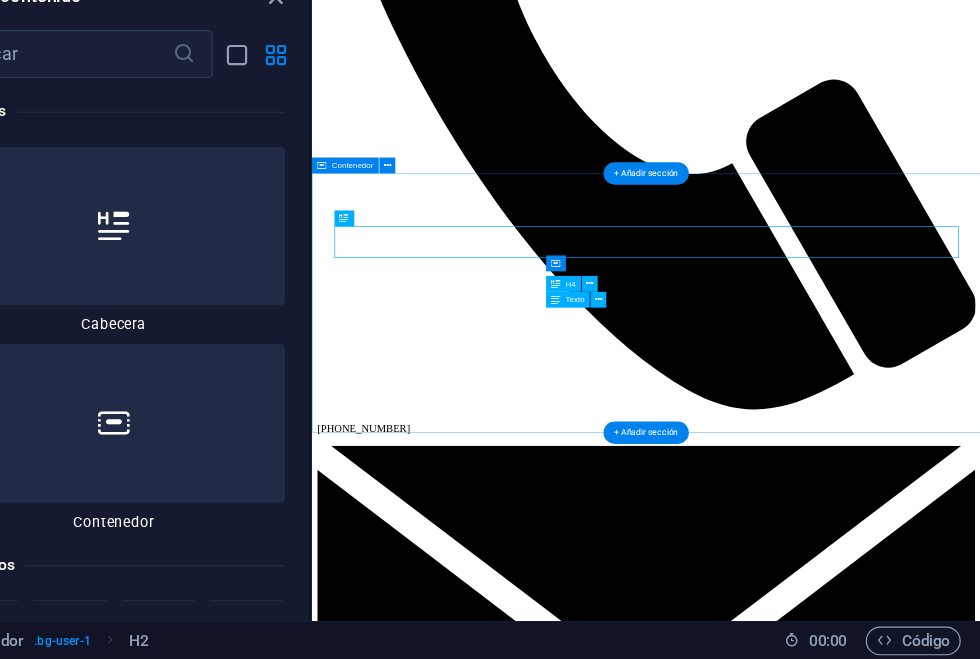 click on "Nuestro equipo [PERSON_NAME] Director Telefono Mail [PERSON_NAME] Supervisor Mail telefono [PERSON_NAME] Supervisor Mail telefono" at bounding box center (816, 5541) 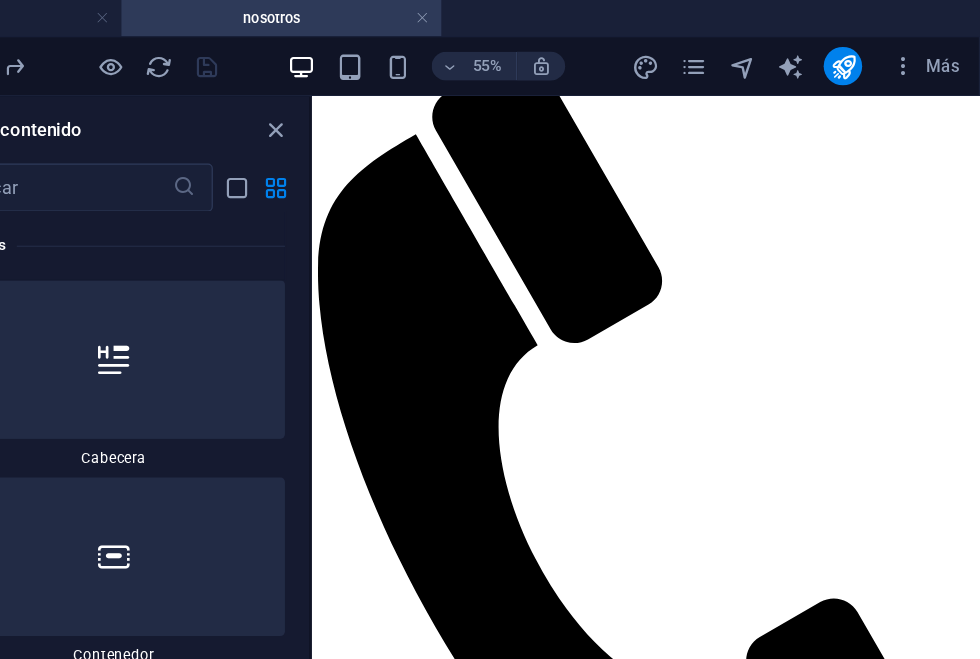 scroll, scrollTop: 73, scrollLeft: 0, axis: vertical 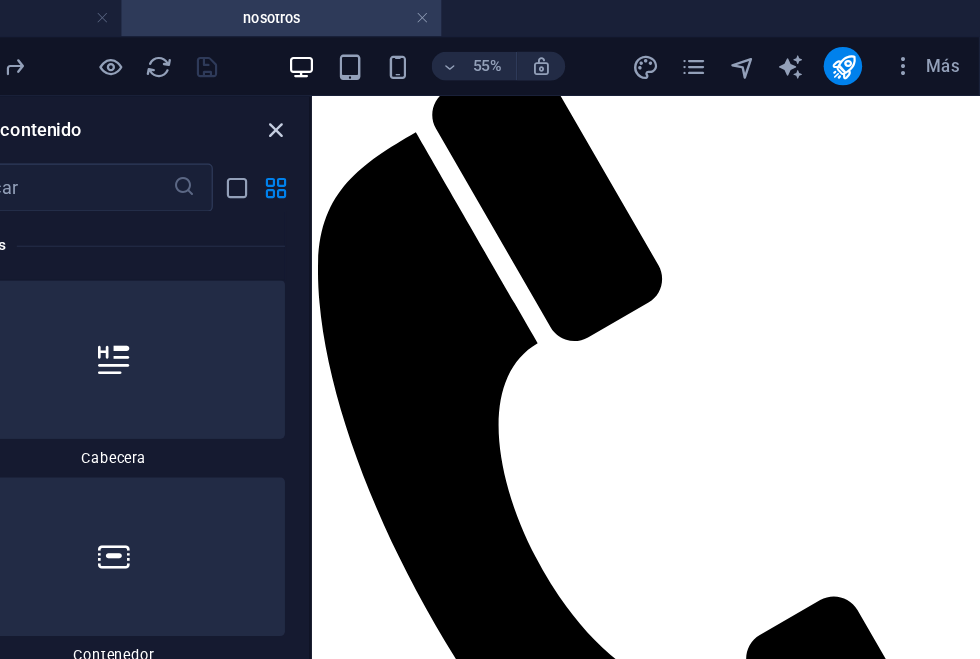 click at bounding box center (394, 108) 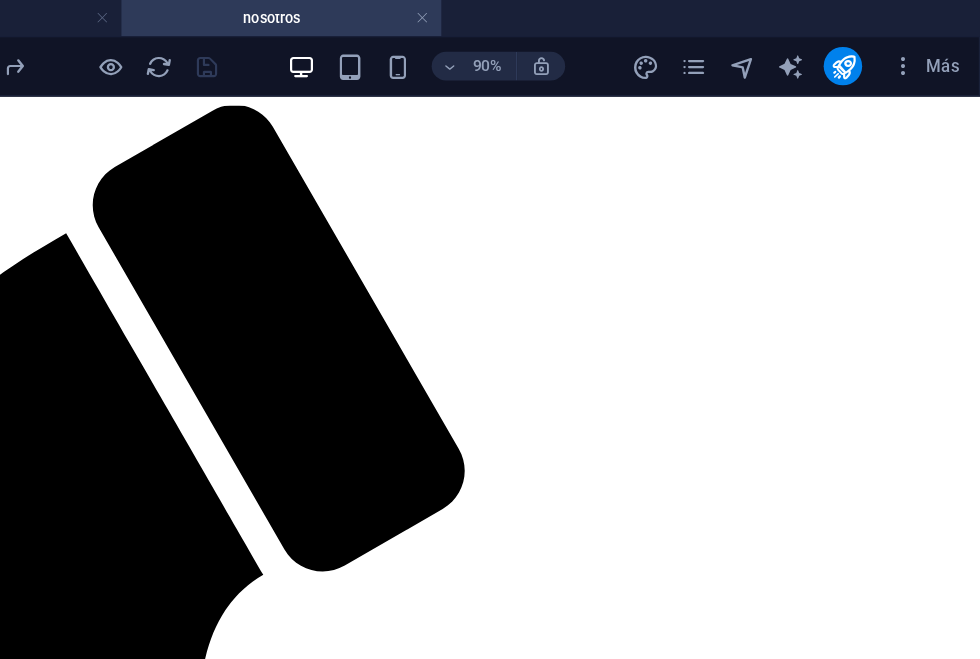 scroll, scrollTop: 0, scrollLeft: 0, axis: both 